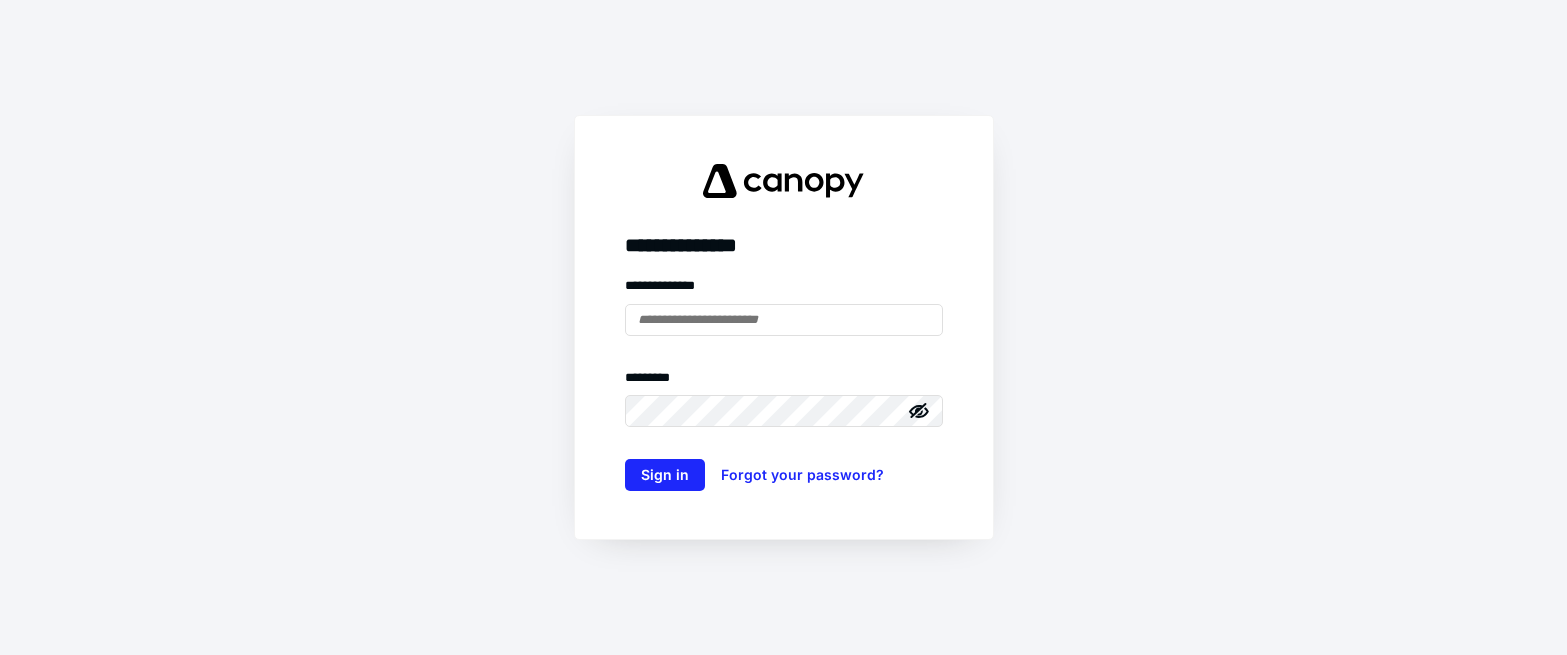 scroll, scrollTop: 0, scrollLeft: 0, axis: both 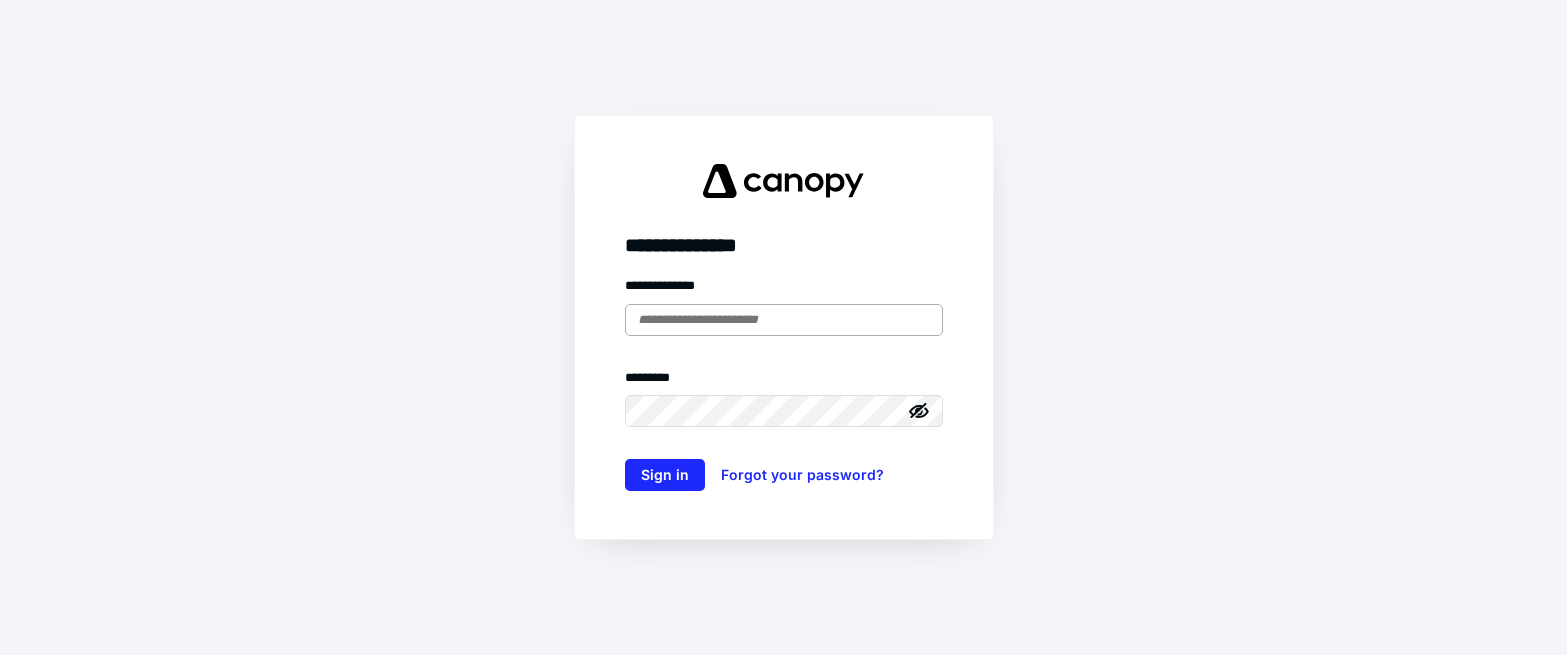 click at bounding box center [784, 320] 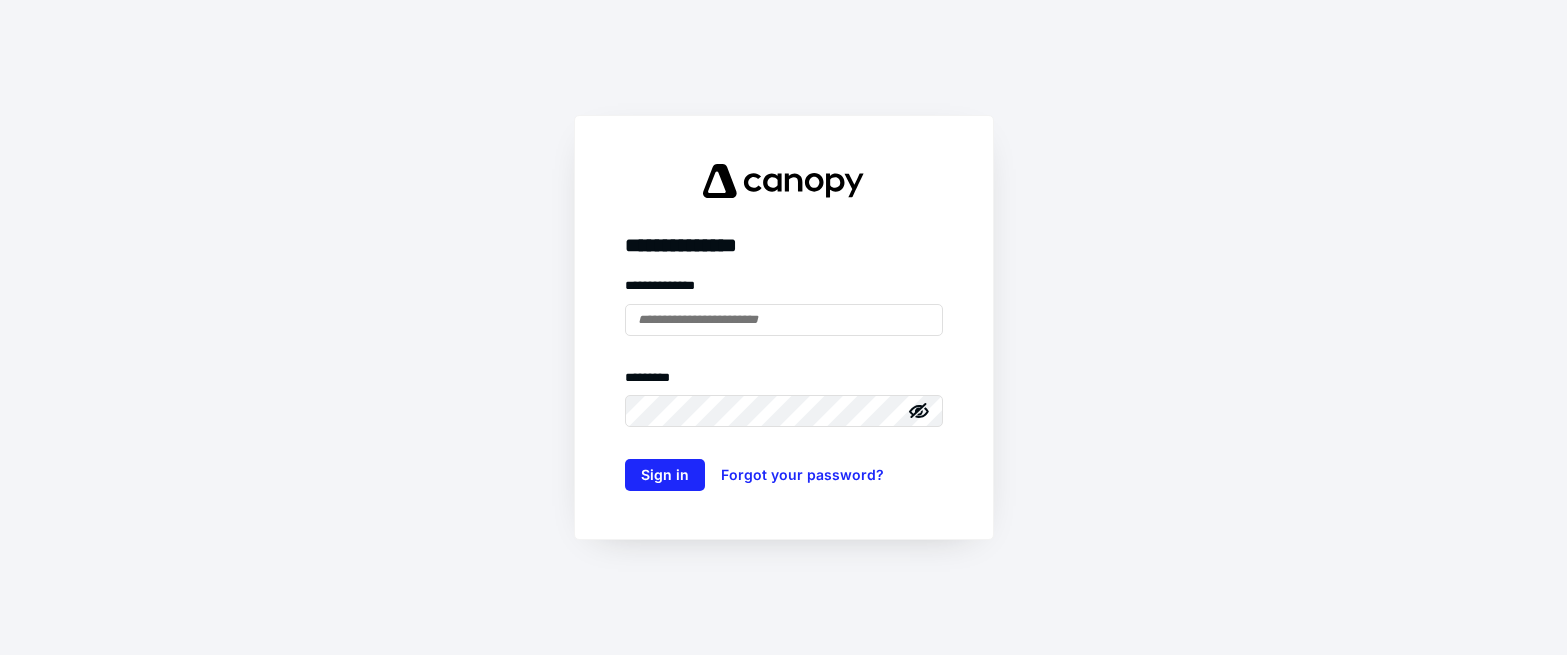 type on "**********" 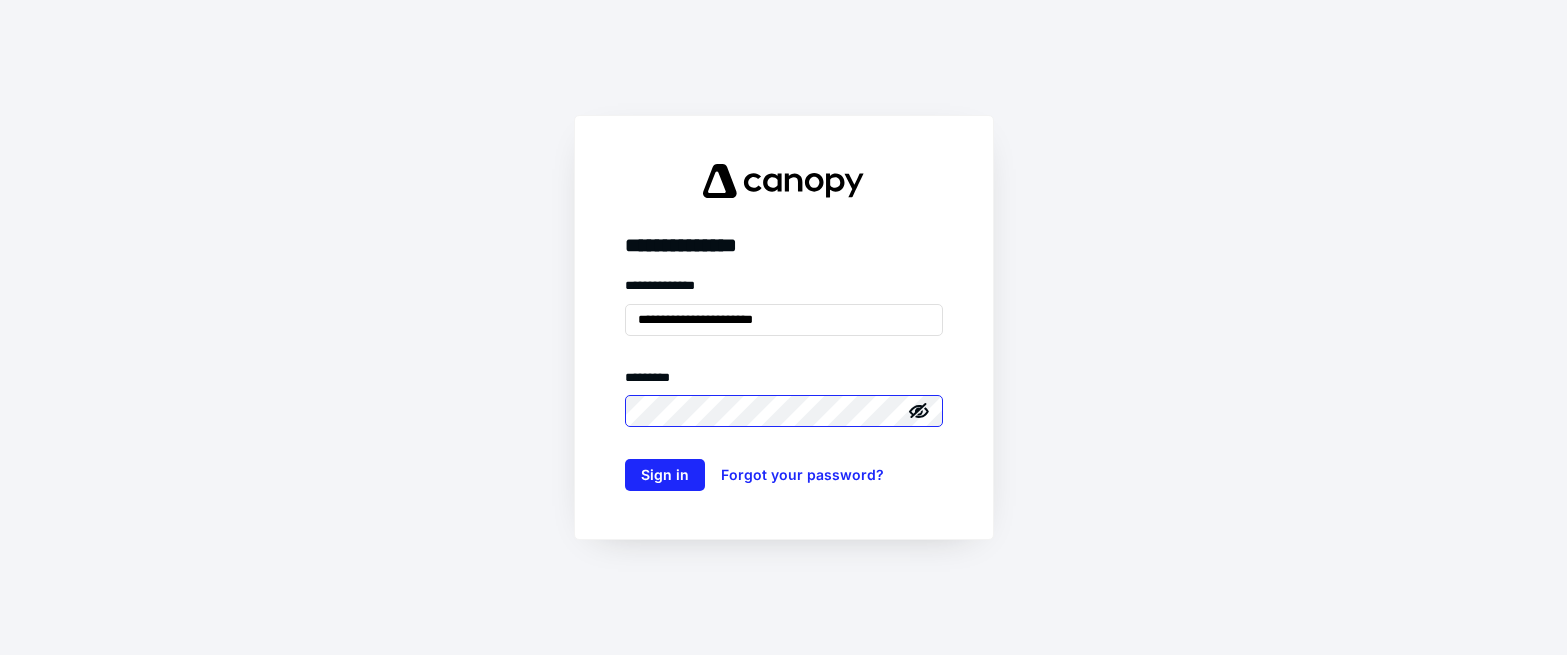 click on "Sign in" at bounding box center [665, 475] 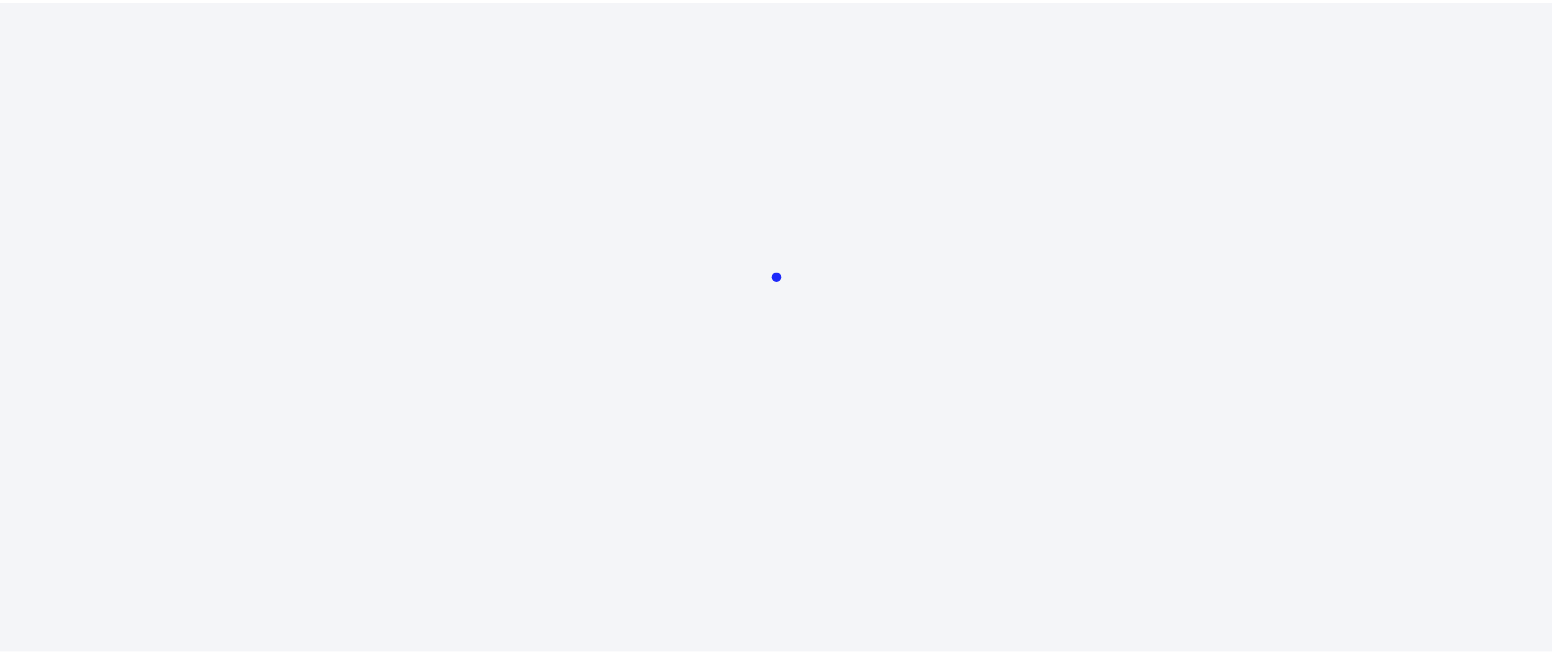scroll, scrollTop: 0, scrollLeft: 0, axis: both 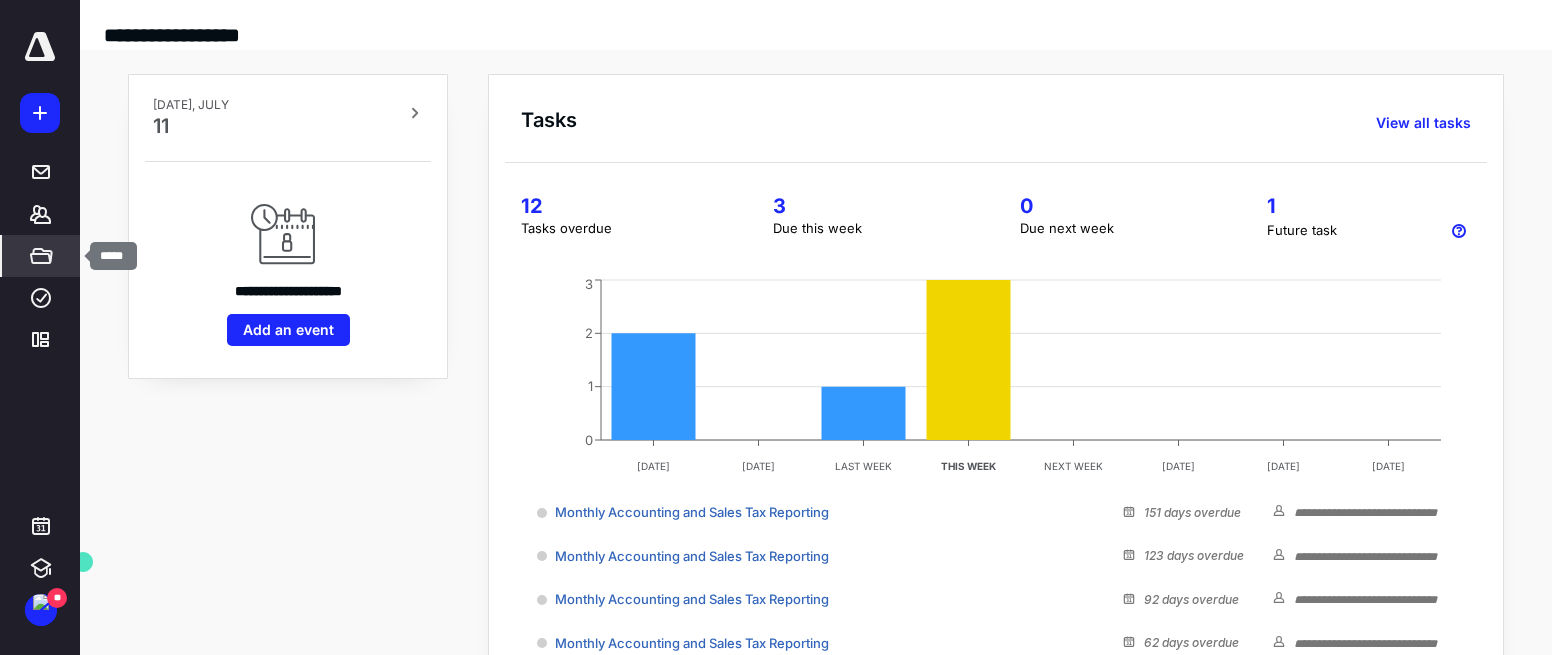 click 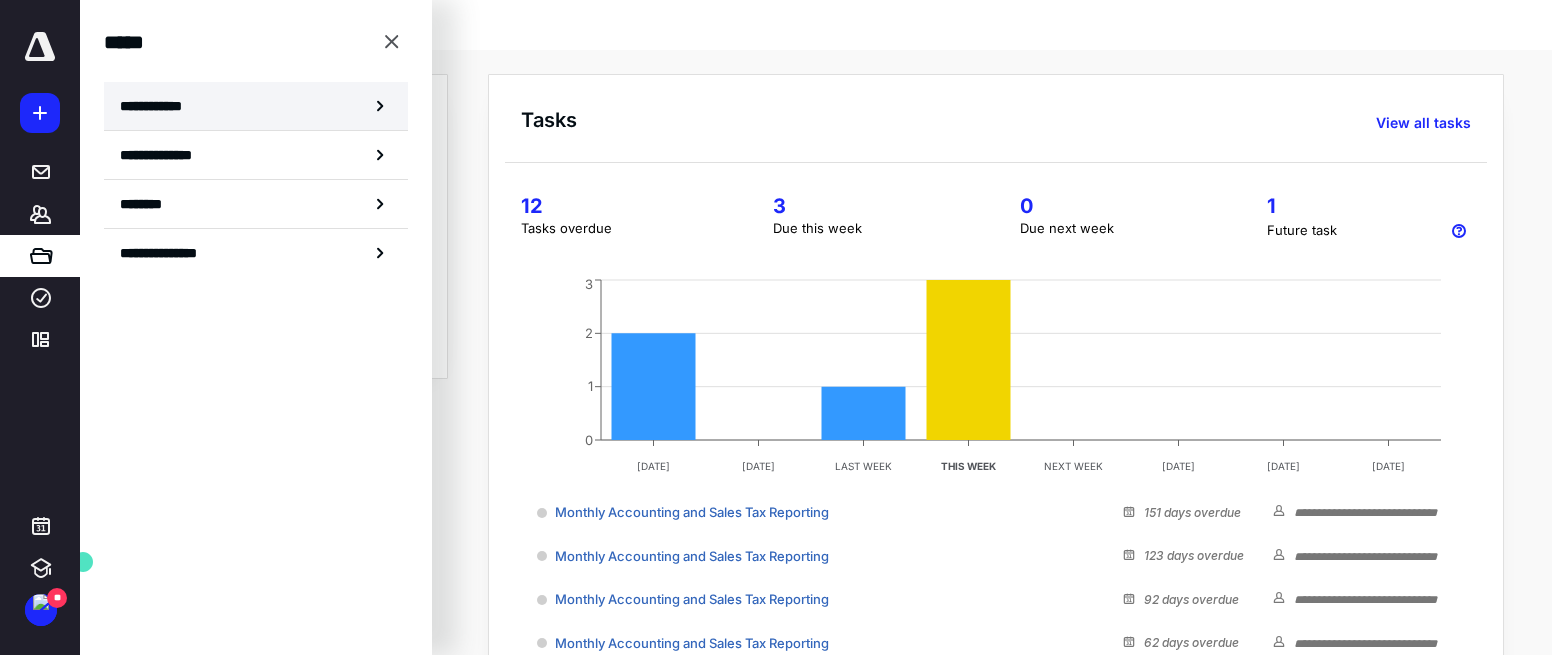 click on "**********" at bounding box center (256, 106) 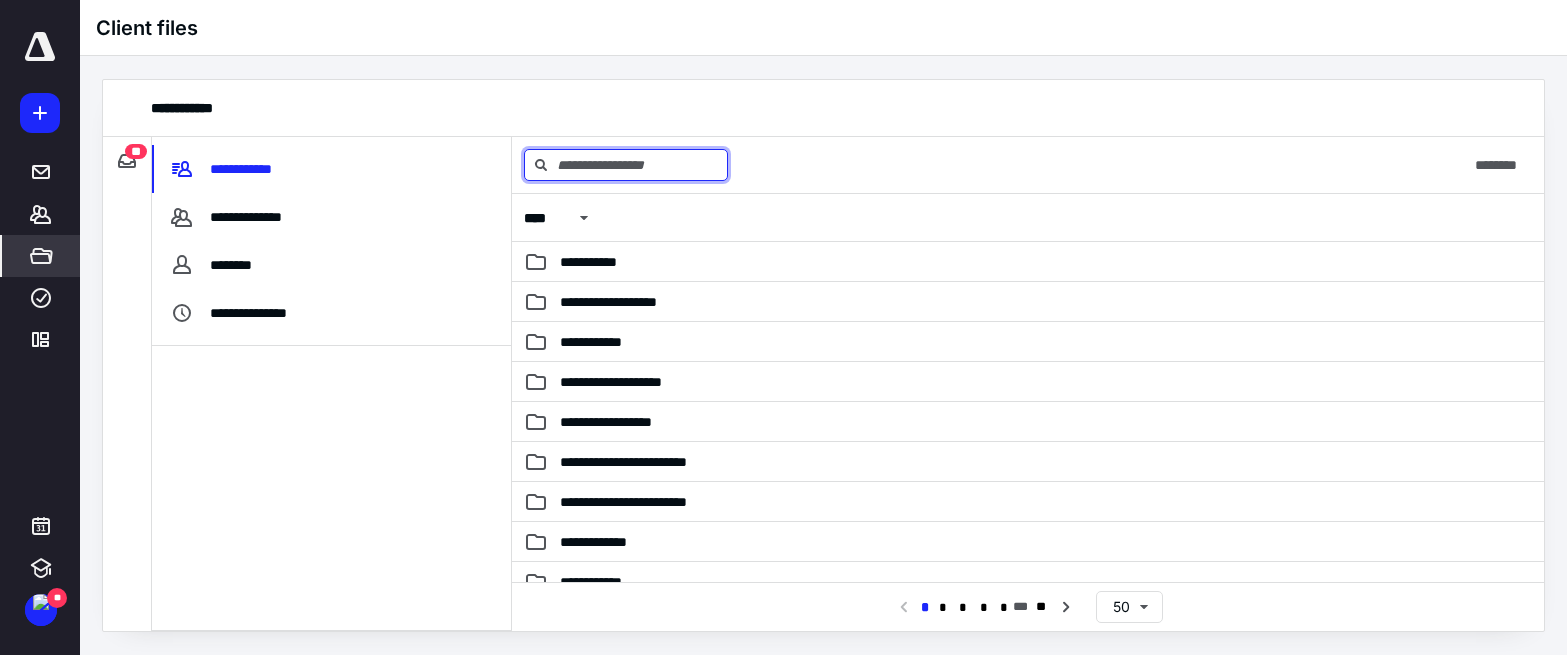 click at bounding box center [626, 165] 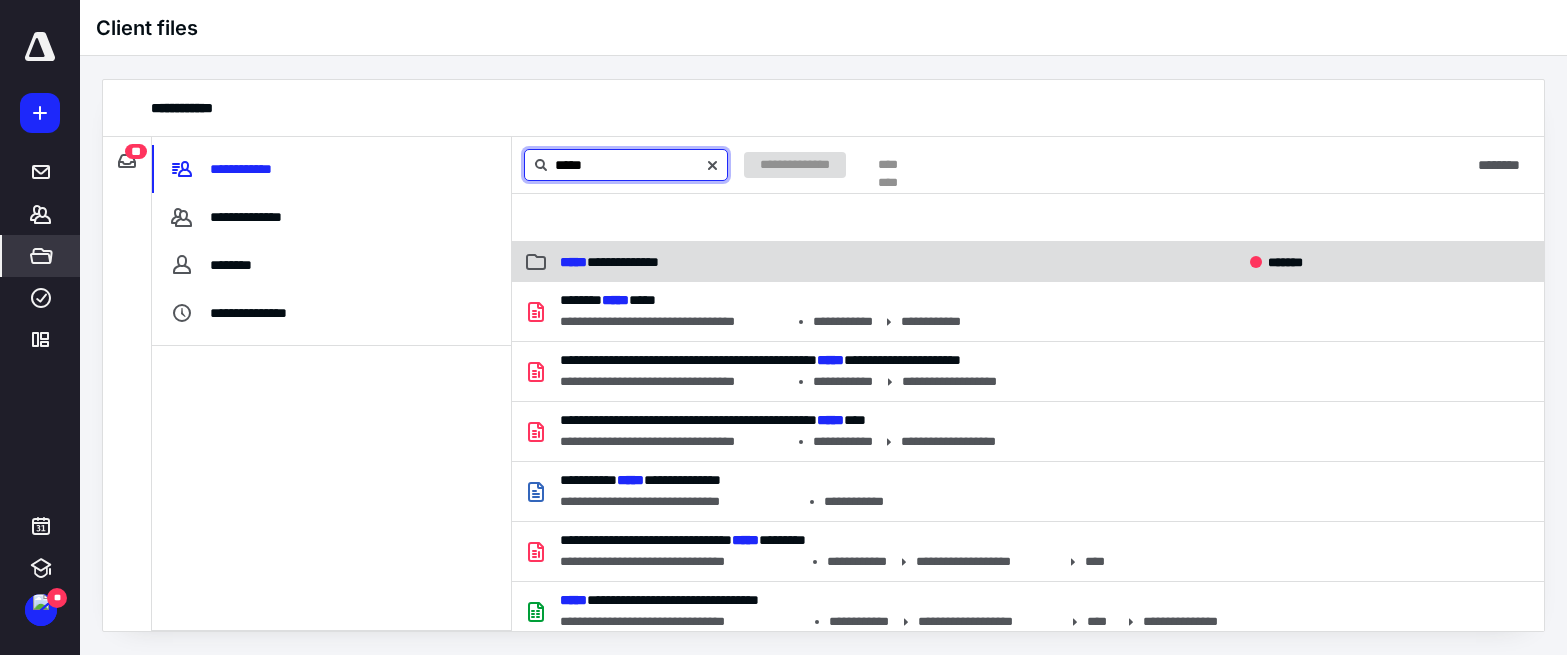 type on "*****" 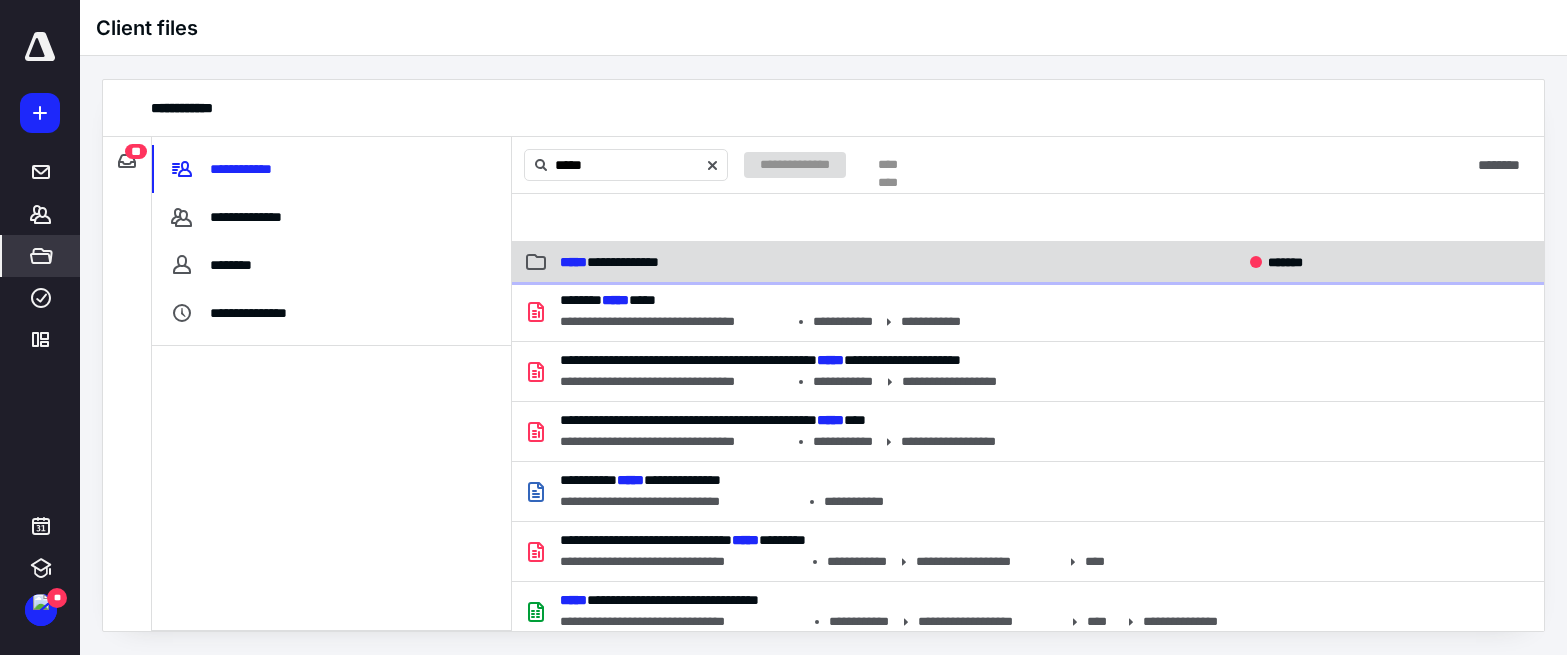 click on "**********" at bounding box center [609, 262] 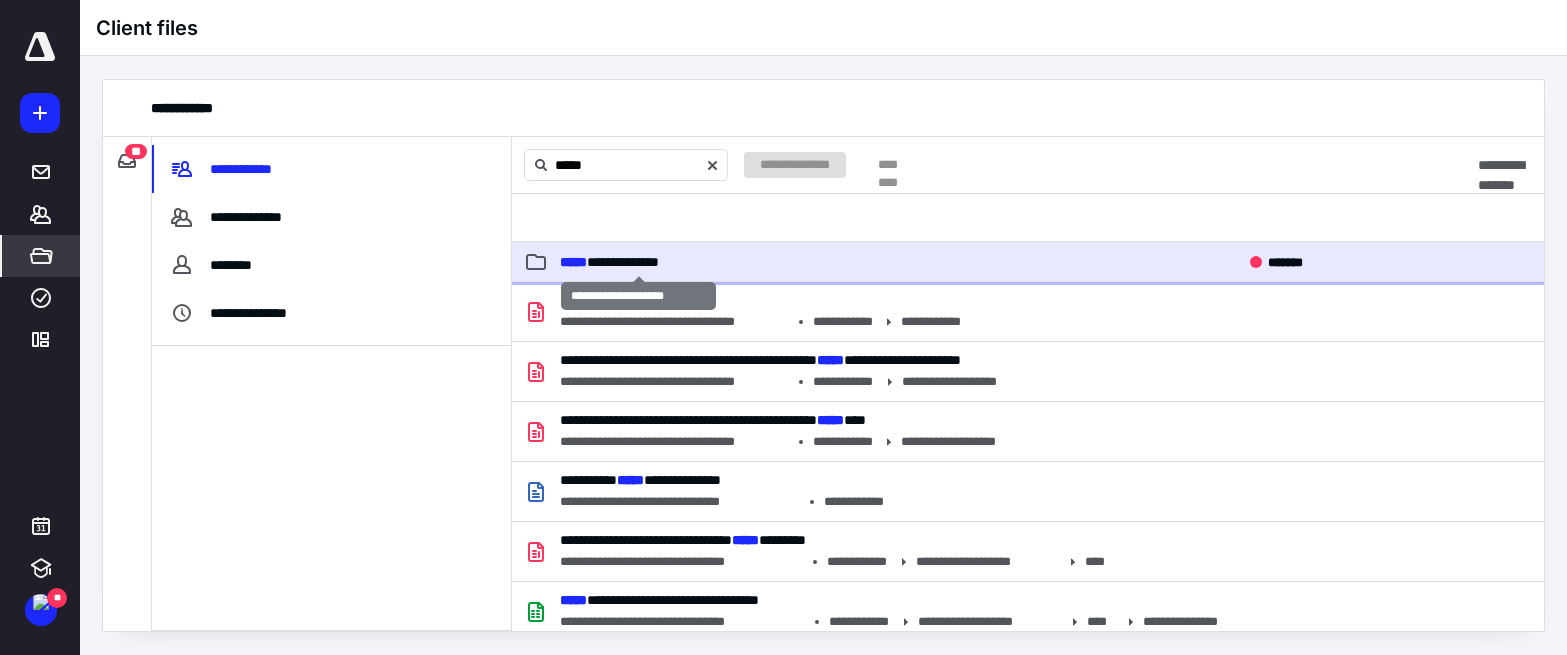 click on "**********" at bounding box center (609, 262) 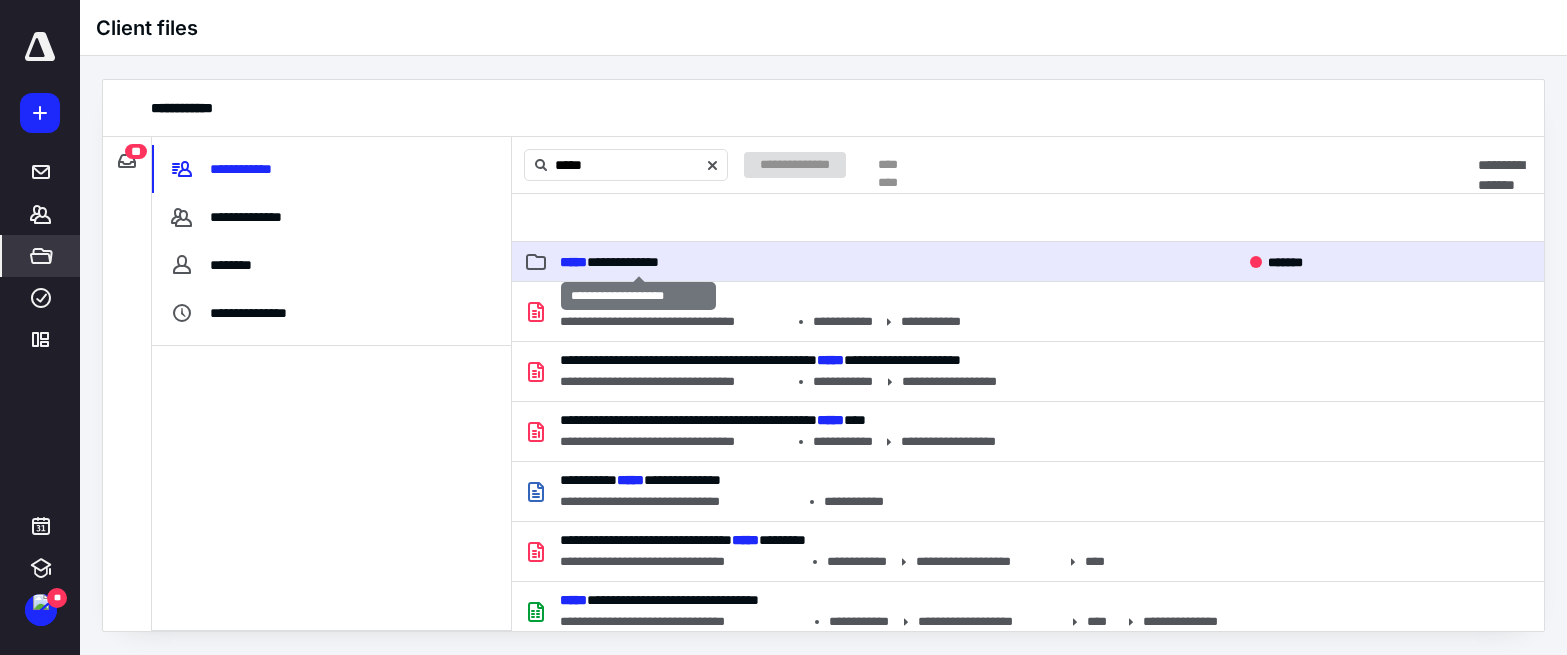 type 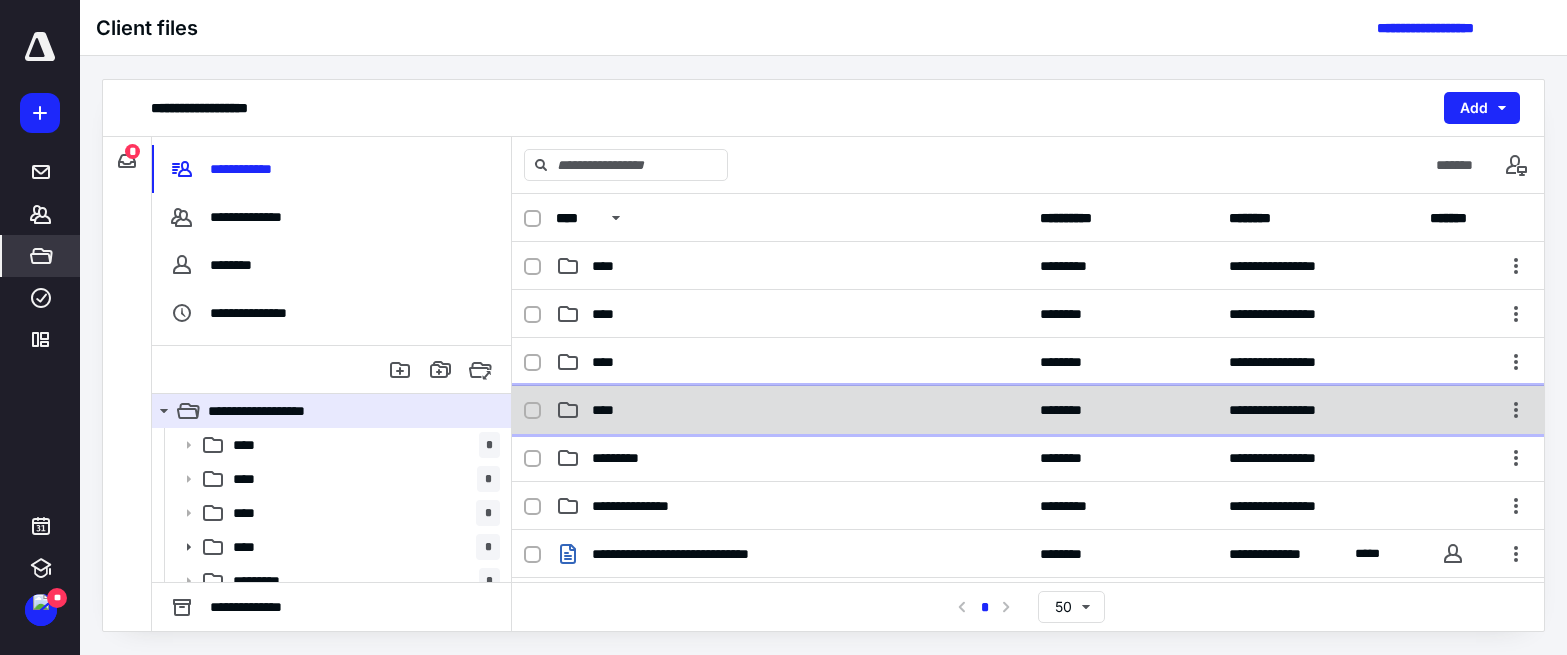 click on "****" at bounding box center [792, 410] 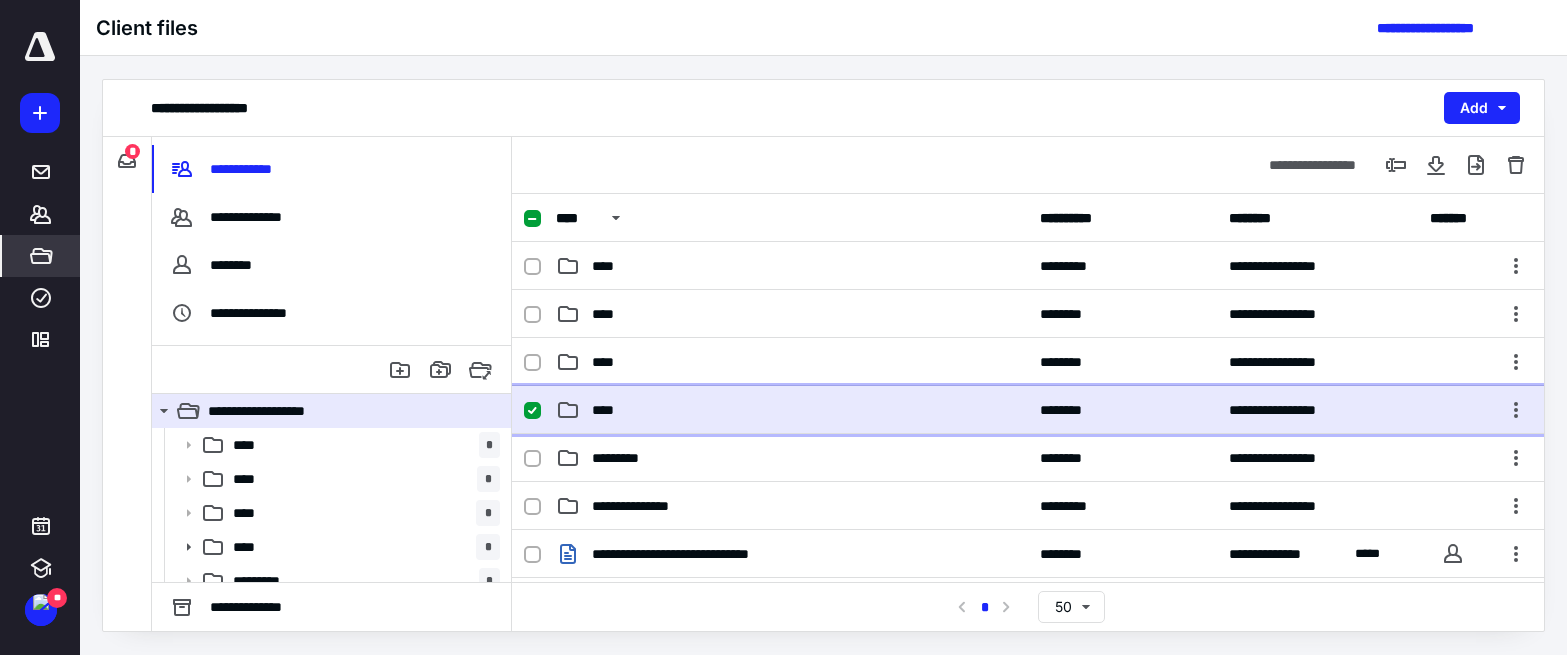 click on "****" at bounding box center (792, 410) 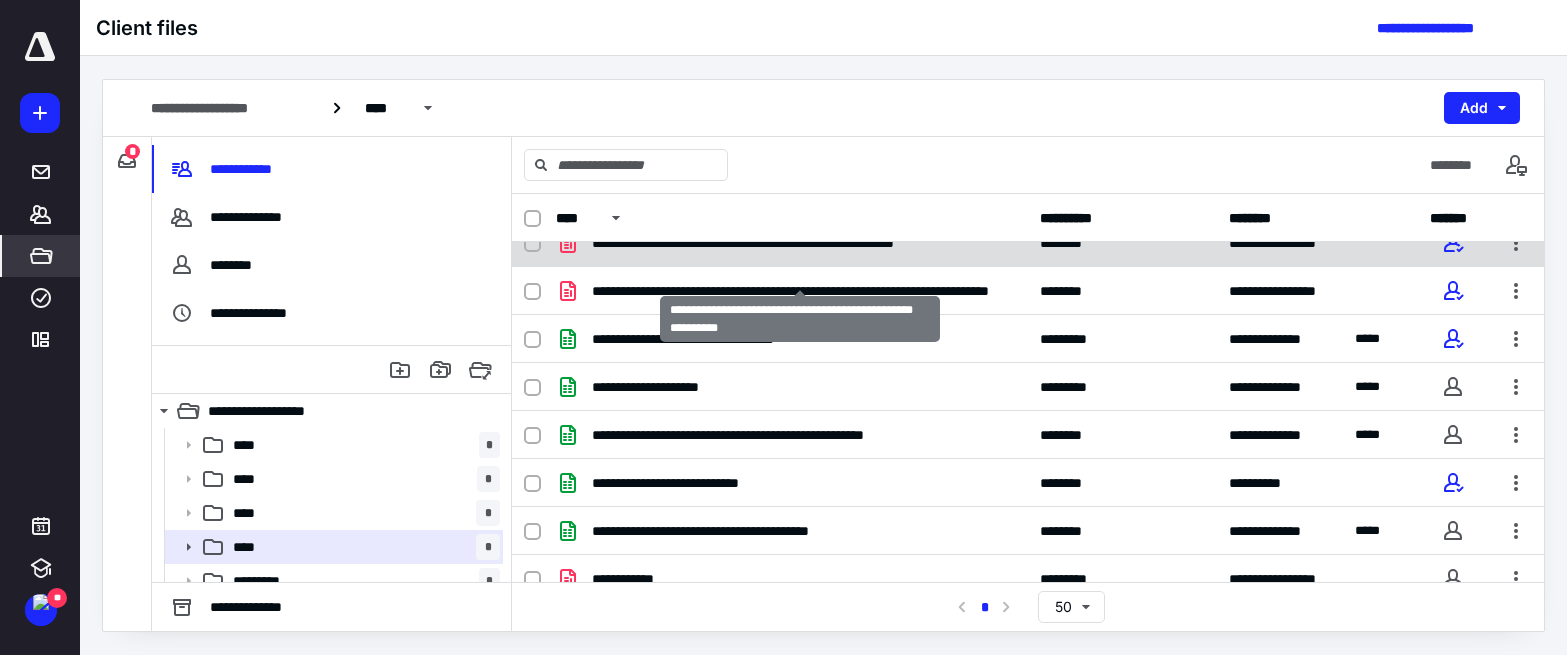 scroll, scrollTop: 236, scrollLeft: 0, axis: vertical 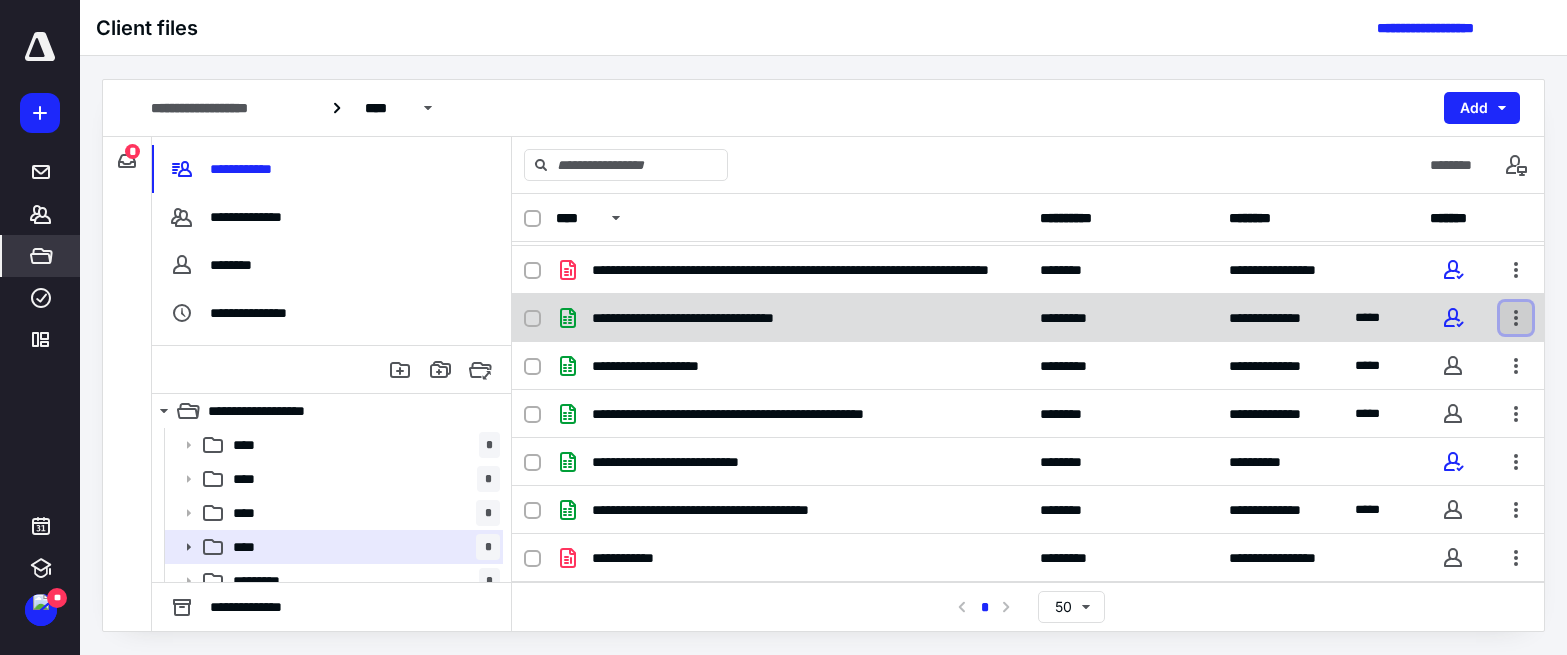 click at bounding box center (1516, 318) 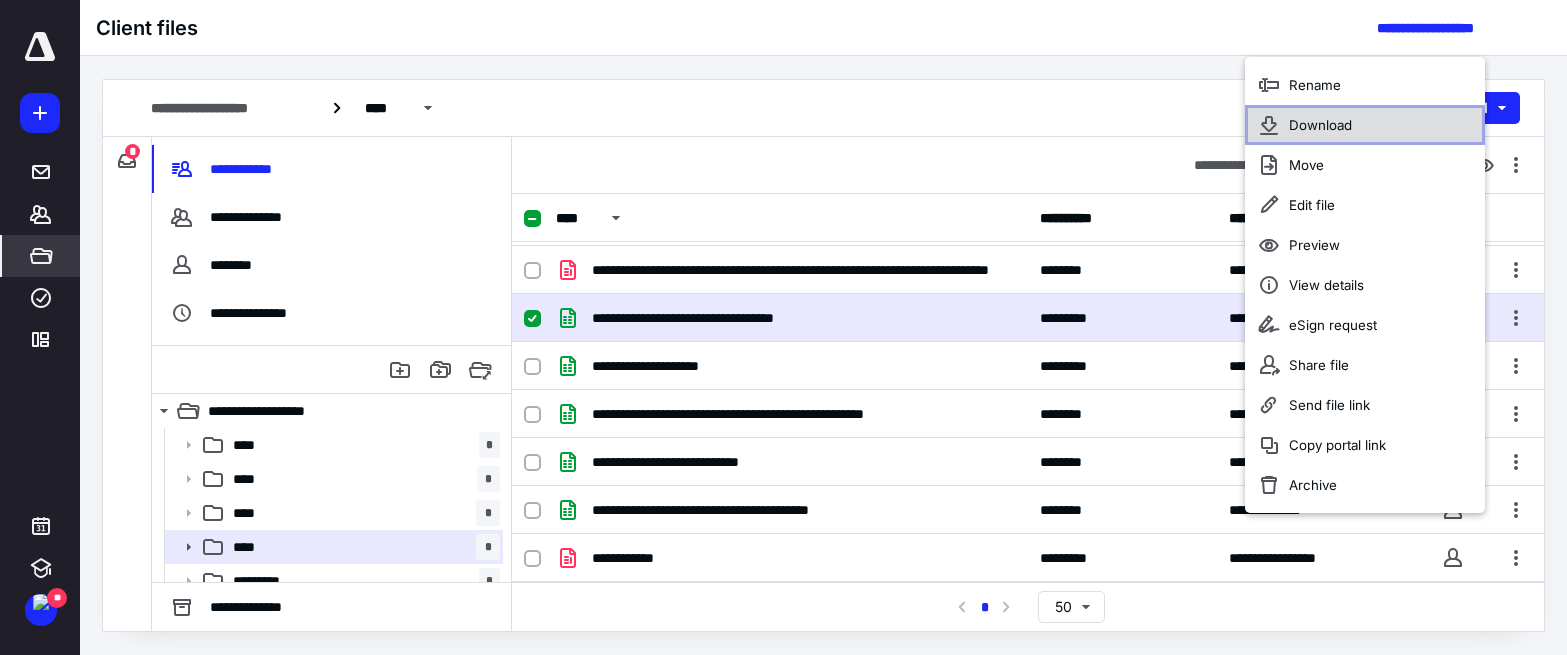 click on "Download" at bounding box center [1320, 125] 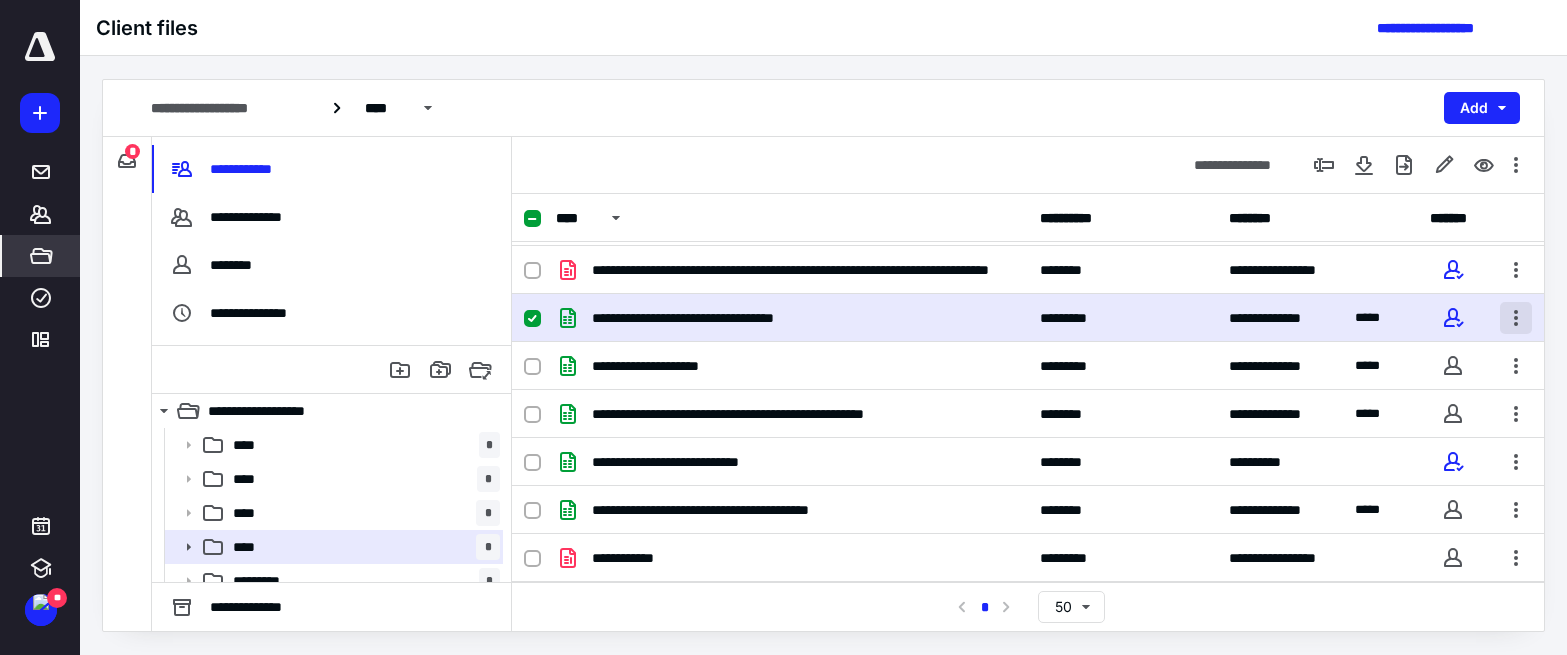 click at bounding box center (1516, 318) 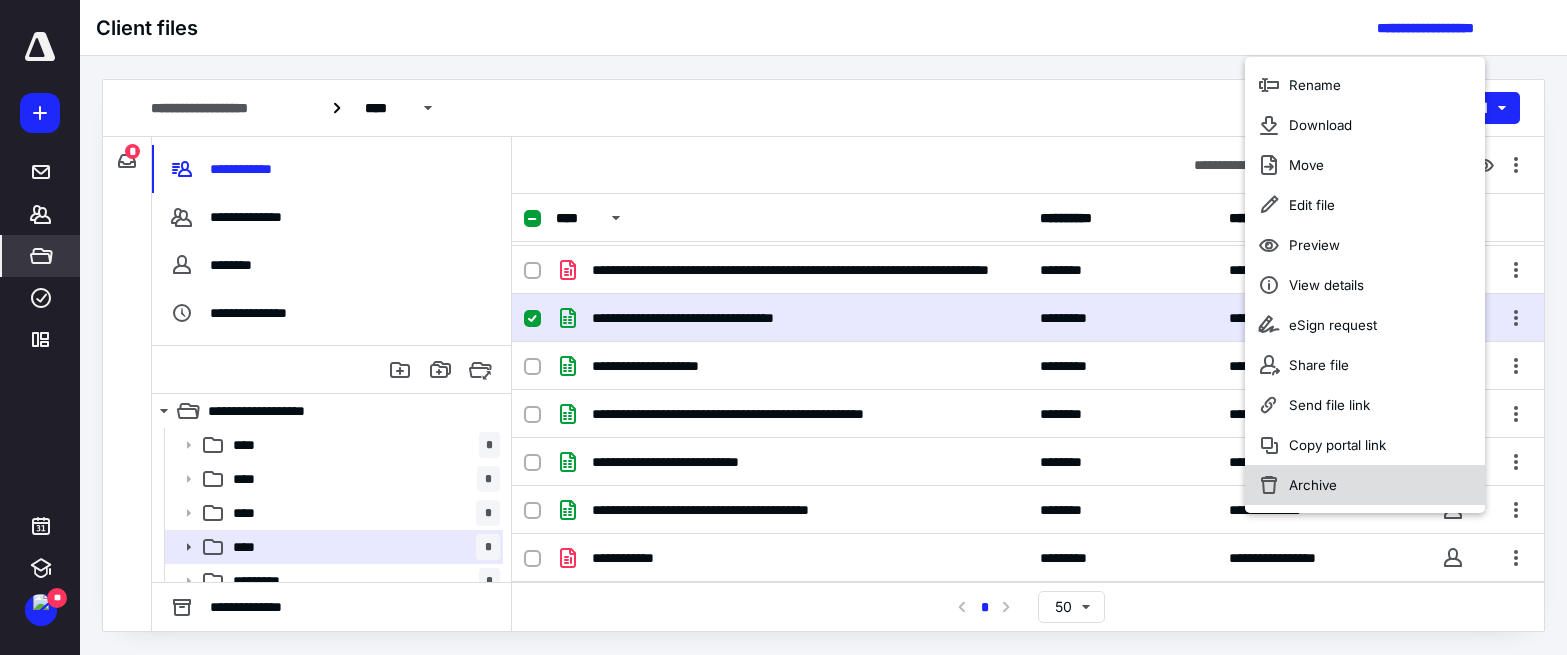 click on "Archive" at bounding box center (1365, 485) 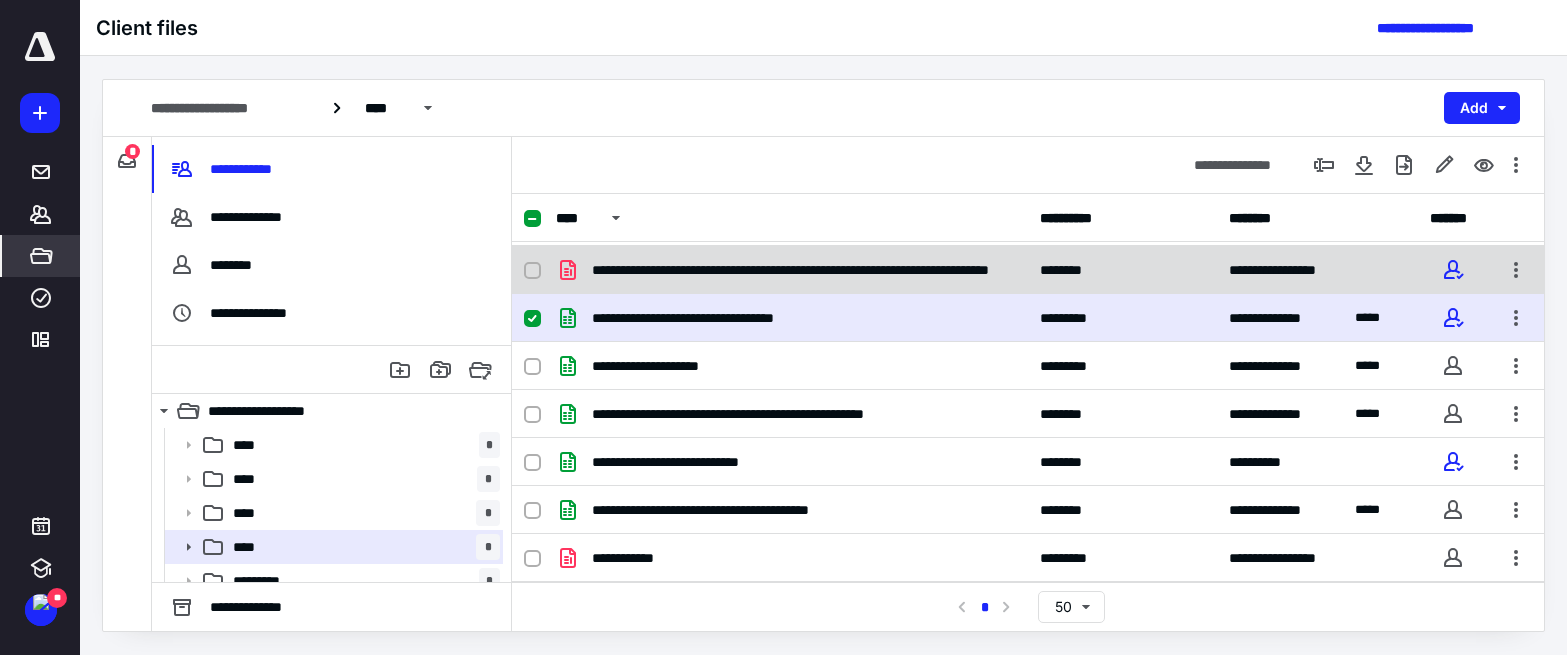 checkbox on "false" 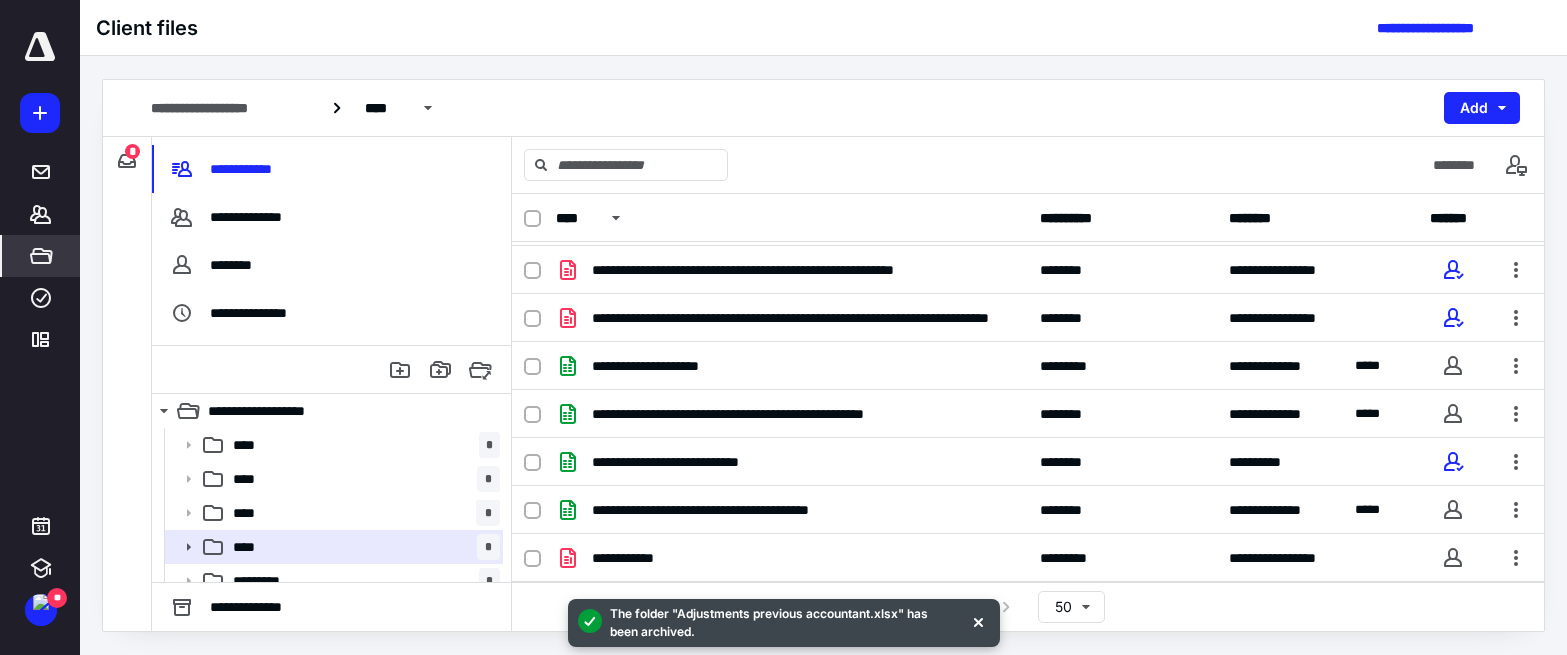 scroll, scrollTop: 188, scrollLeft: 0, axis: vertical 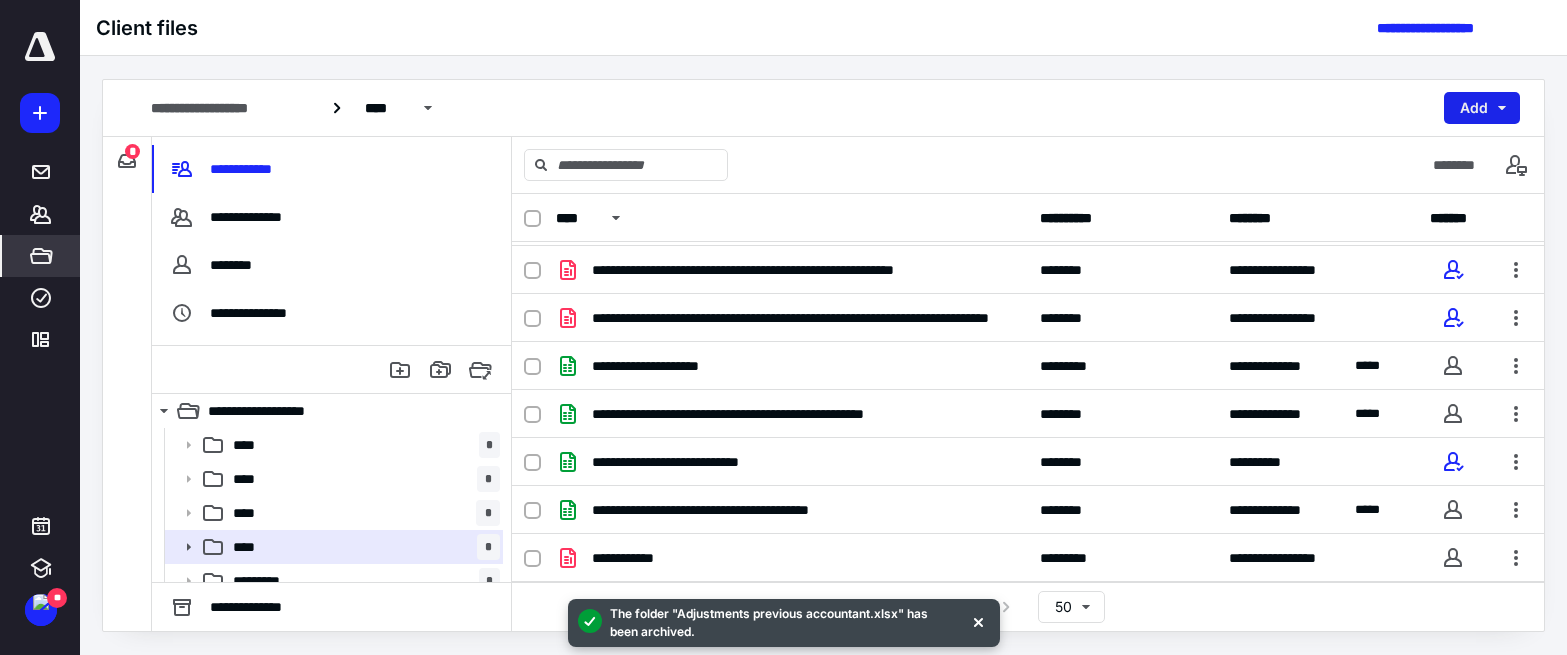 click on "Add" at bounding box center (1482, 108) 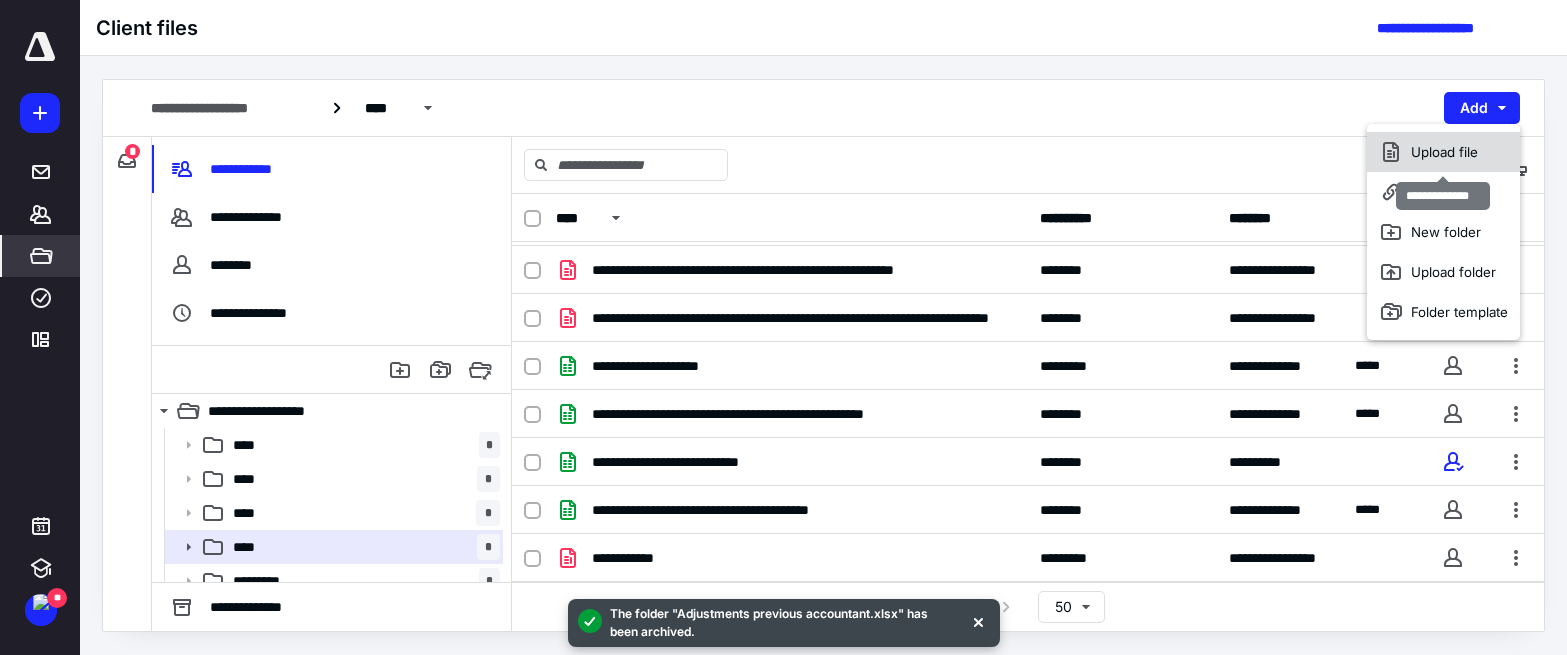 click on "Upload file" at bounding box center (1443, 152) 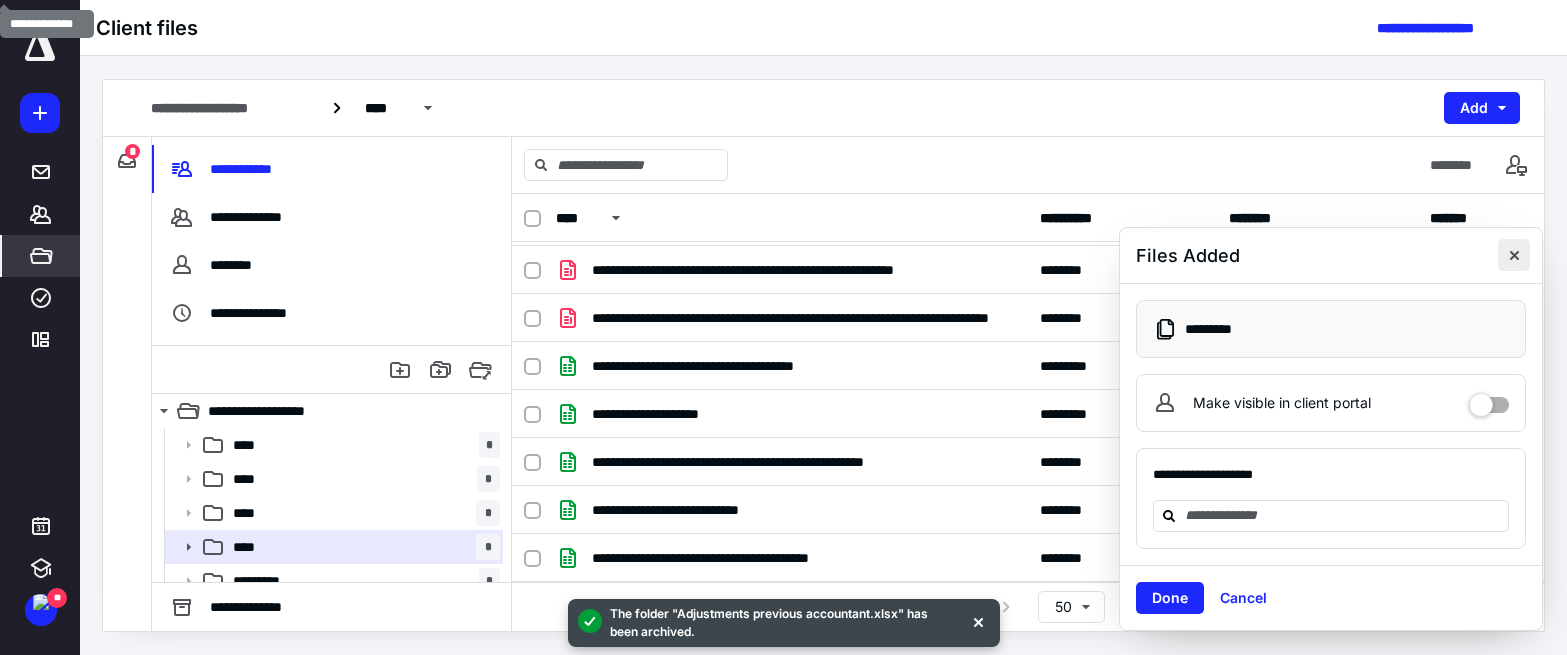 click at bounding box center (1514, 255) 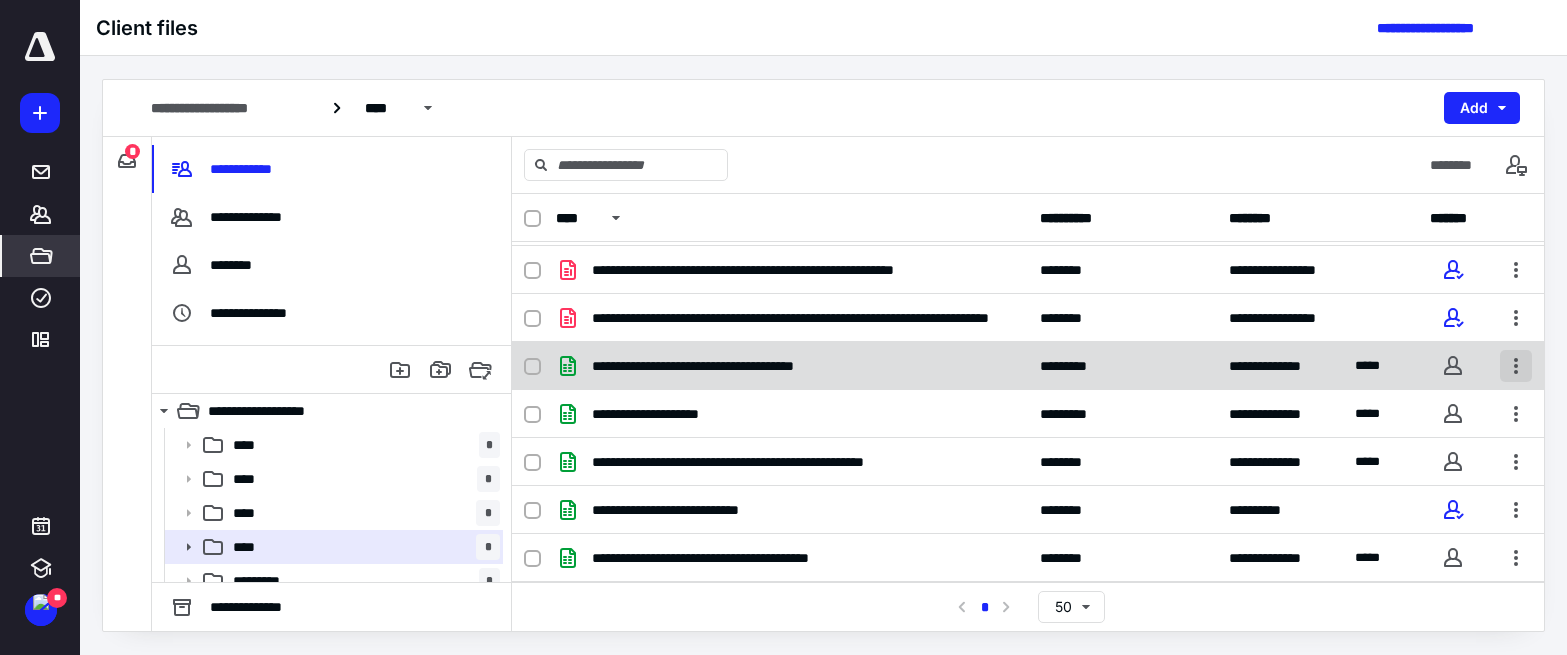 click at bounding box center [1516, 366] 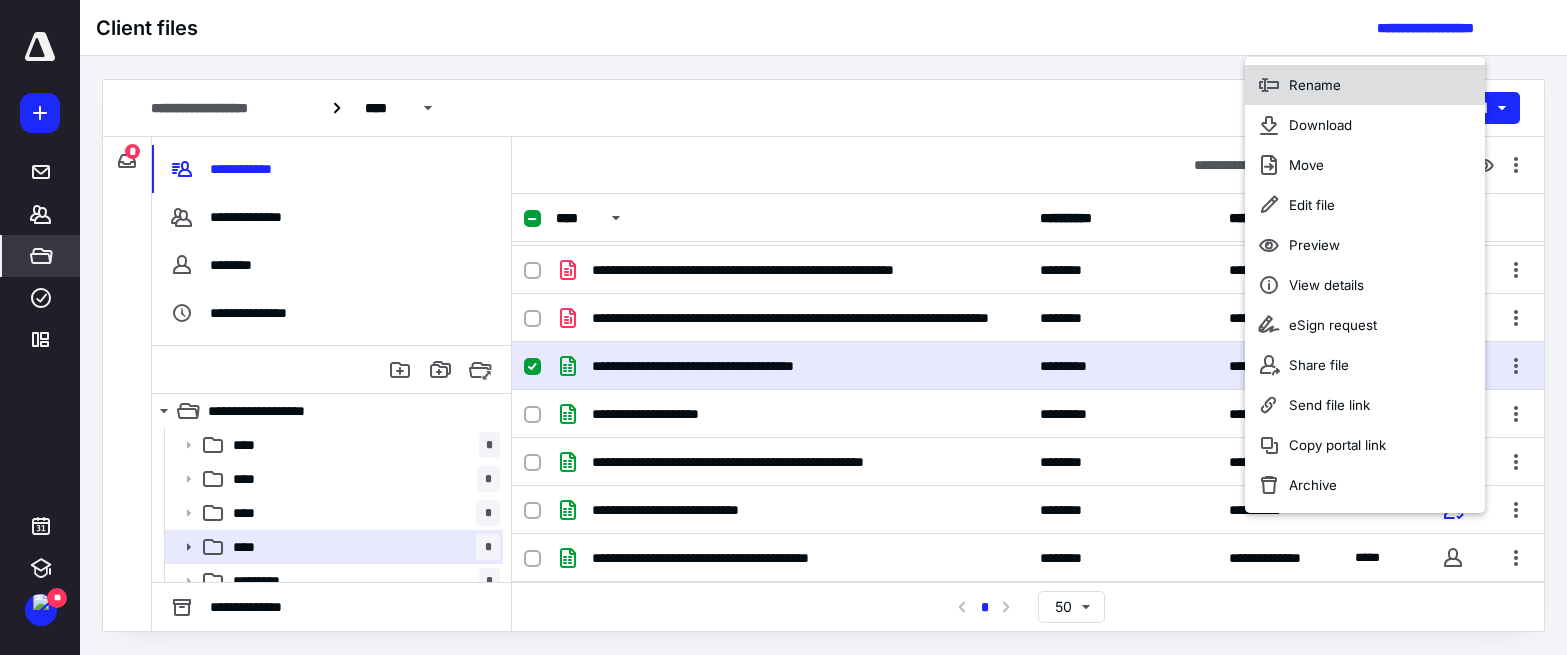 click on "Rename" at bounding box center [1315, 85] 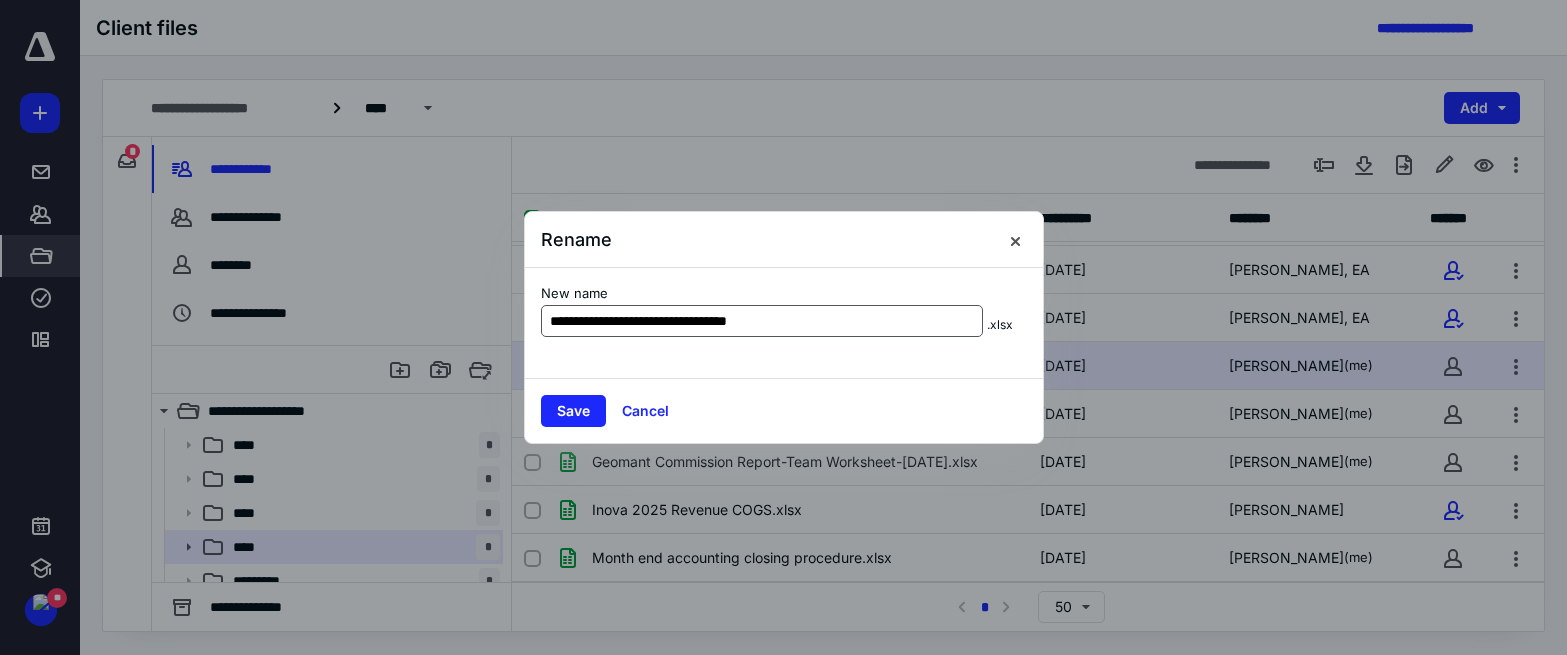 click on "**********" at bounding box center [762, 321] 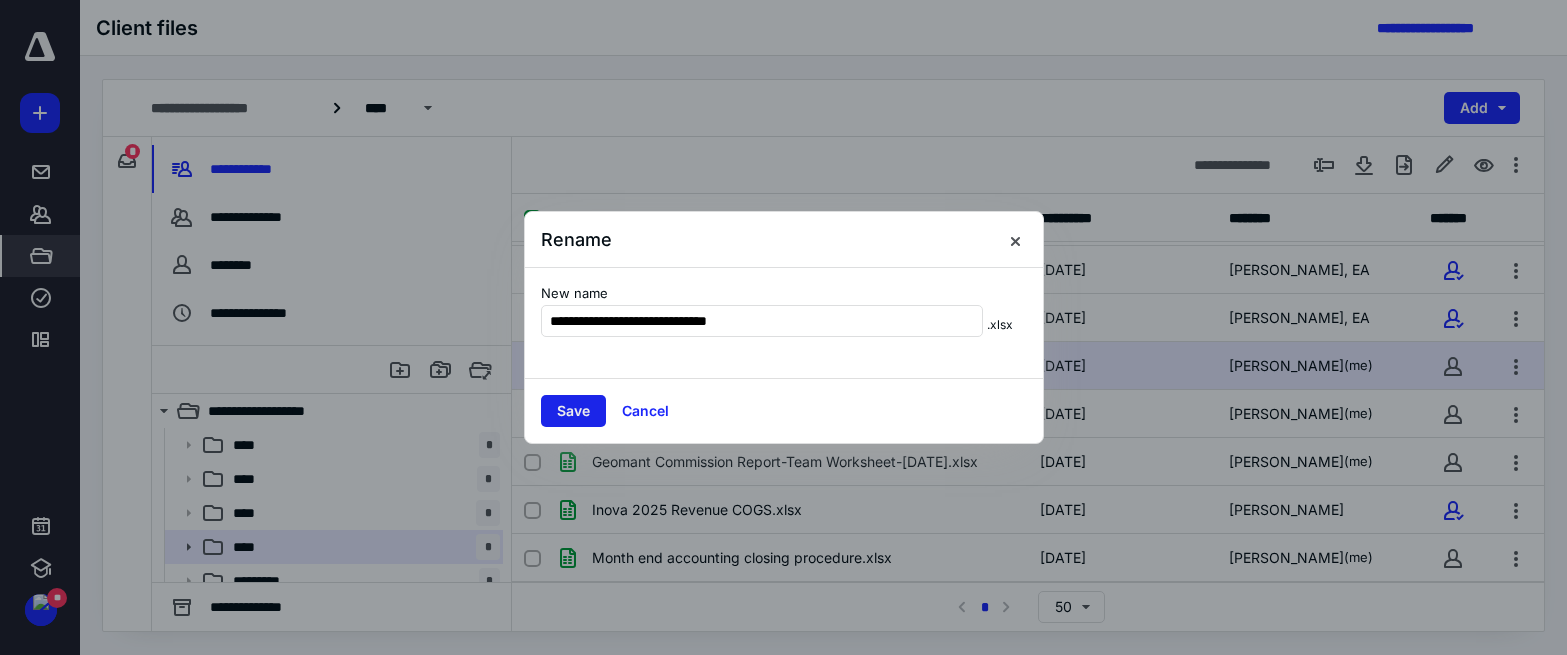 type on "**********" 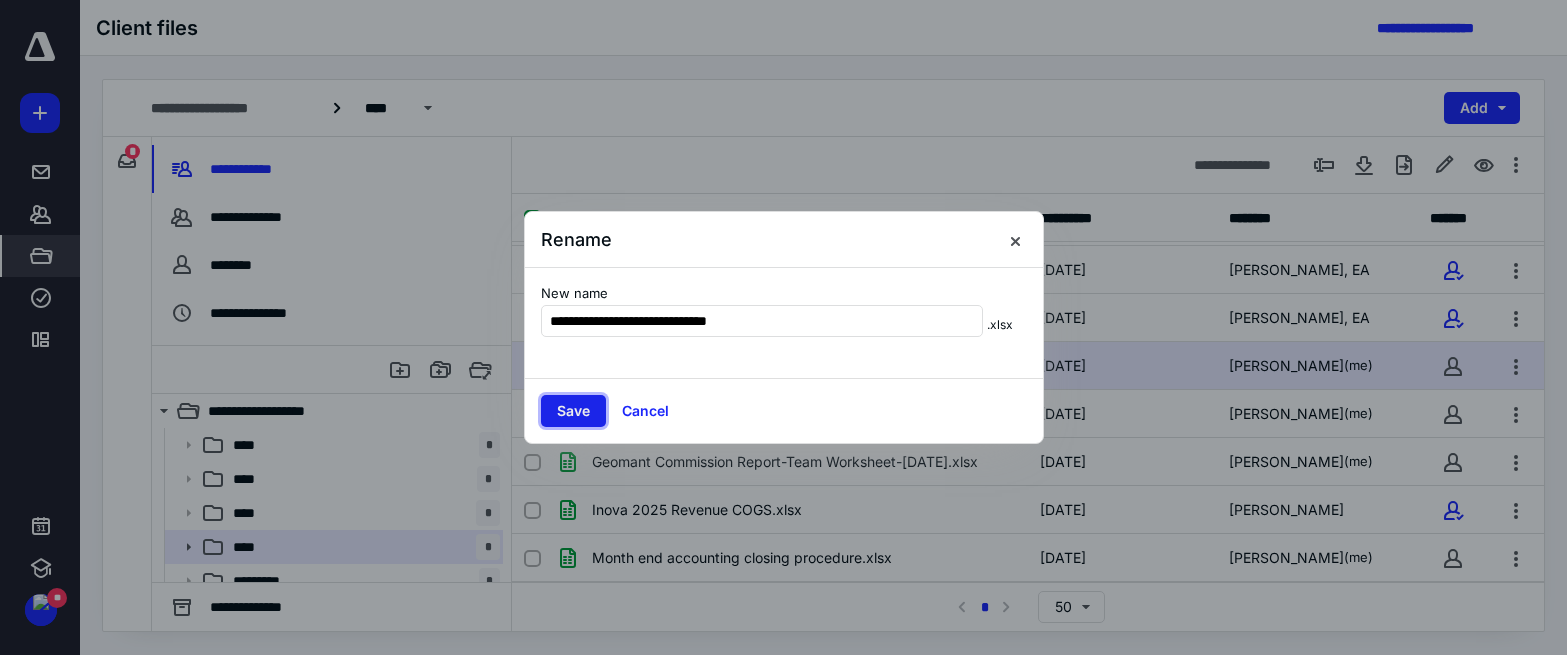 click on "Save" at bounding box center (573, 411) 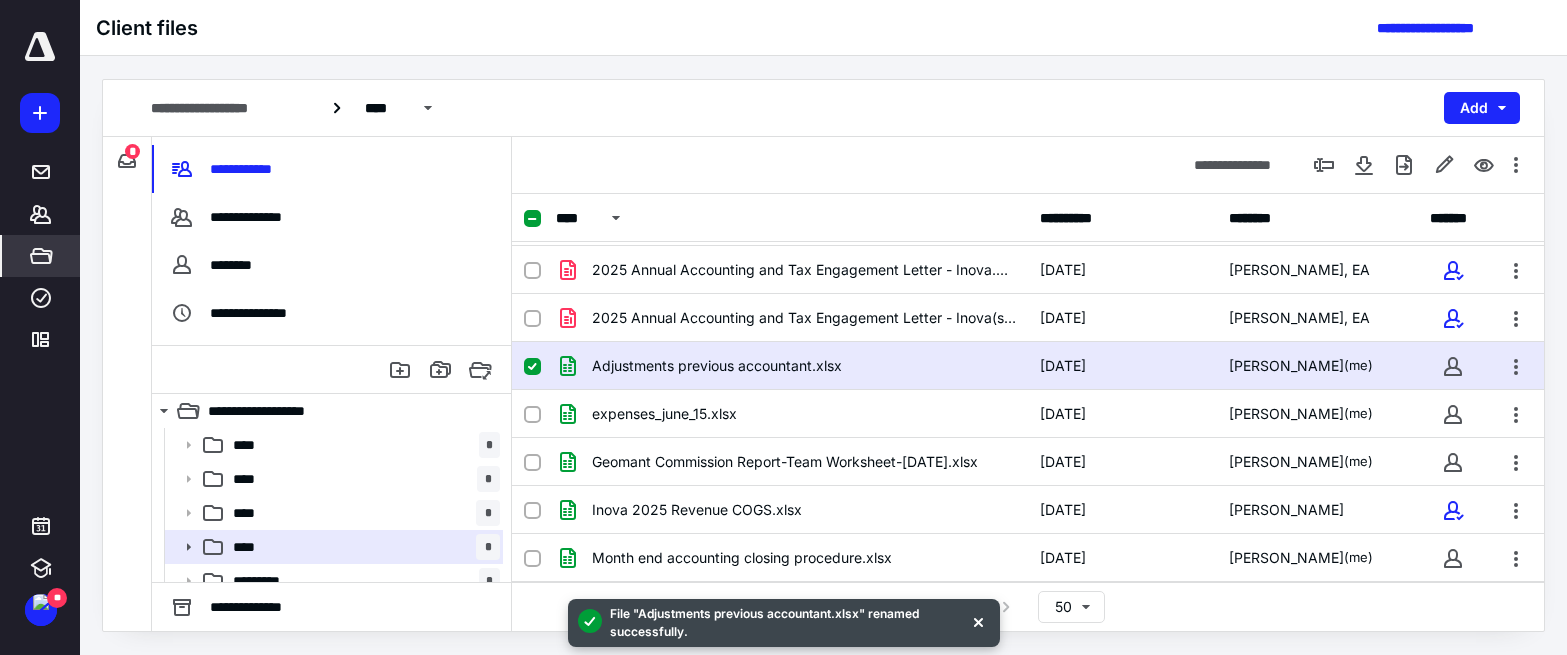 click on "Adjustments previous accountant.xlsx" at bounding box center (792, 366) 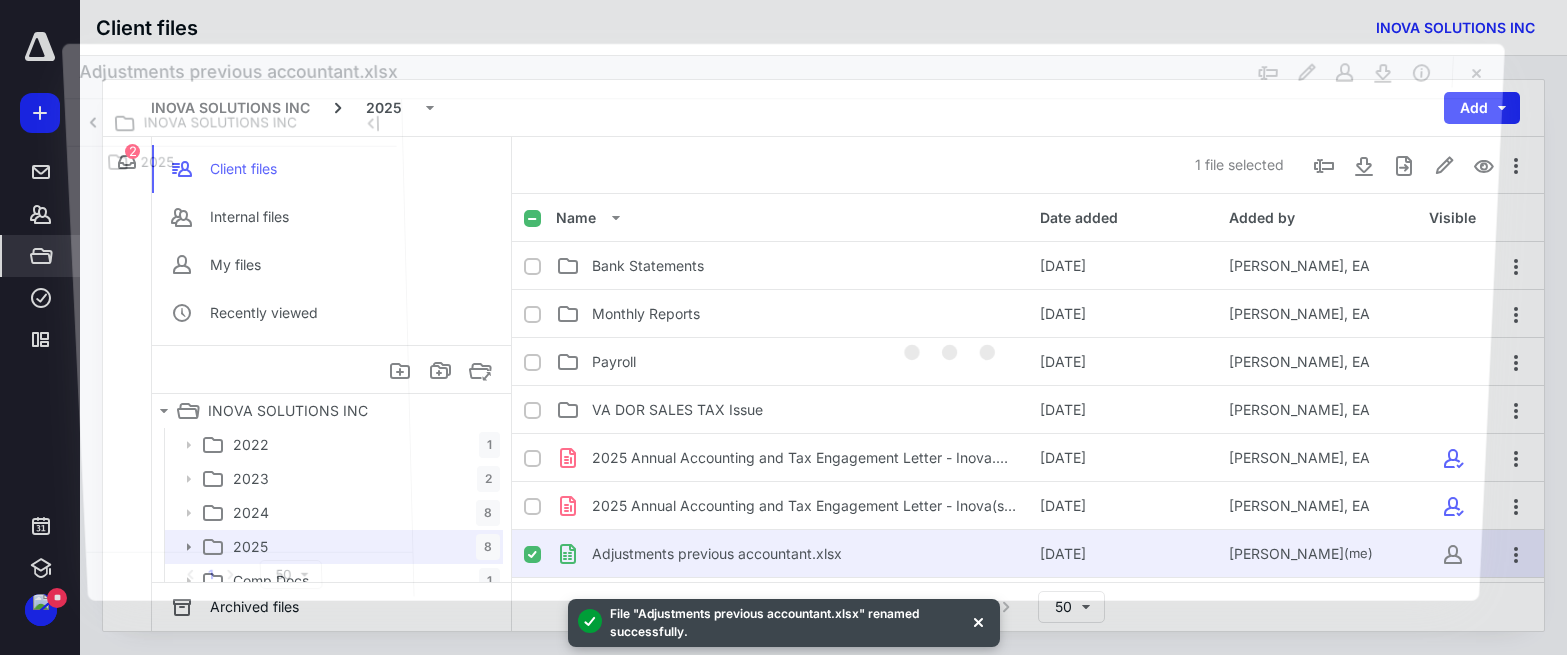 scroll, scrollTop: 188, scrollLeft: 0, axis: vertical 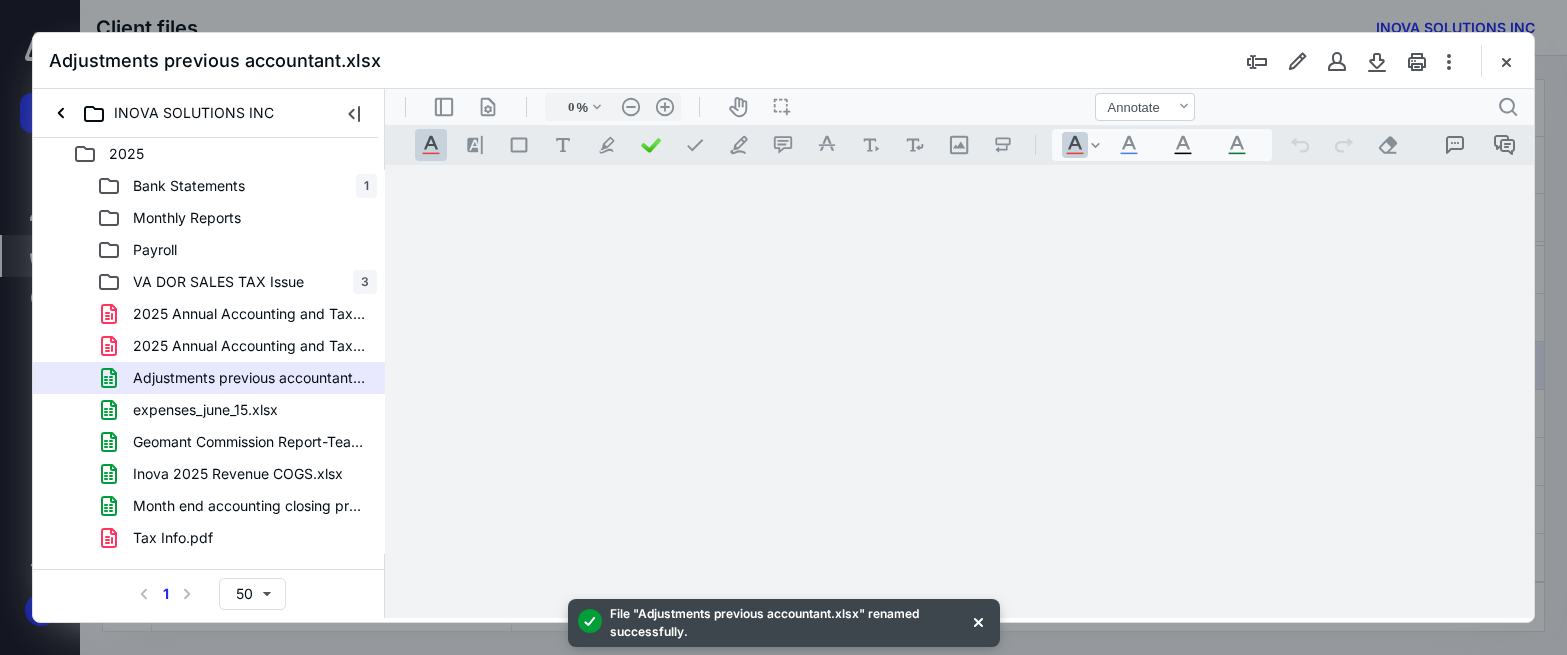 type on "44" 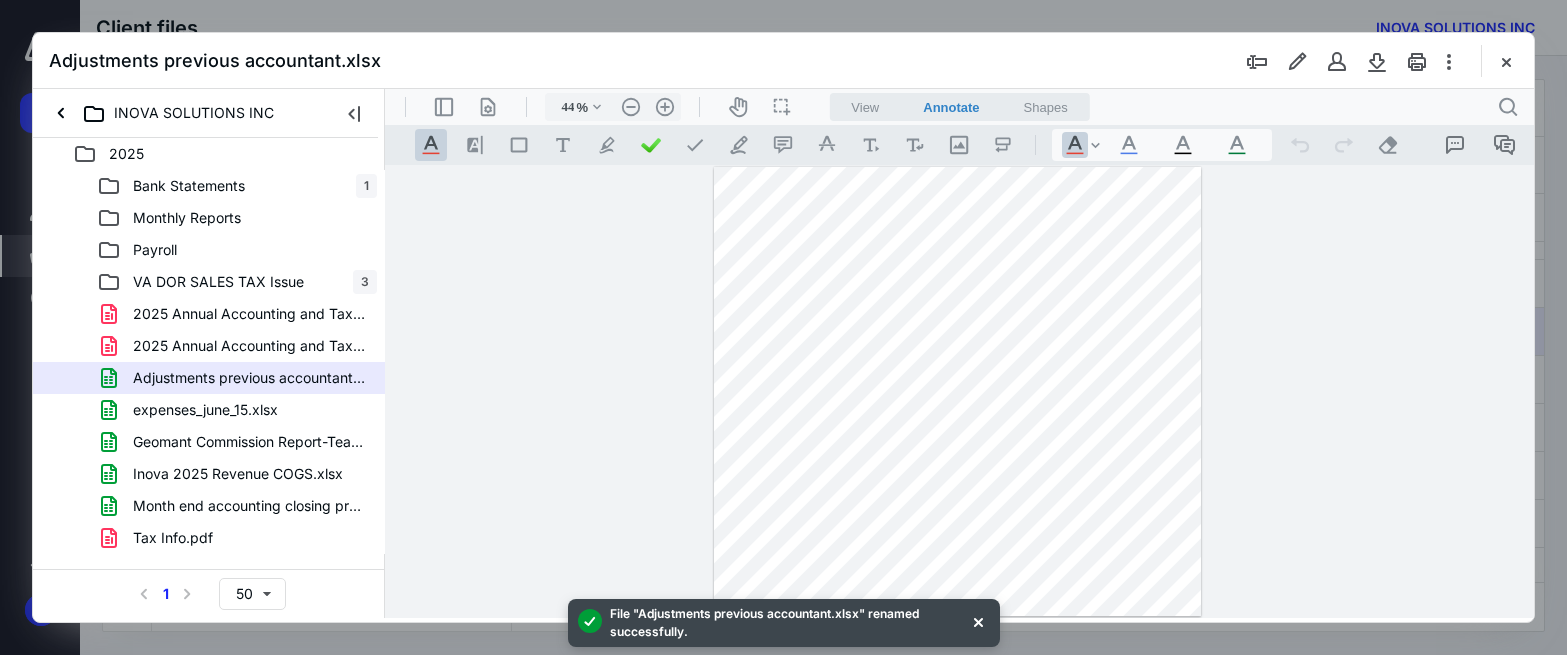 scroll, scrollTop: 236, scrollLeft: 0, axis: vertical 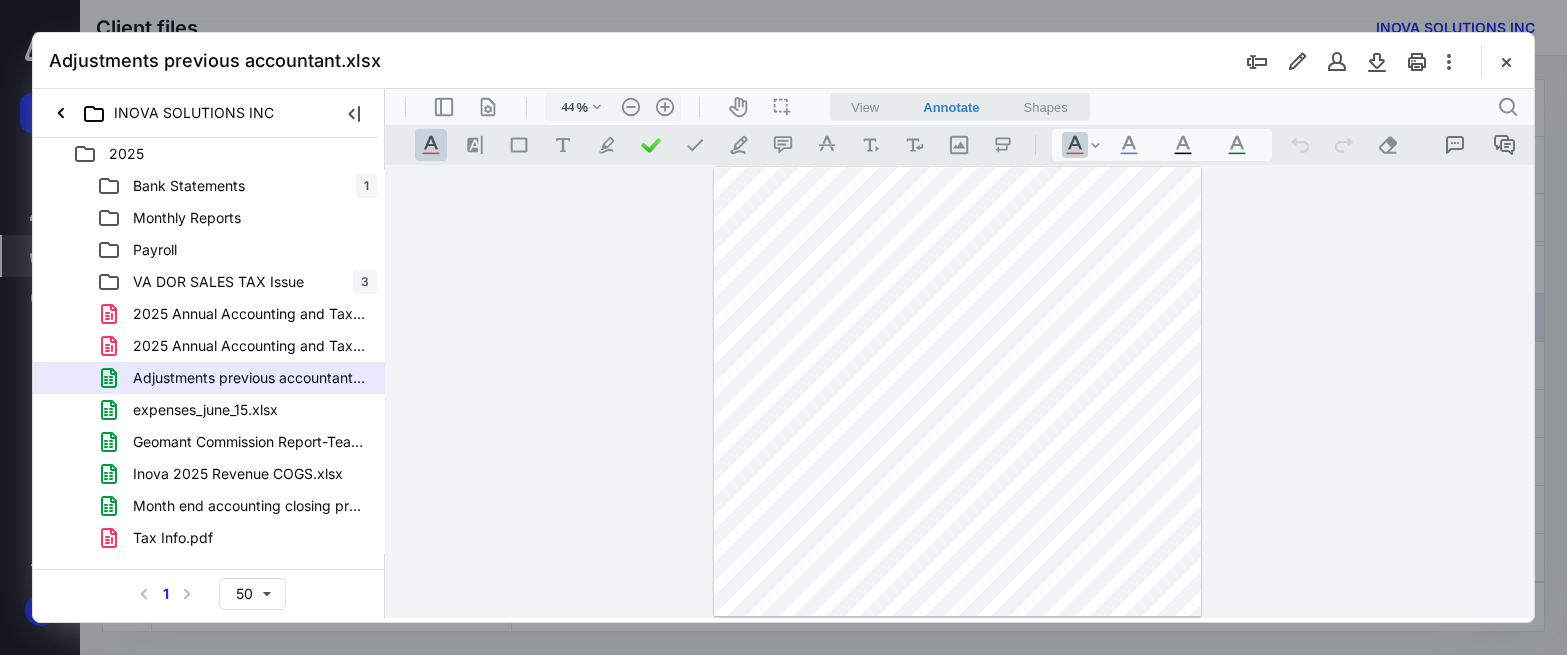 click at bounding box center [959, 391] 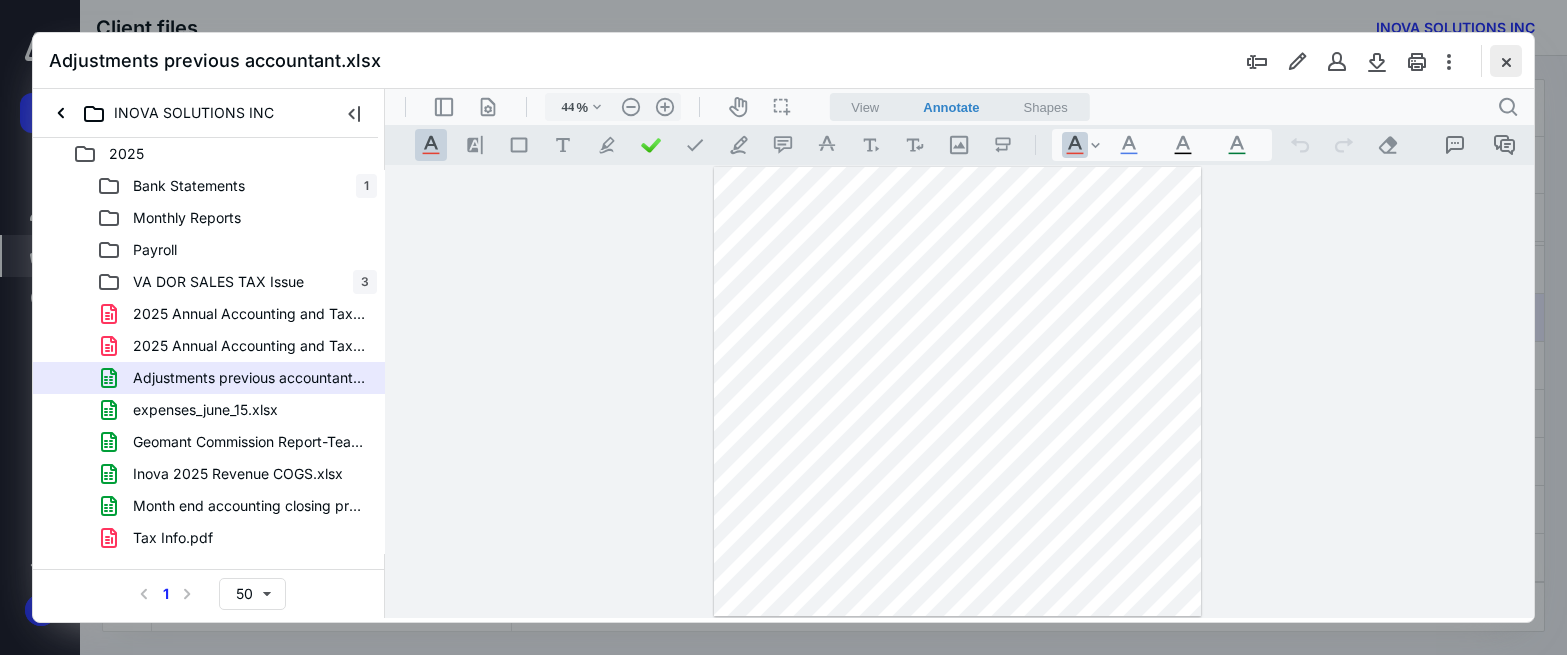 click at bounding box center [1506, 61] 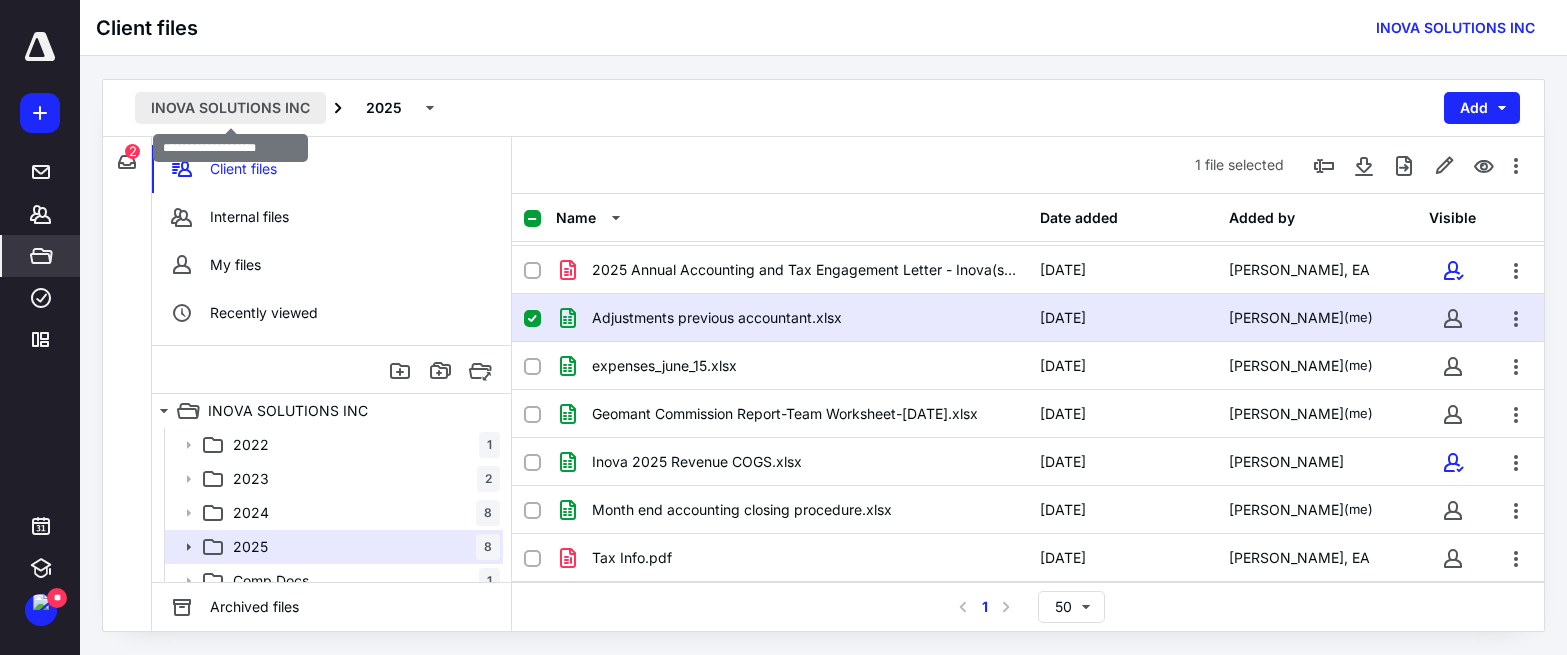 click on "INOVA SOLUTIONS INC" at bounding box center (230, 108) 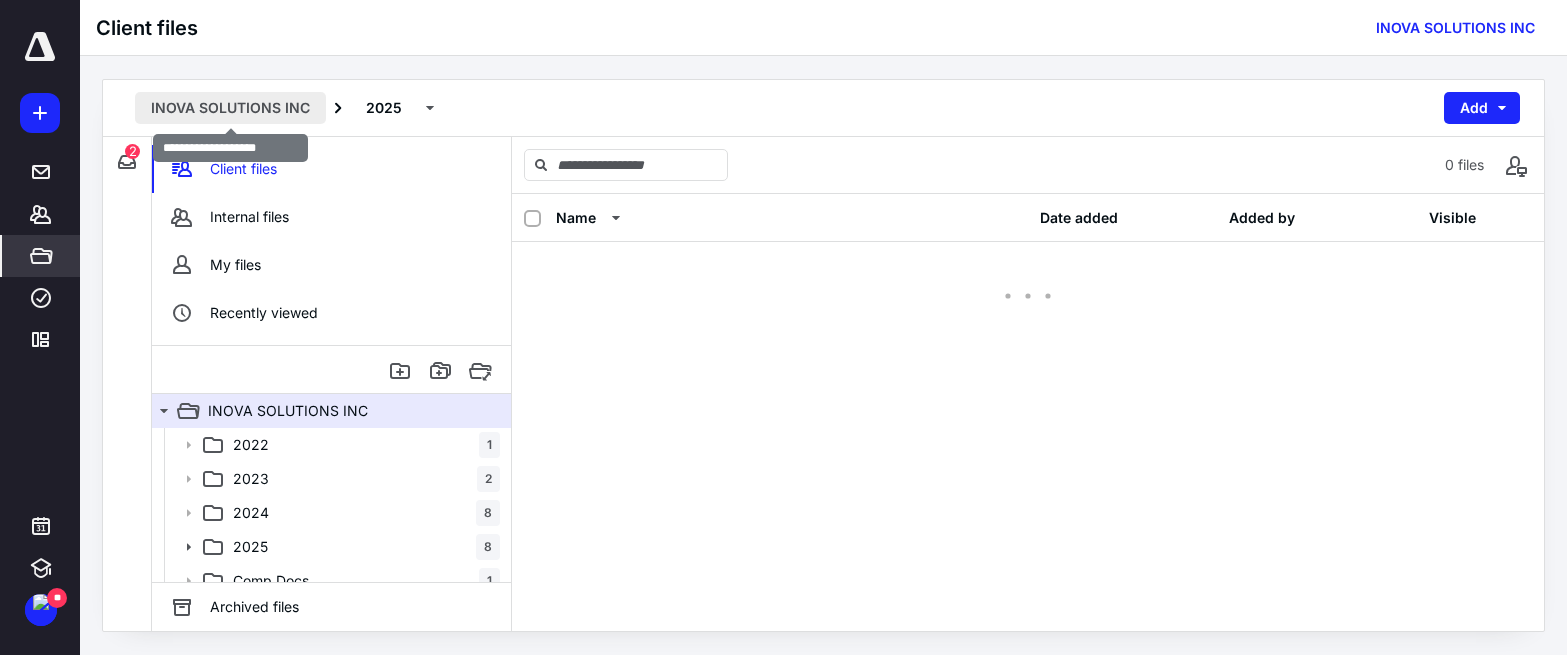 scroll, scrollTop: 0, scrollLeft: 0, axis: both 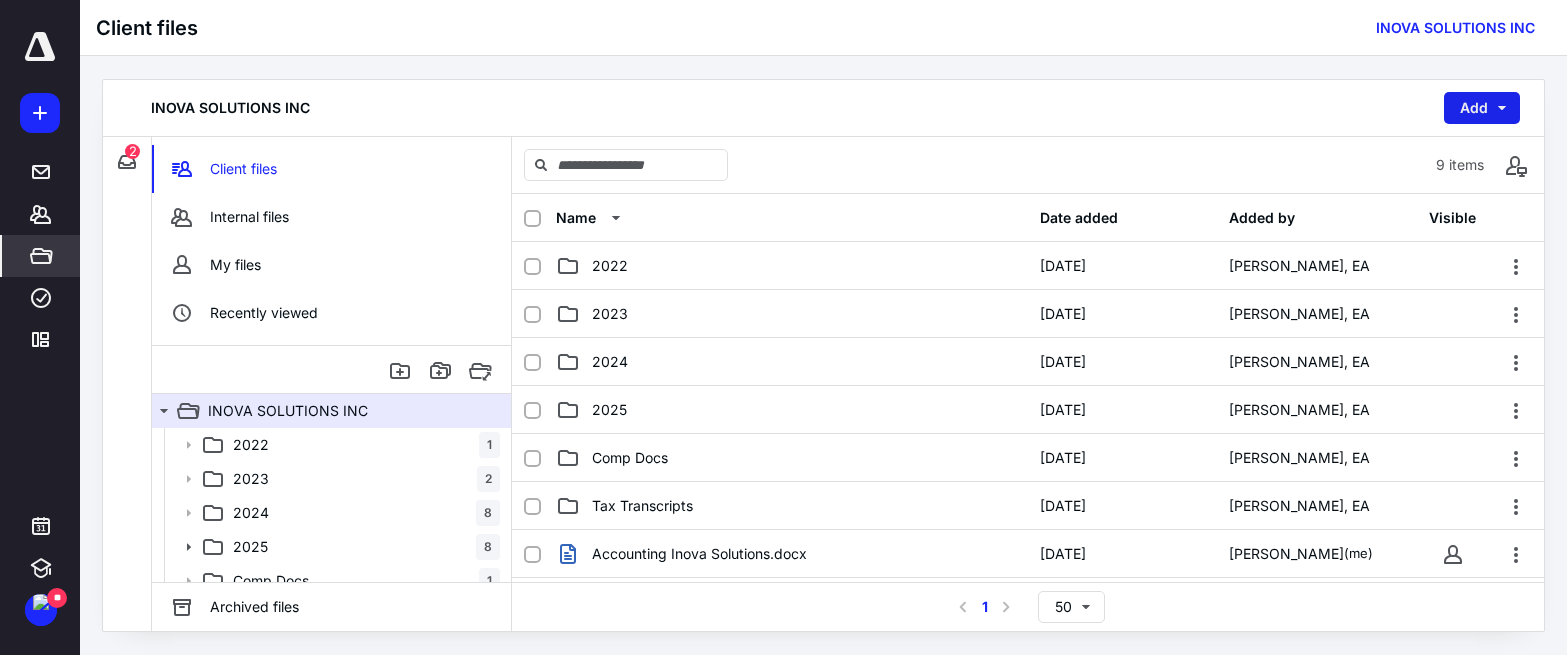 click on "Add" at bounding box center (1482, 108) 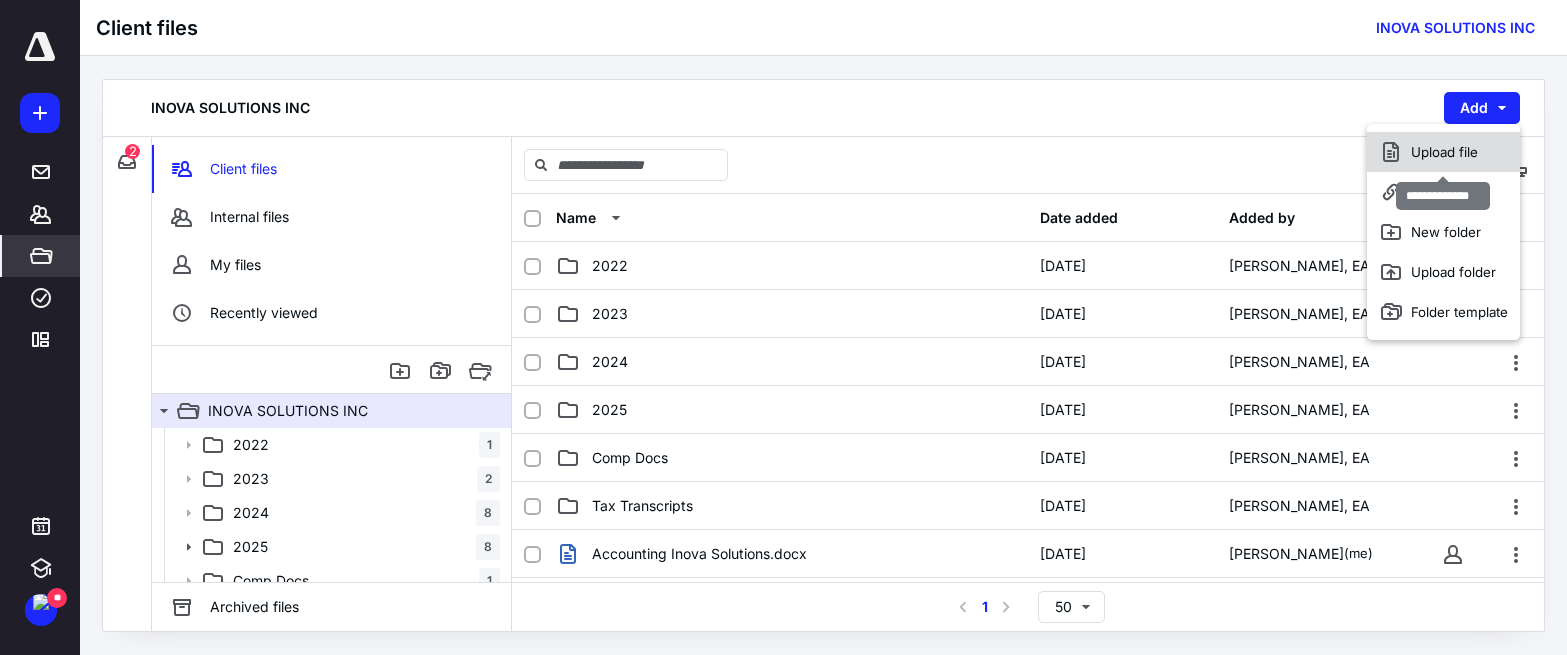 click on "Upload file" at bounding box center (1443, 152) 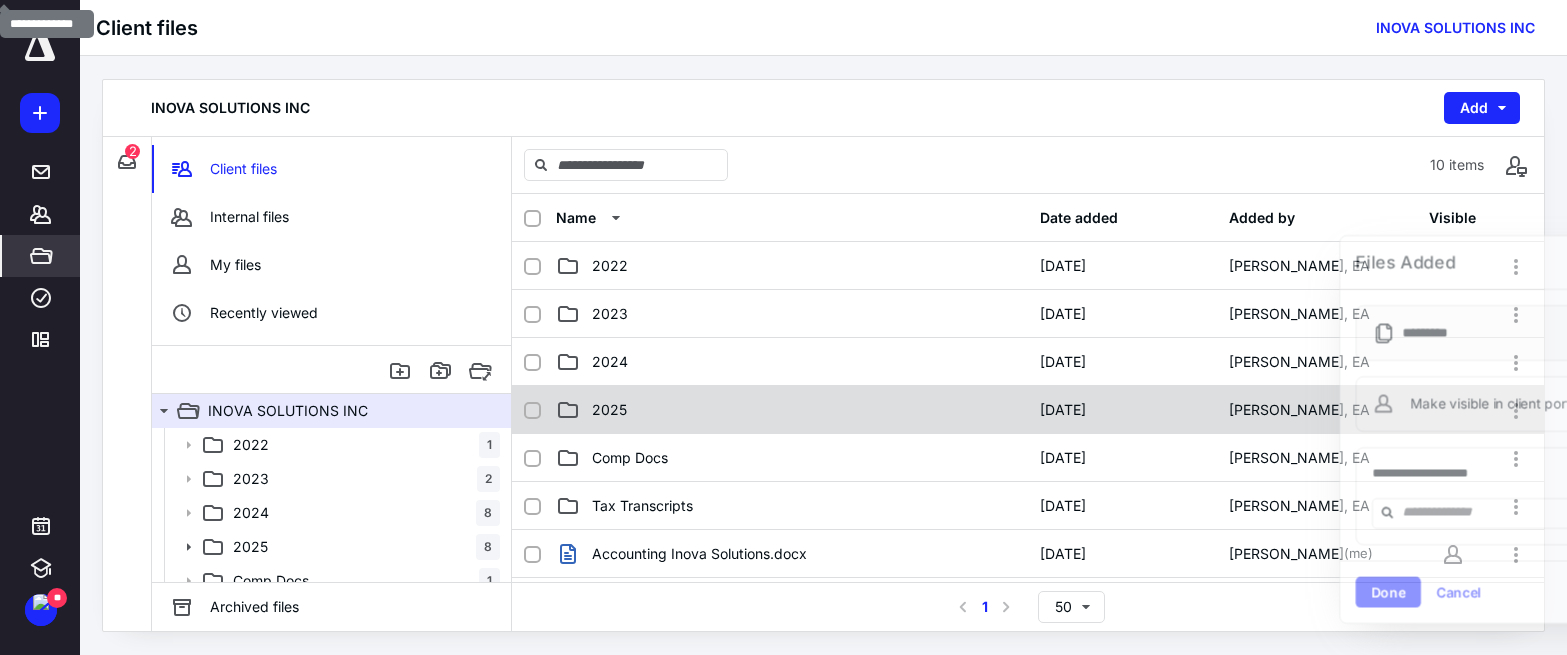 scroll, scrollTop: 248, scrollLeft: 0, axis: vertical 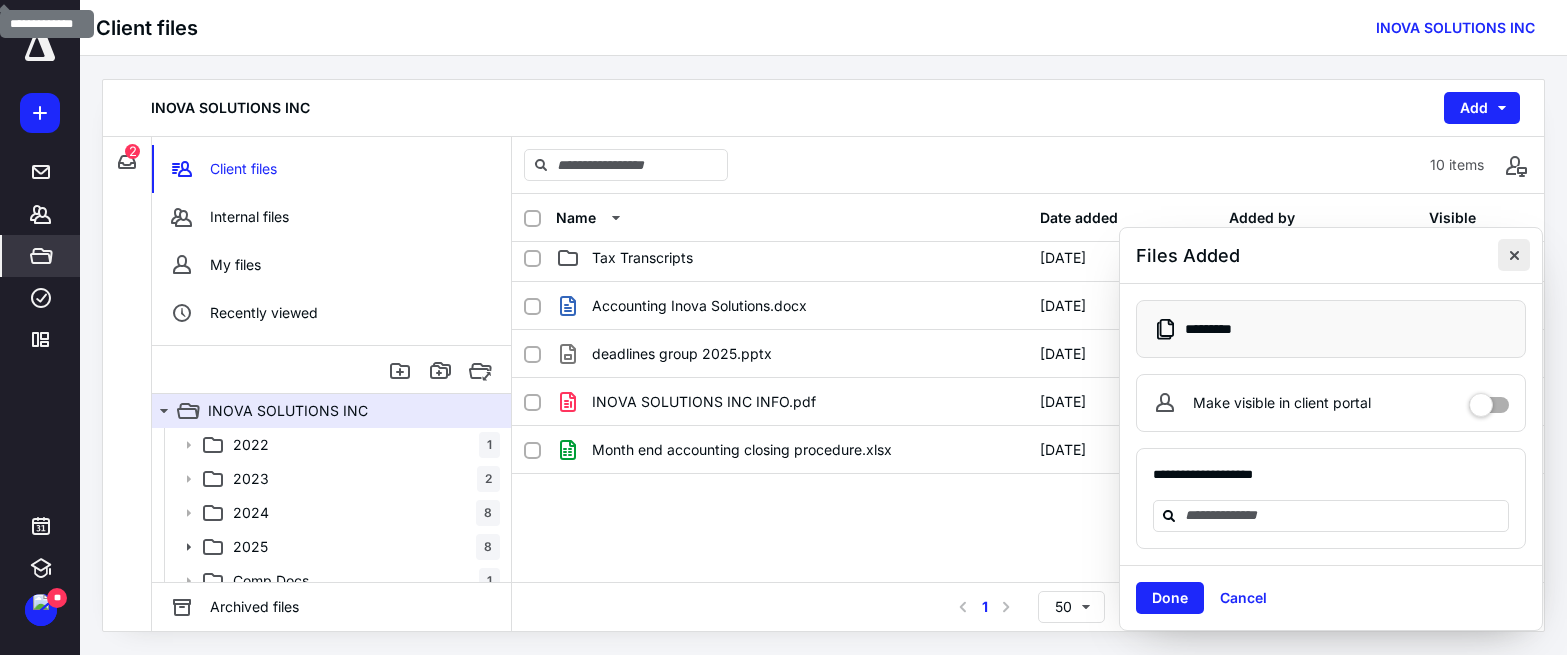 click at bounding box center (1514, 255) 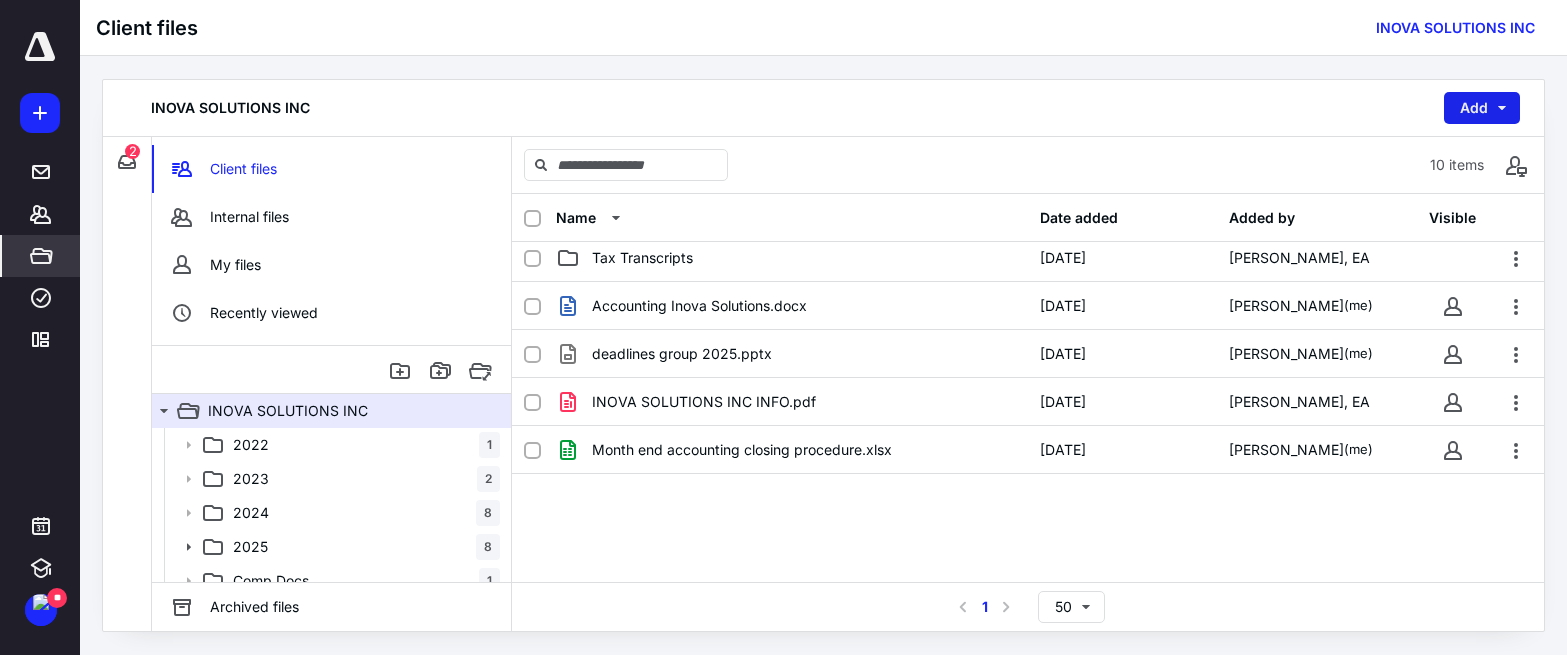 click on "Add" at bounding box center [1482, 108] 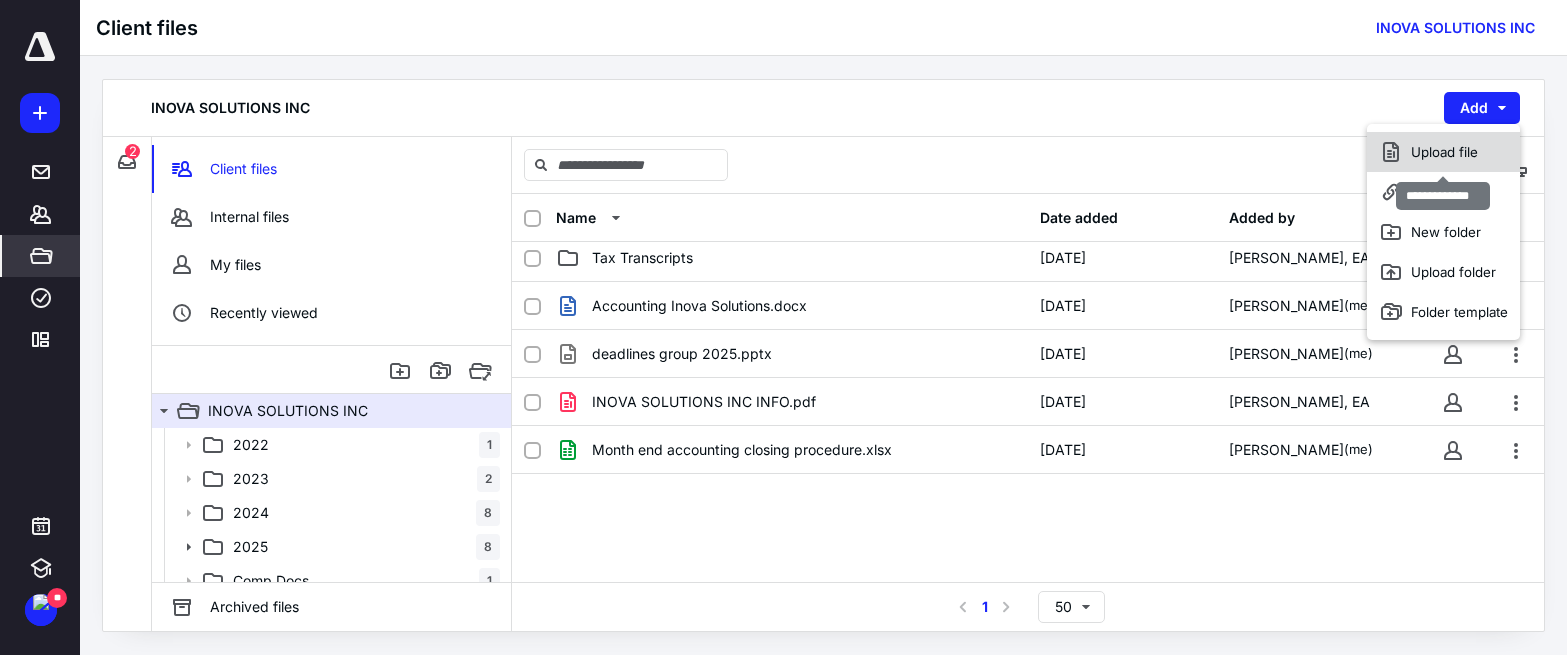 click on "Upload file" at bounding box center [1443, 152] 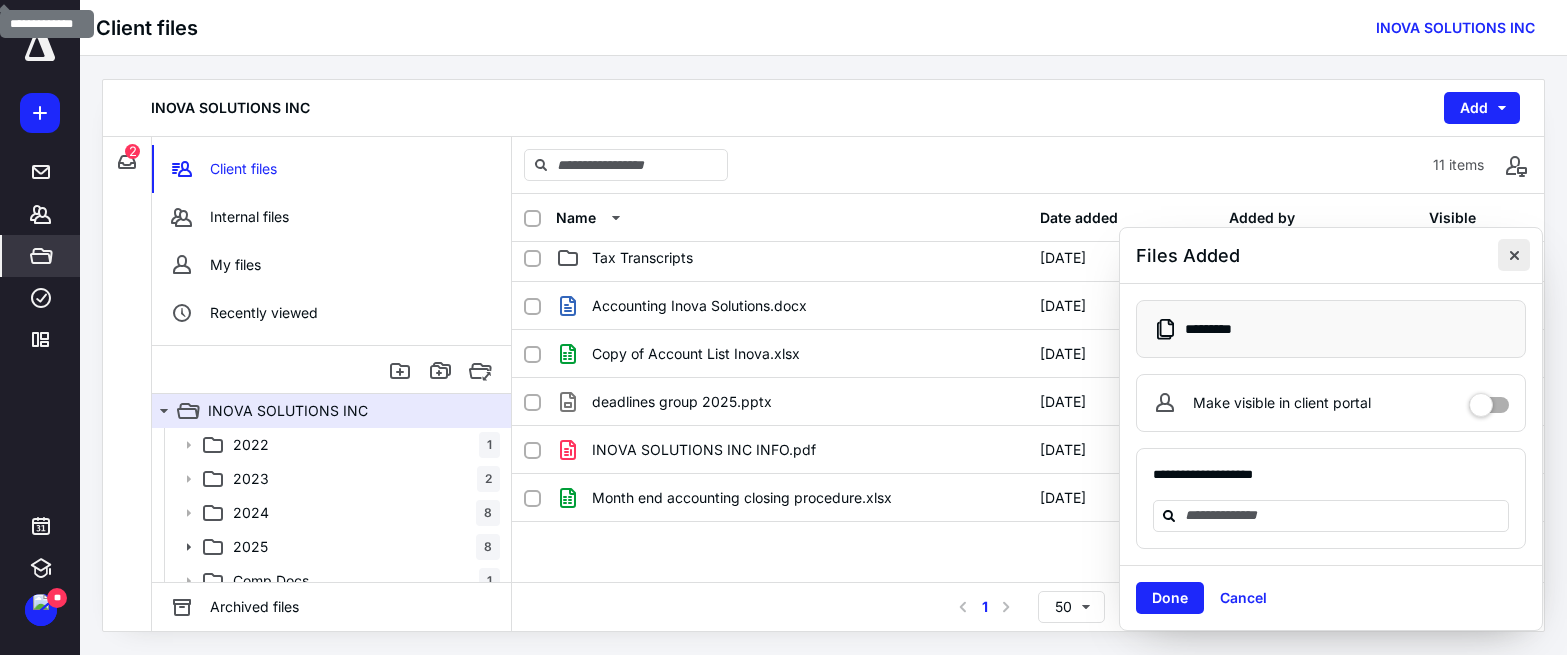 click at bounding box center (1514, 255) 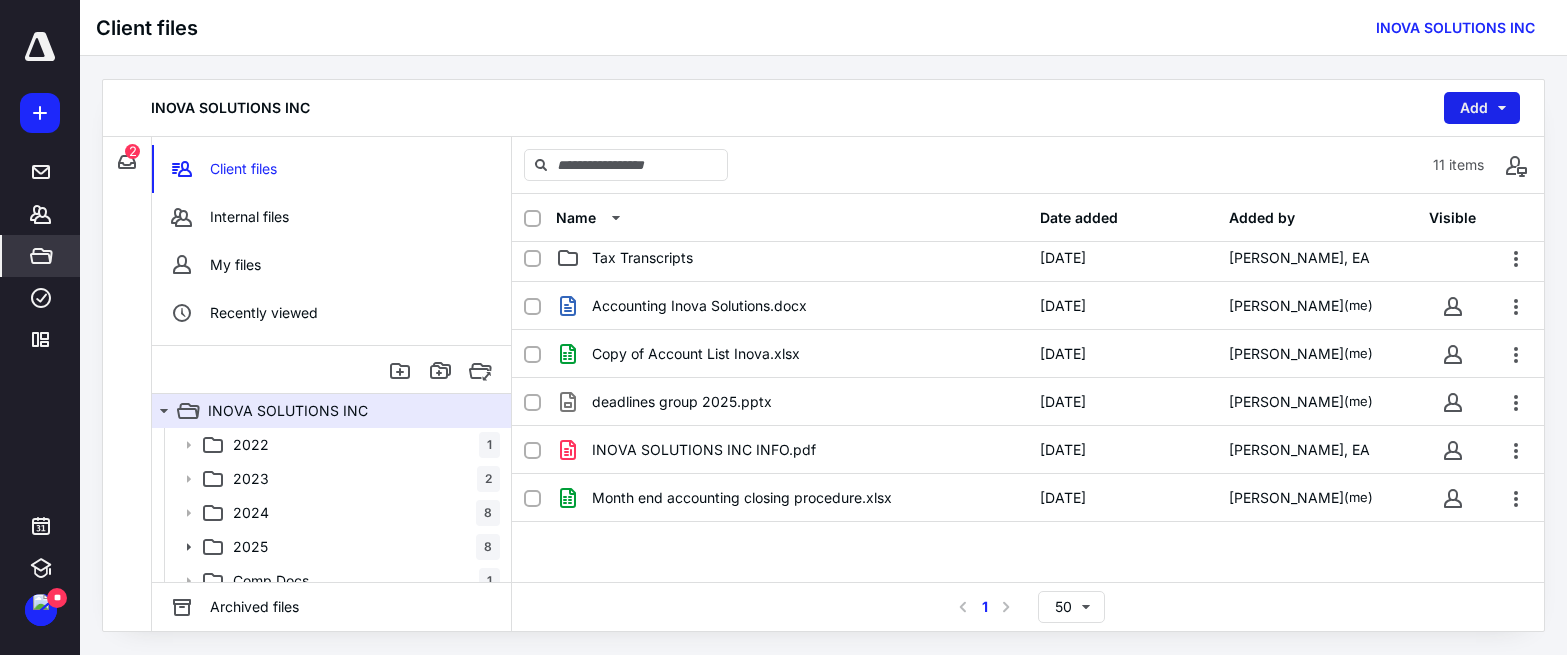 click on "Add" at bounding box center (1482, 108) 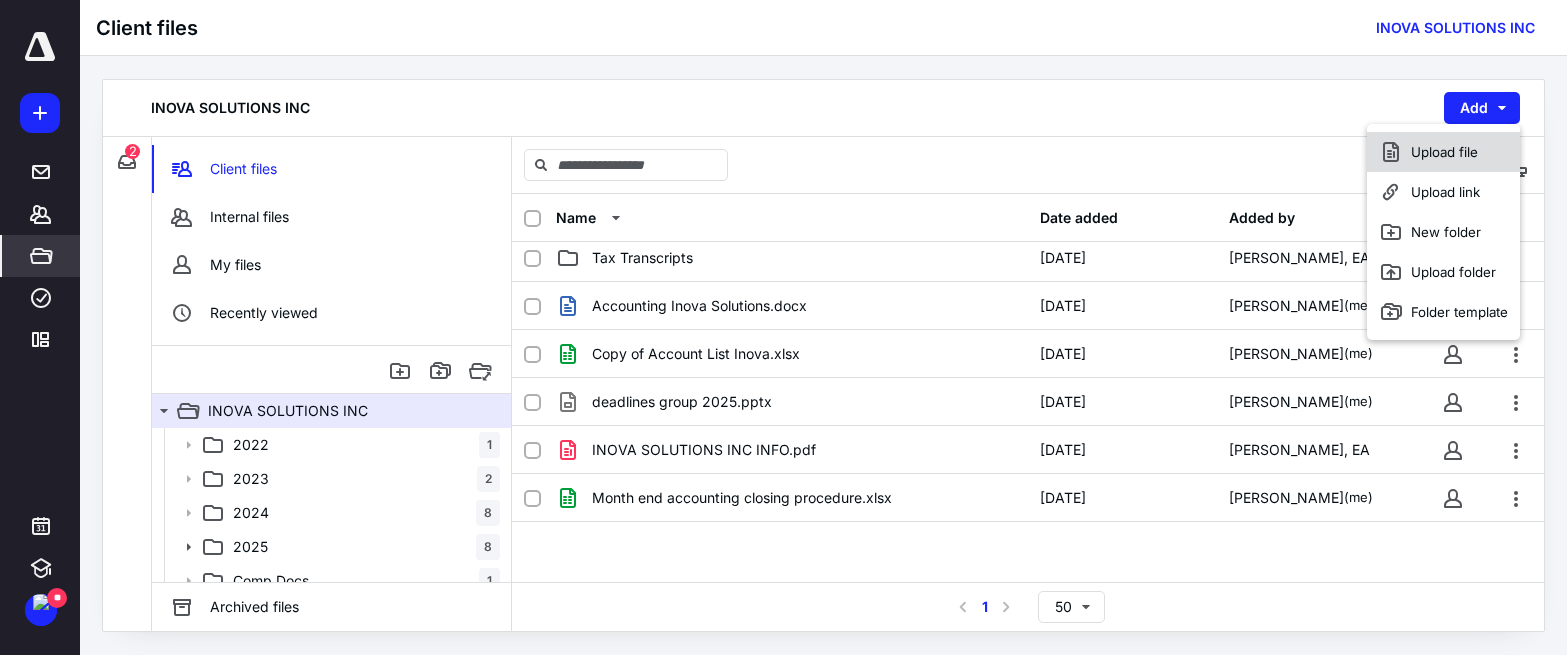 click on "Upload file" at bounding box center (1443, 152) 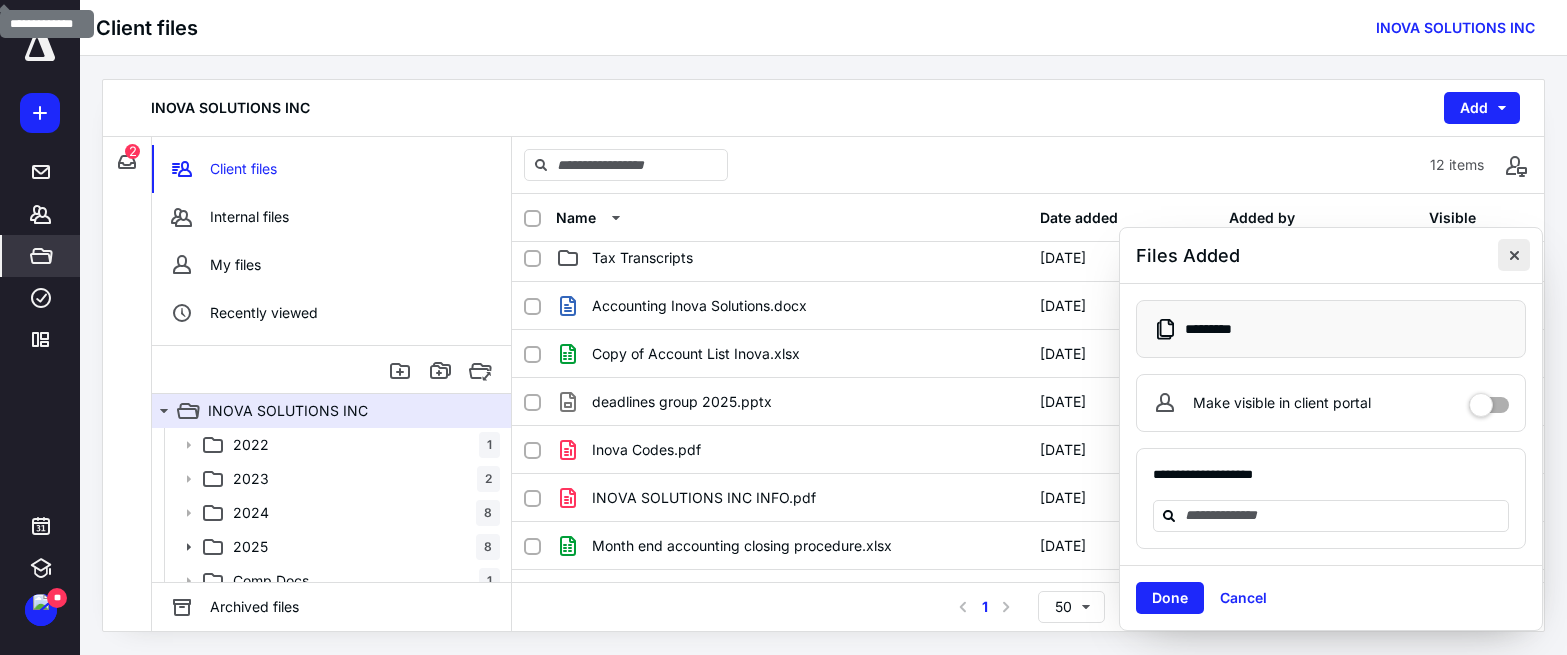 click at bounding box center (1514, 255) 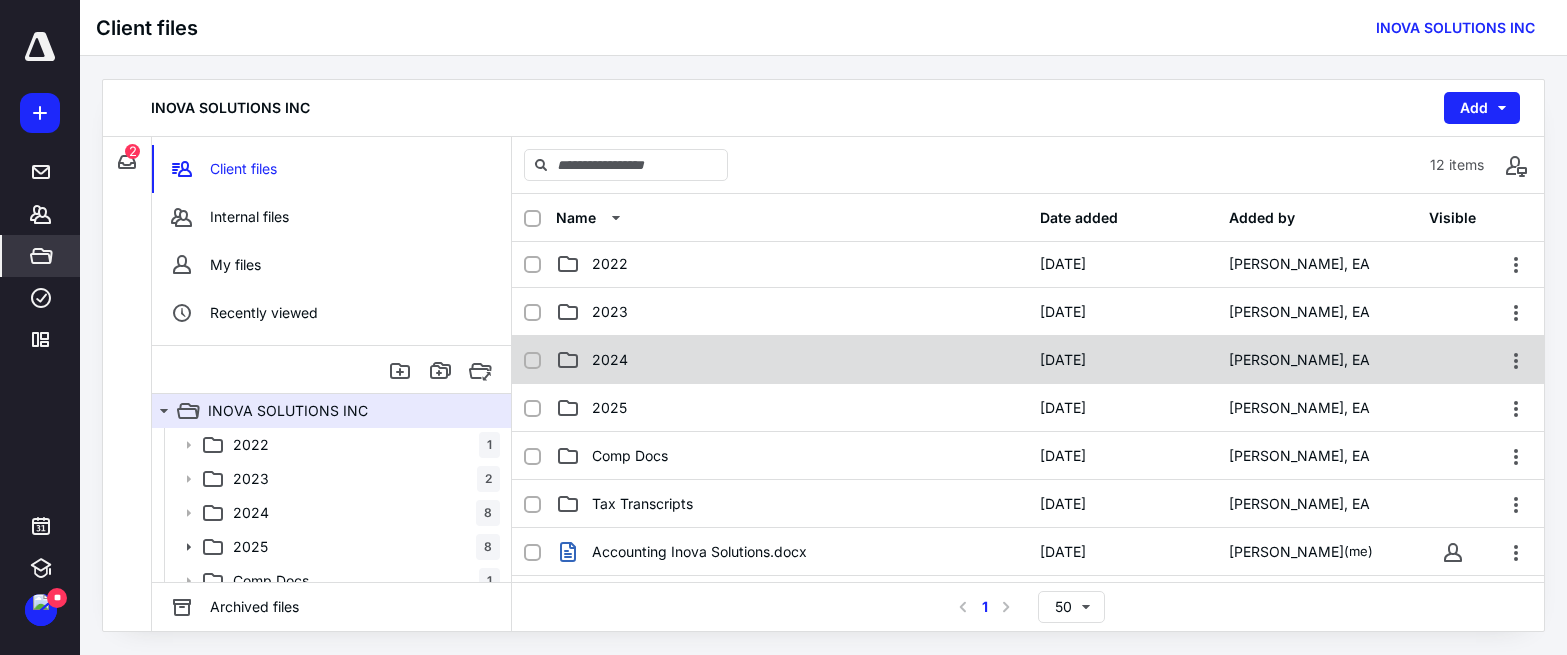 scroll, scrollTop: 0, scrollLeft: 0, axis: both 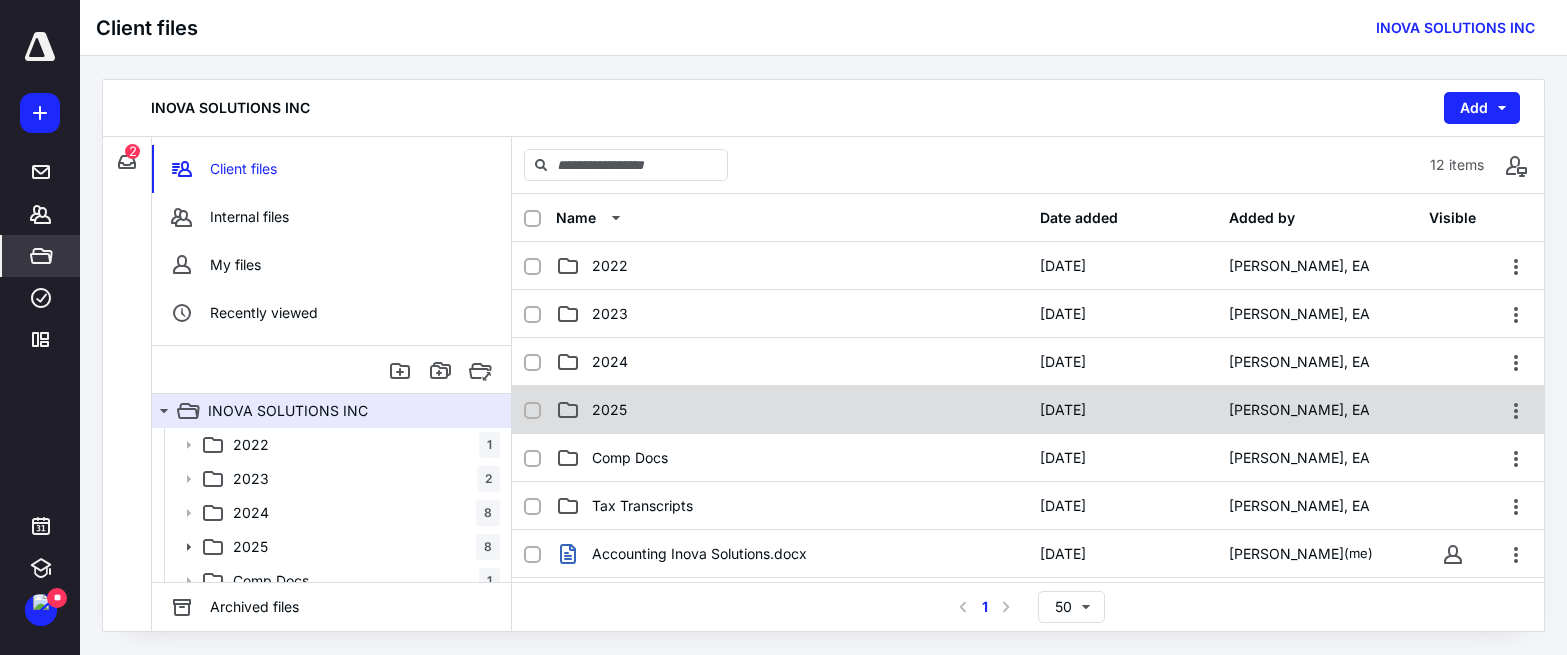 click on "2025" at bounding box center [792, 410] 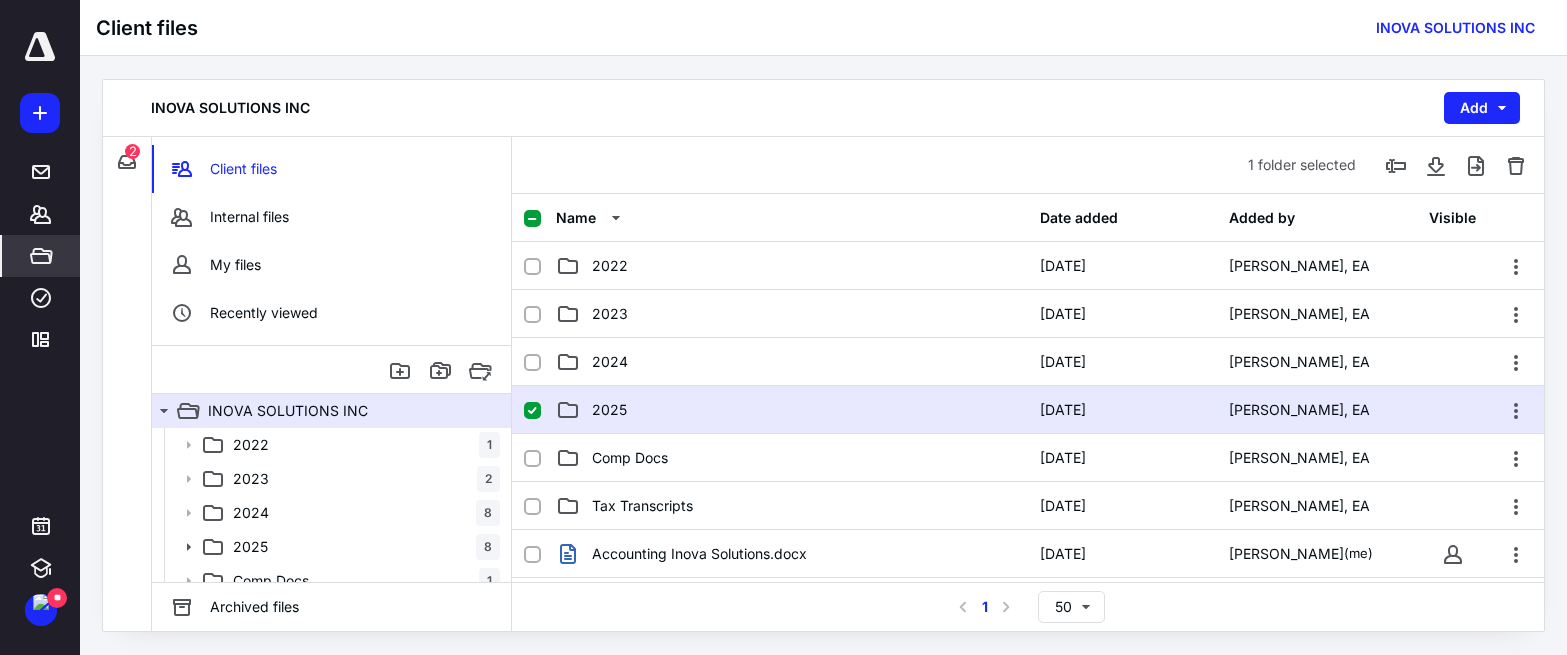 click on "2025" at bounding box center (792, 410) 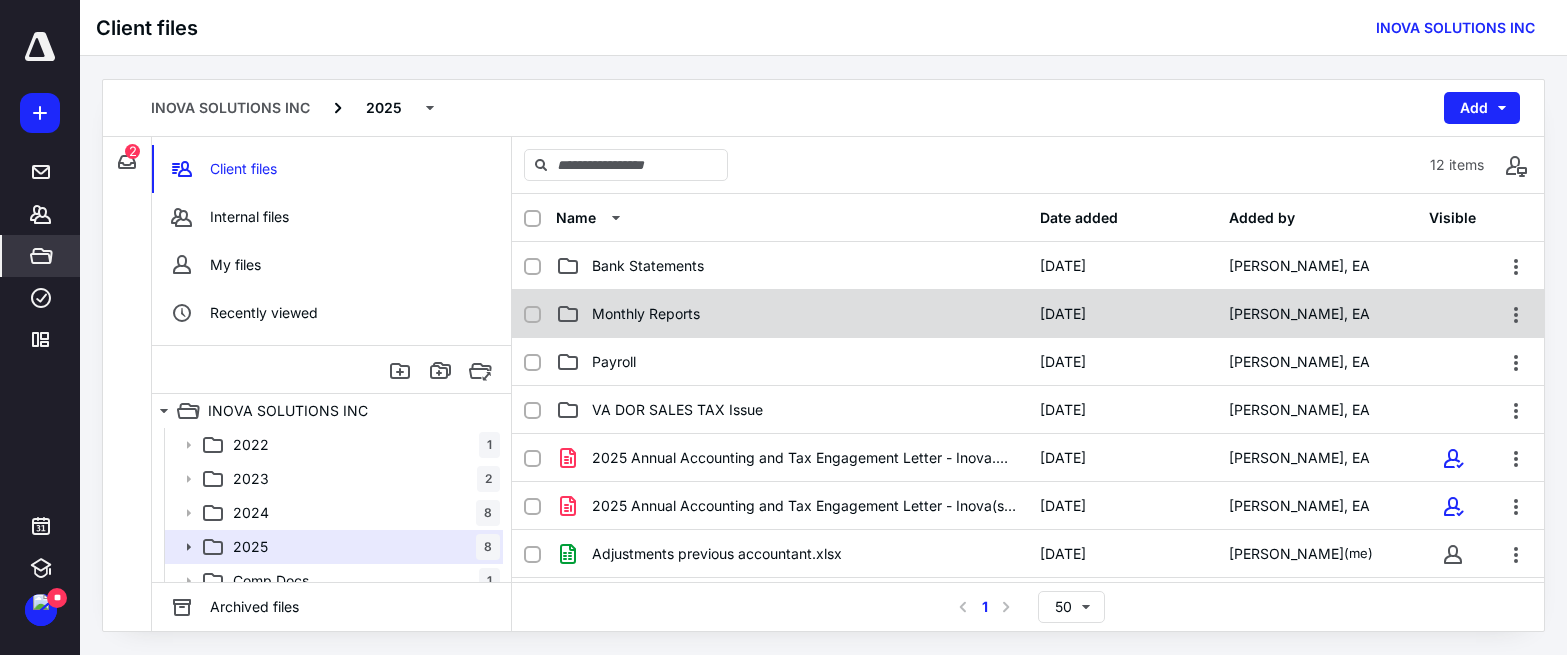 click on "Monthly Reports" at bounding box center (792, 314) 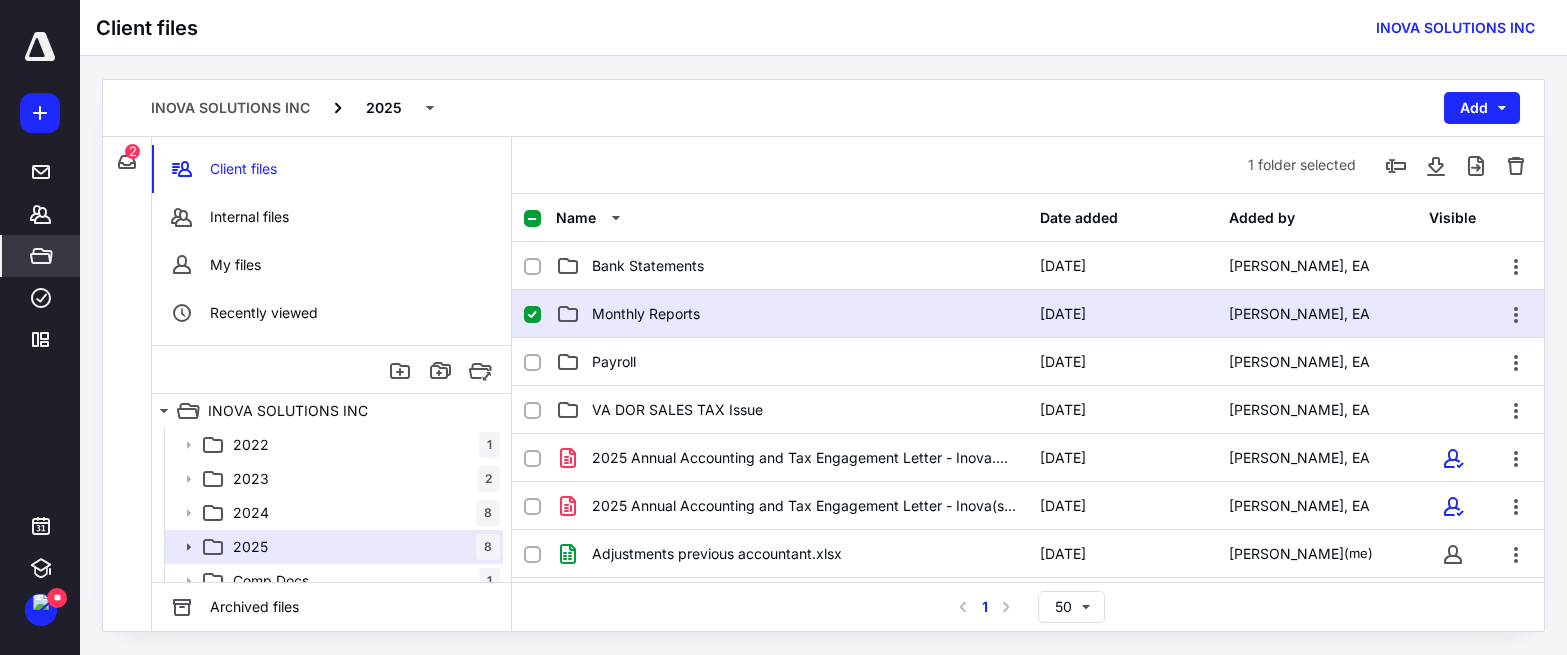 click on "Monthly Reports" at bounding box center [792, 314] 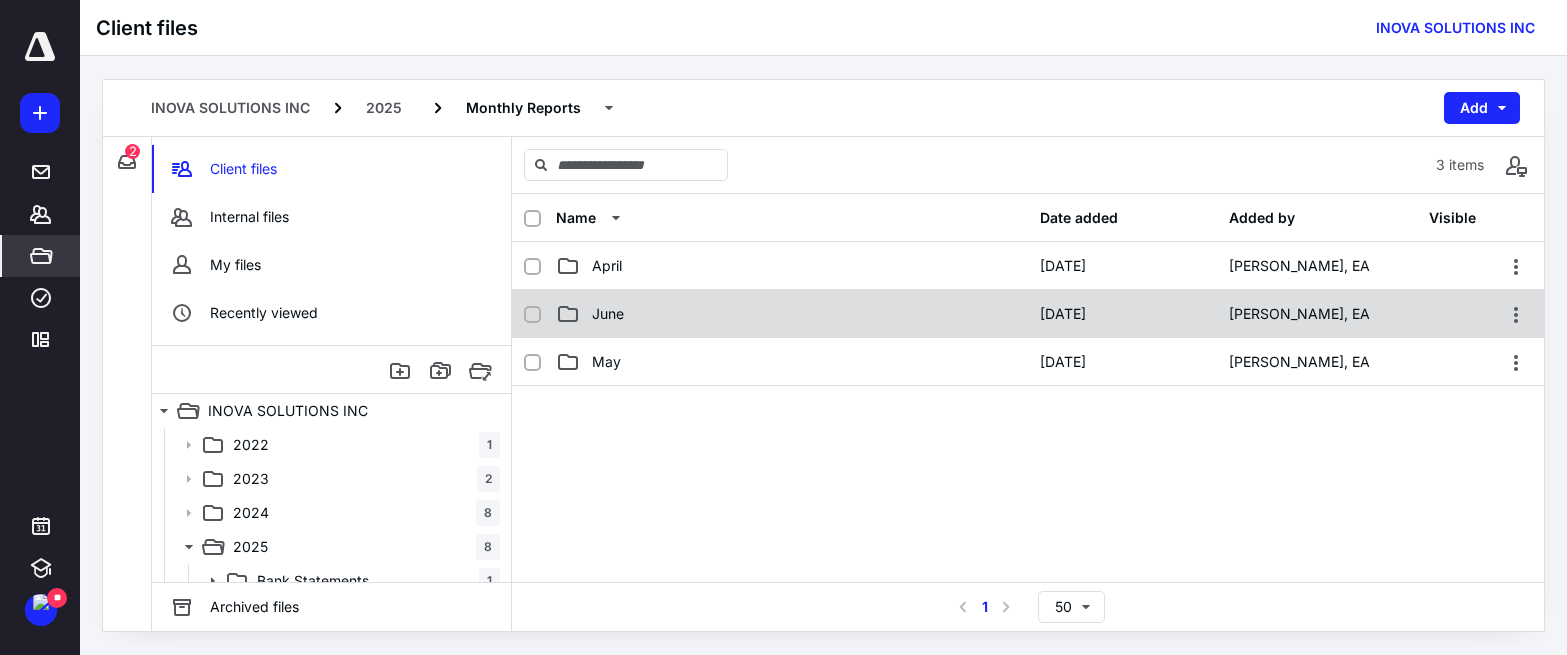 click on "June" at bounding box center (792, 314) 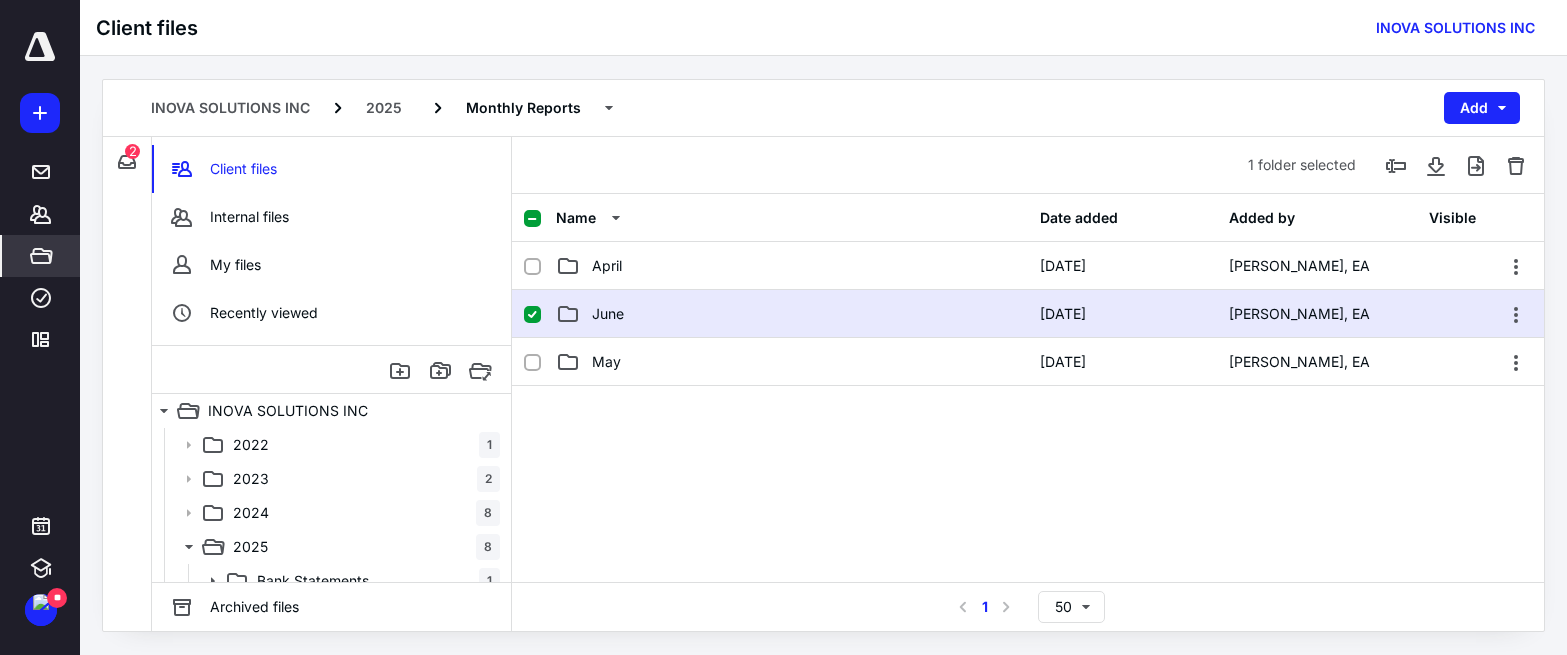 checkbox on "true" 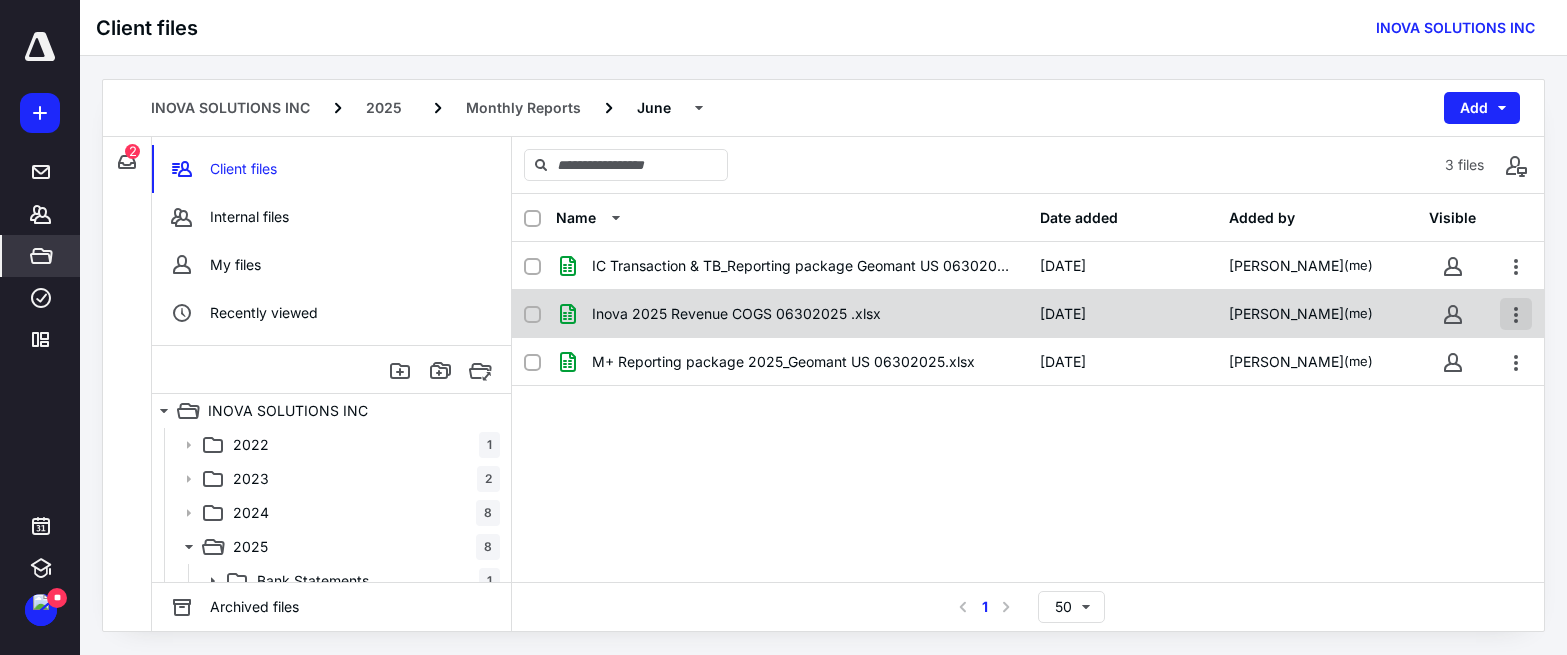 click at bounding box center (1516, 314) 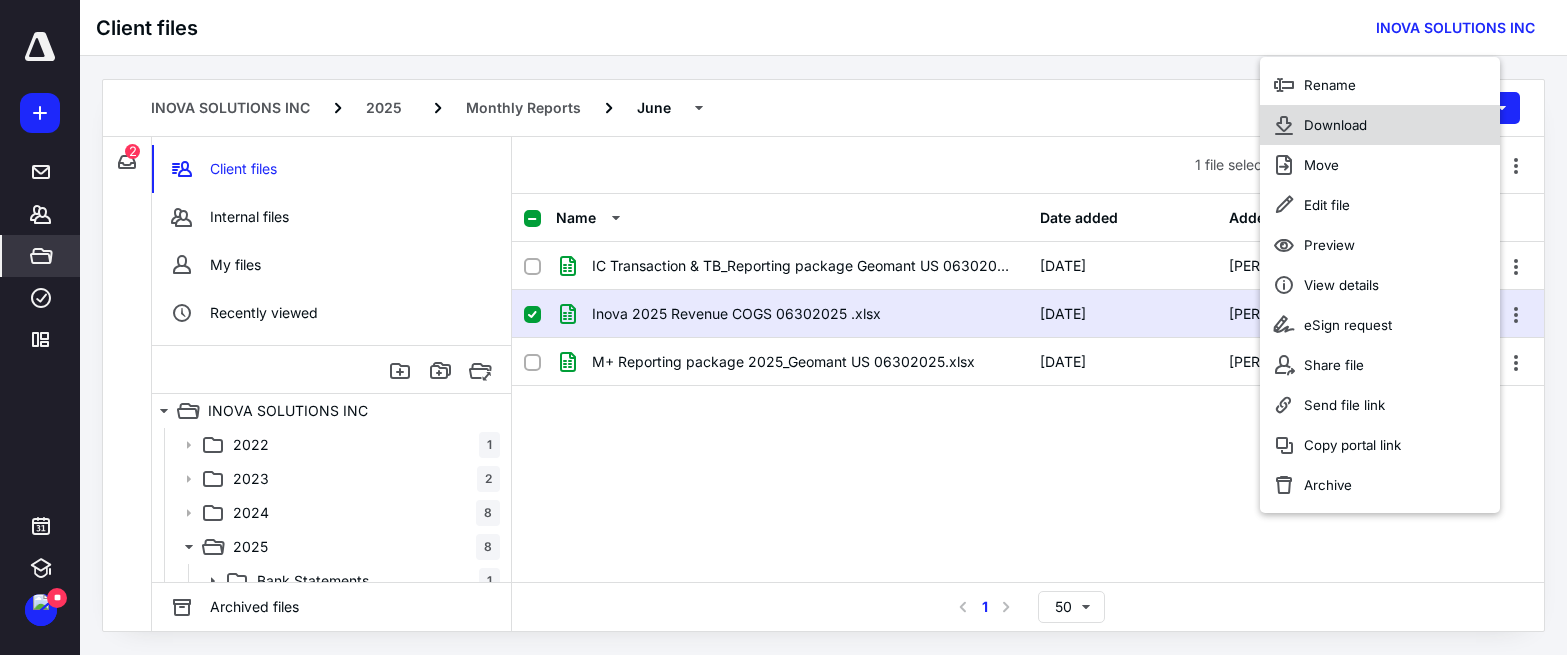 click on "Download" at bounding box center [1335, 125] 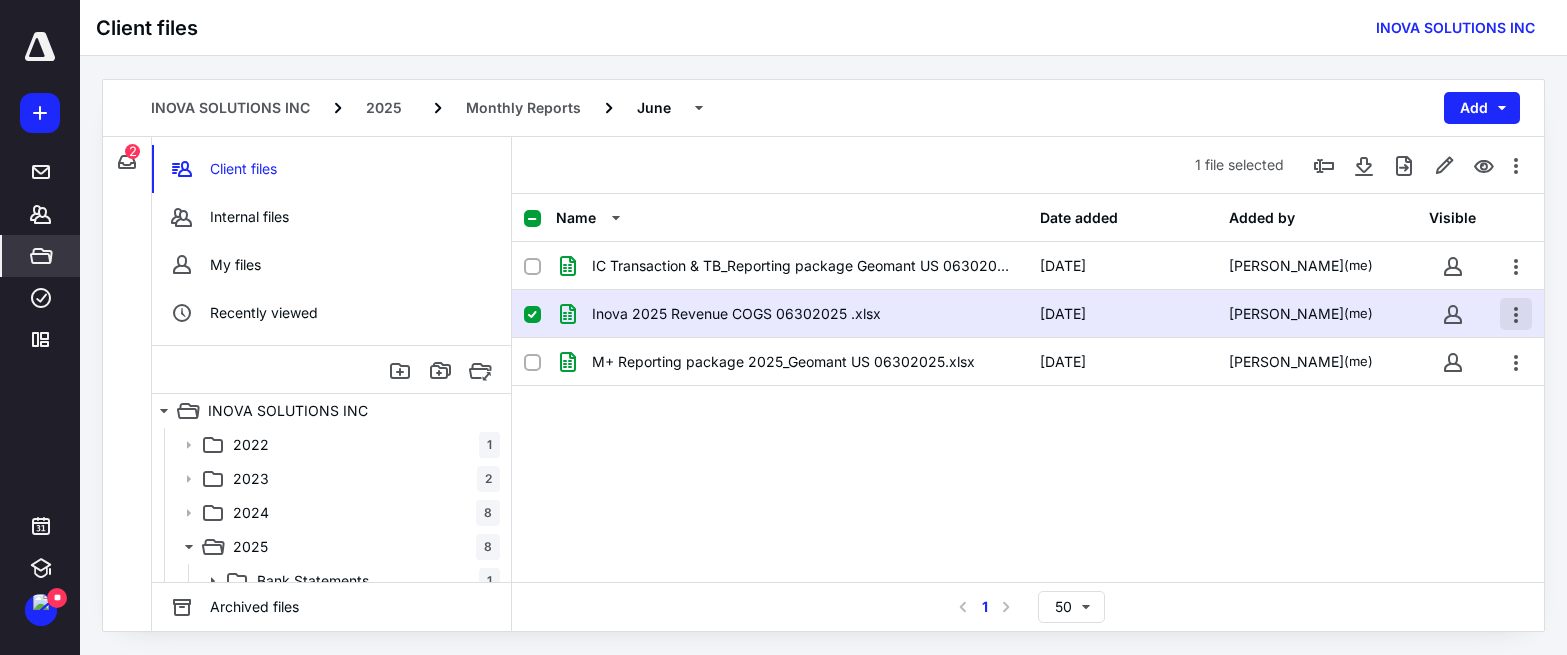 click at bounding box center [1516, 314] 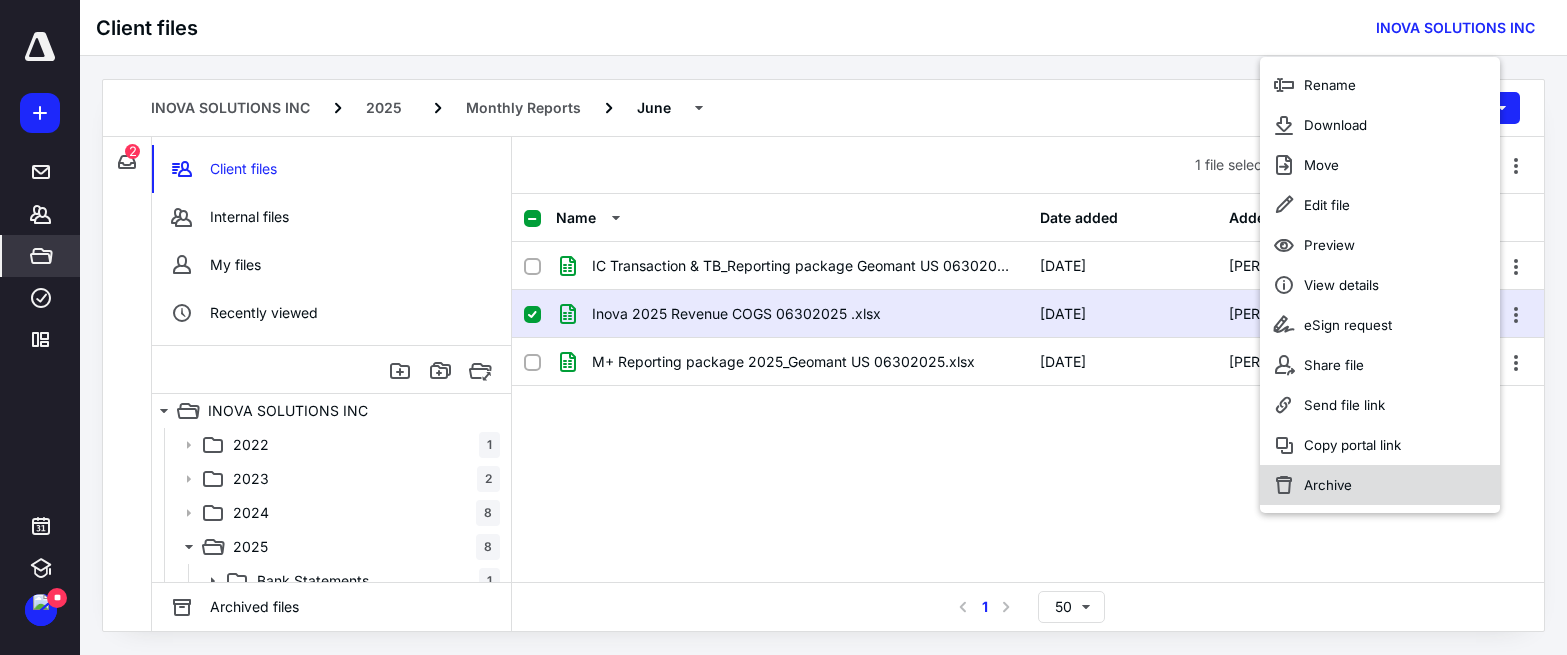 click on "Archive" at bounding box center [1380, 485] 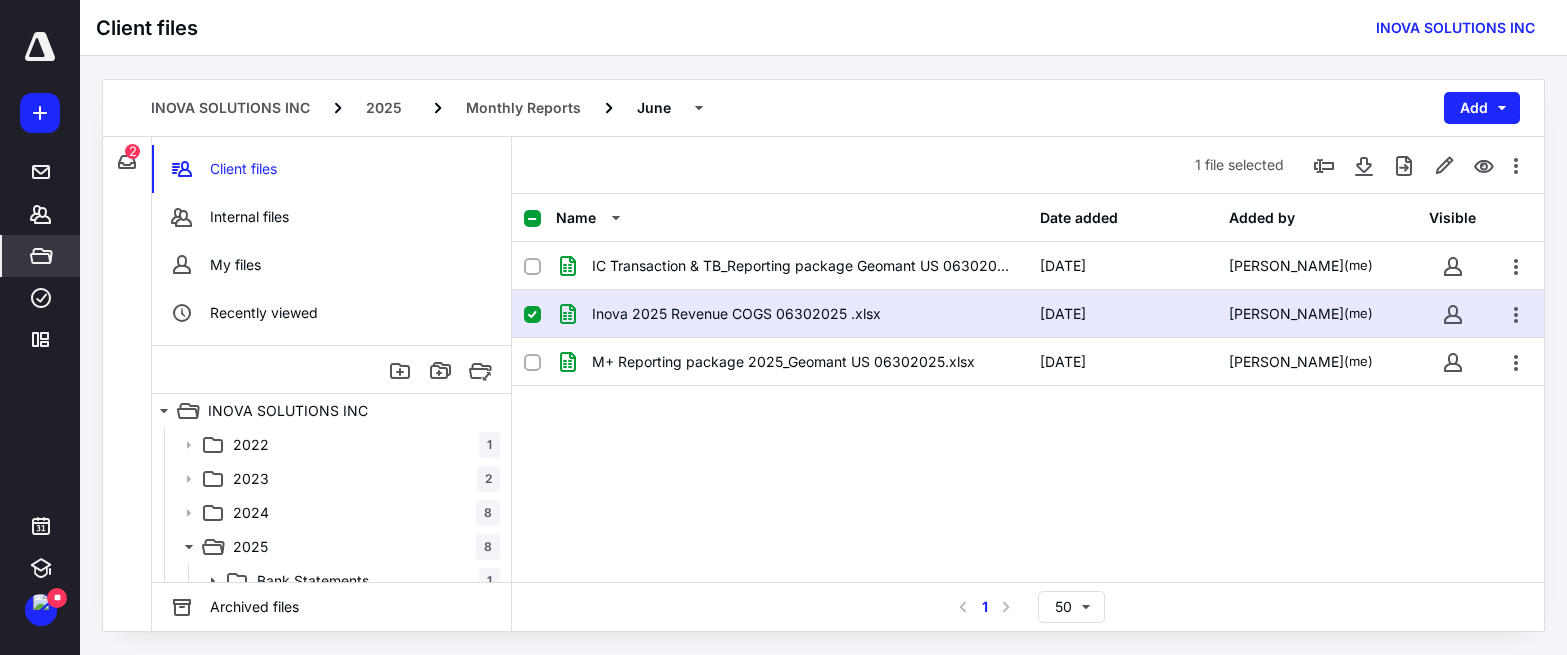 checkbox on "false" 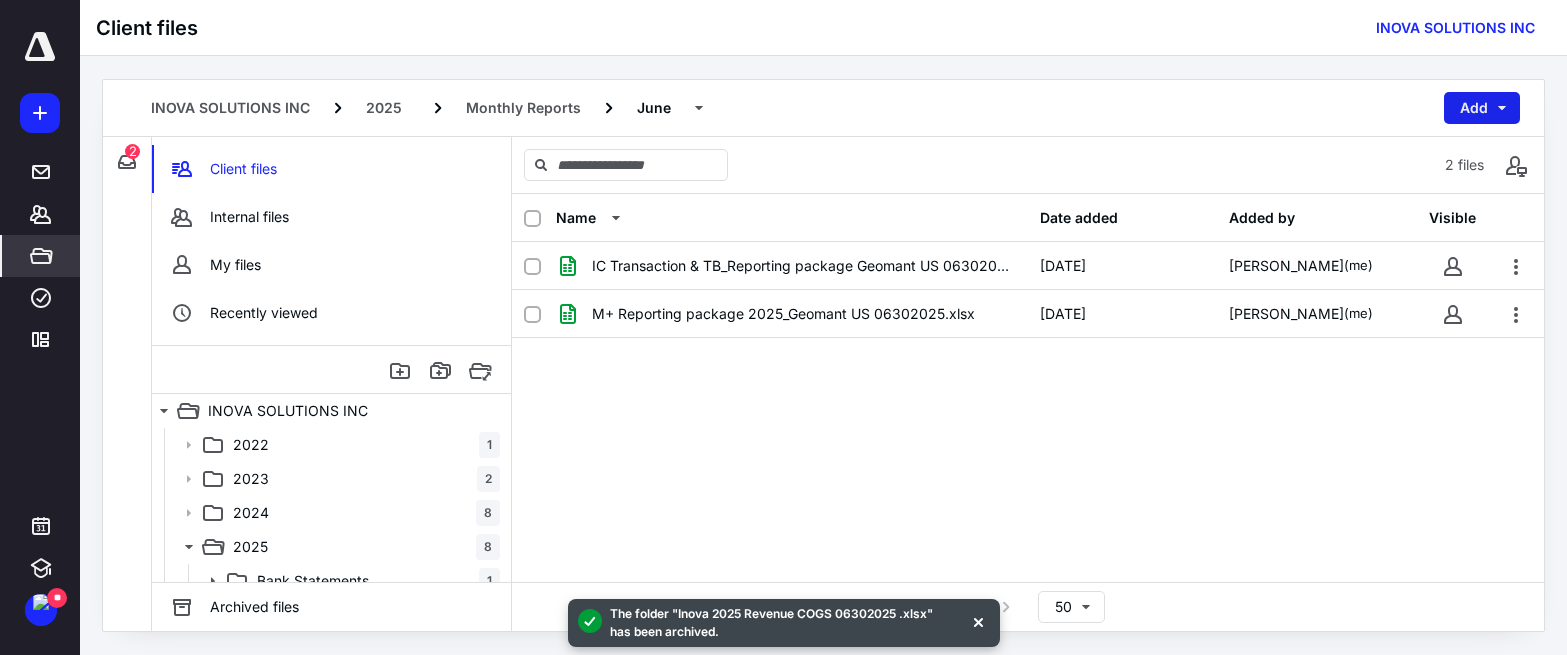click on "Add" at bounding box center [1482, 108] 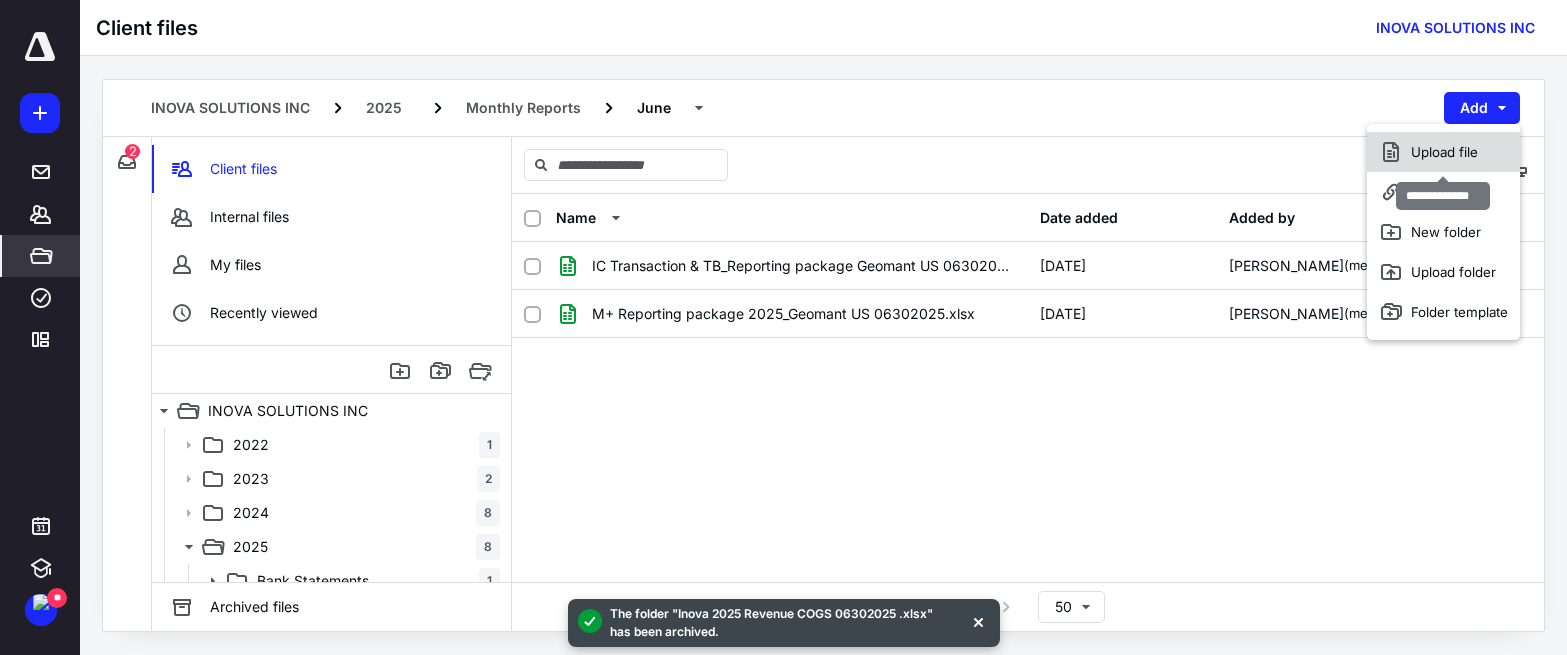 click on "Upload file" at bounding box center [1443, 152] 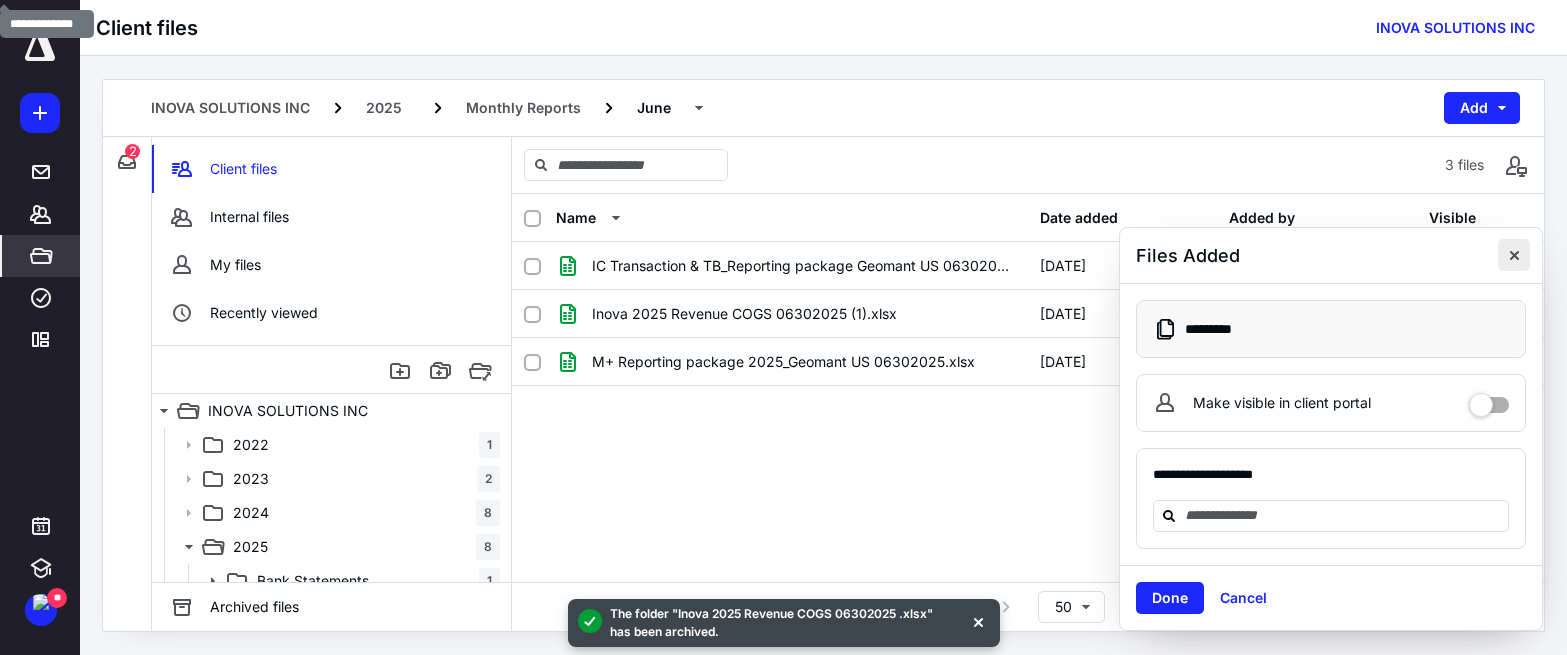 click at bounding box center [1514, 255] 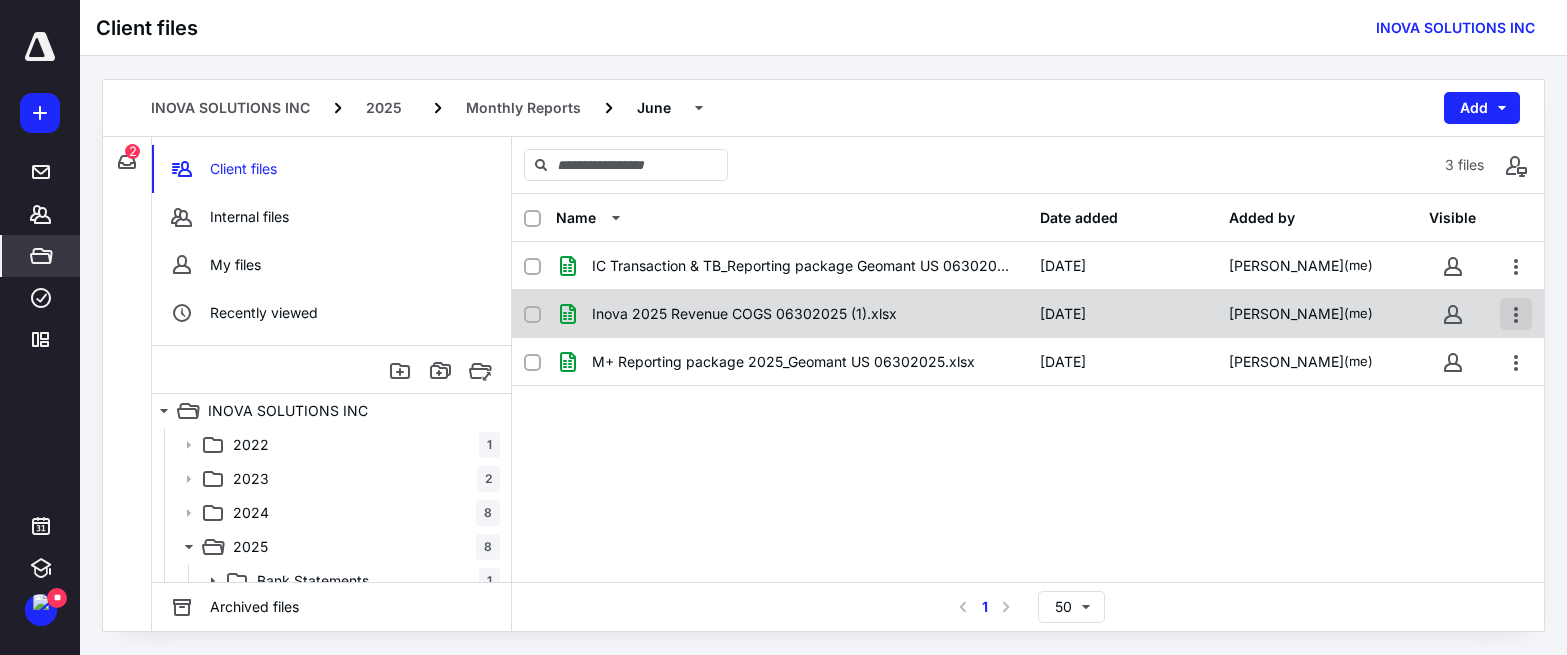 click at bounding box center [1516, 314] 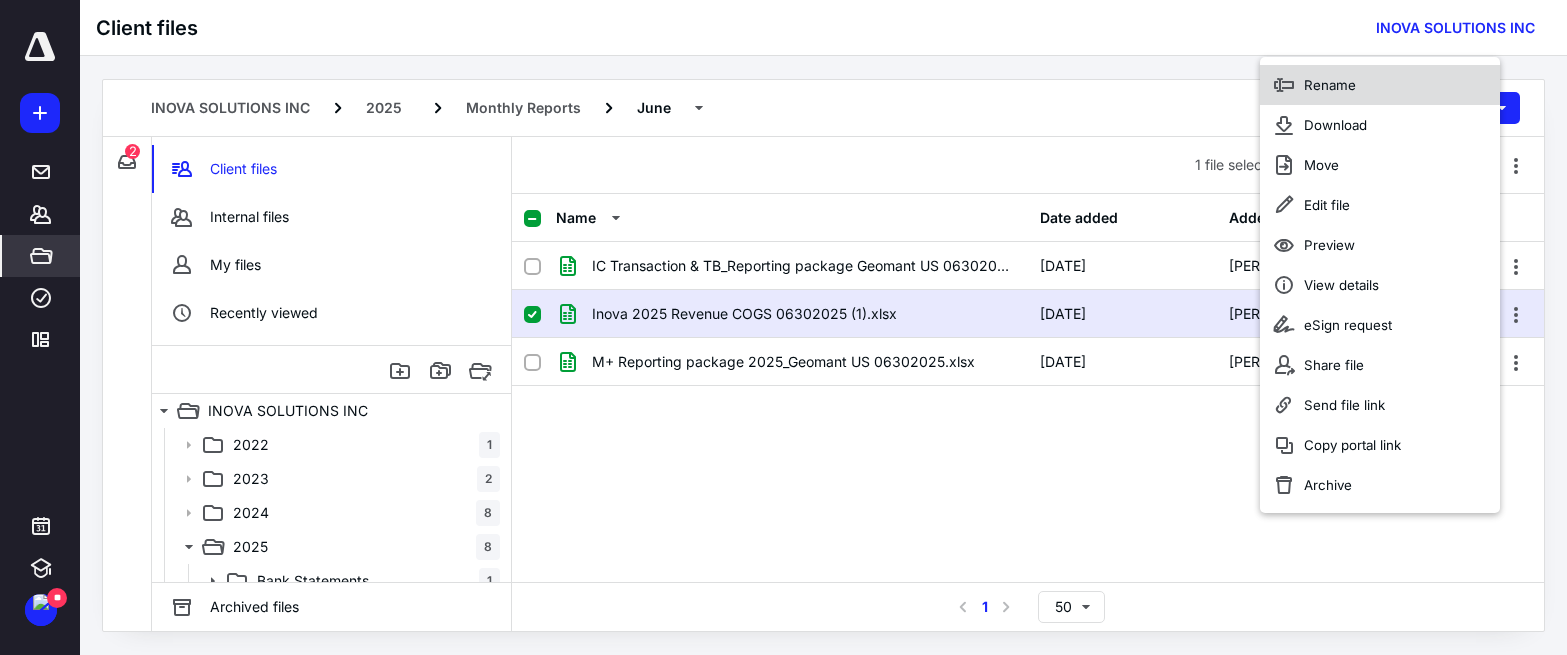 click on "Rename" at bounding box center (1330, 85) 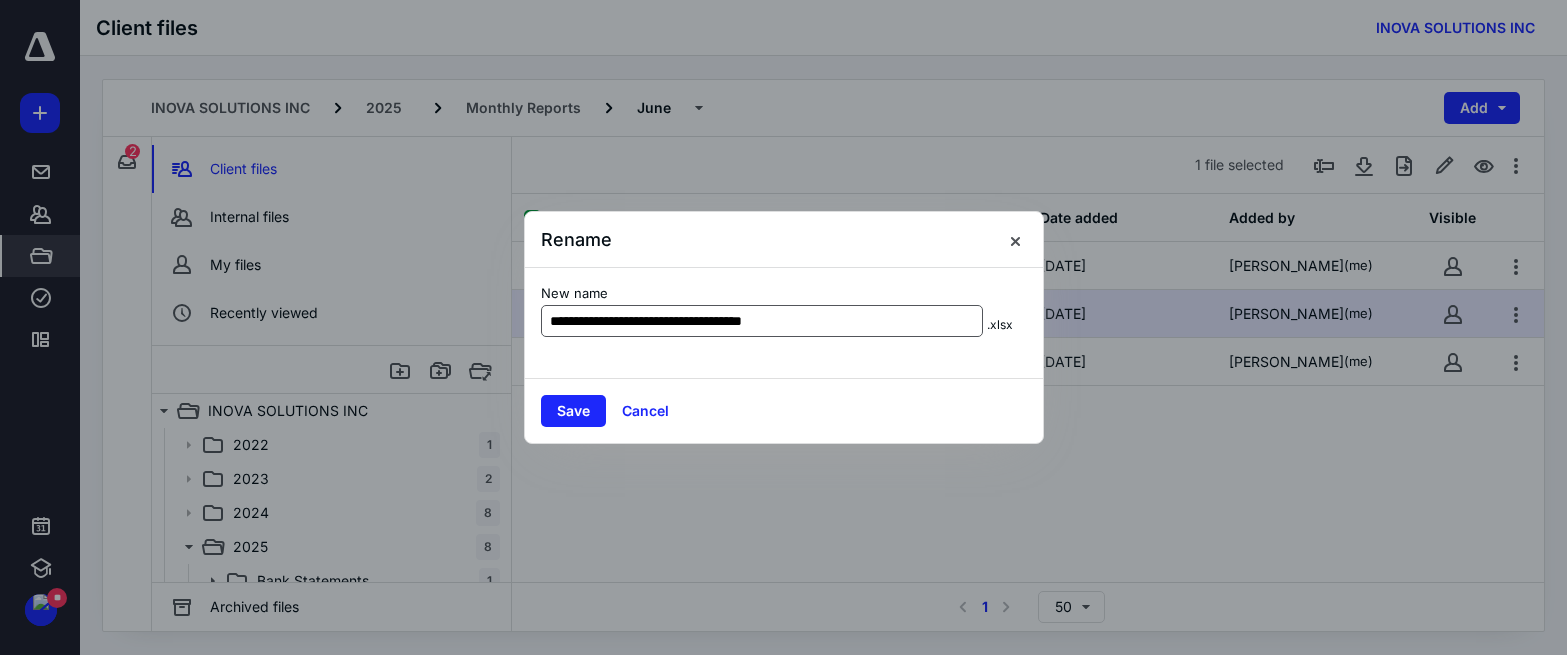 click on "**********" at bounding box center [762, 321] 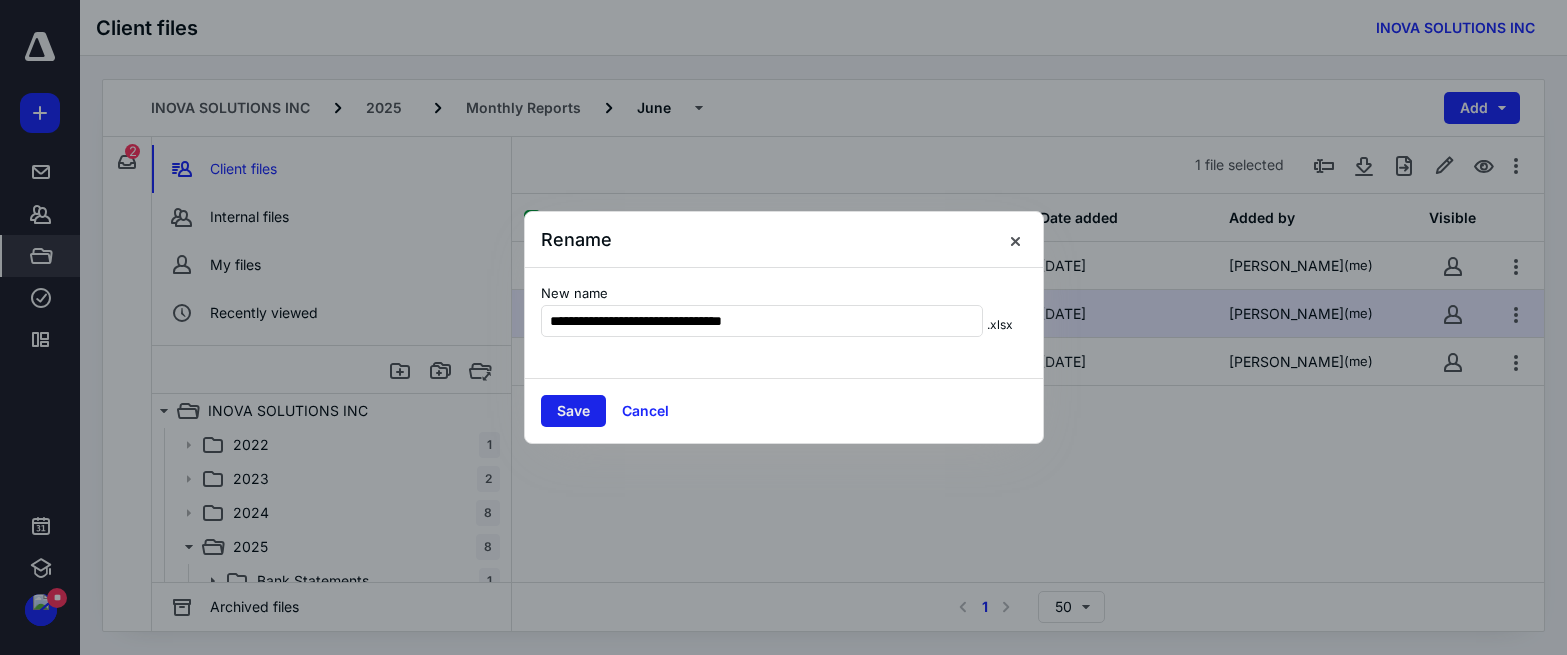 type on "**********" 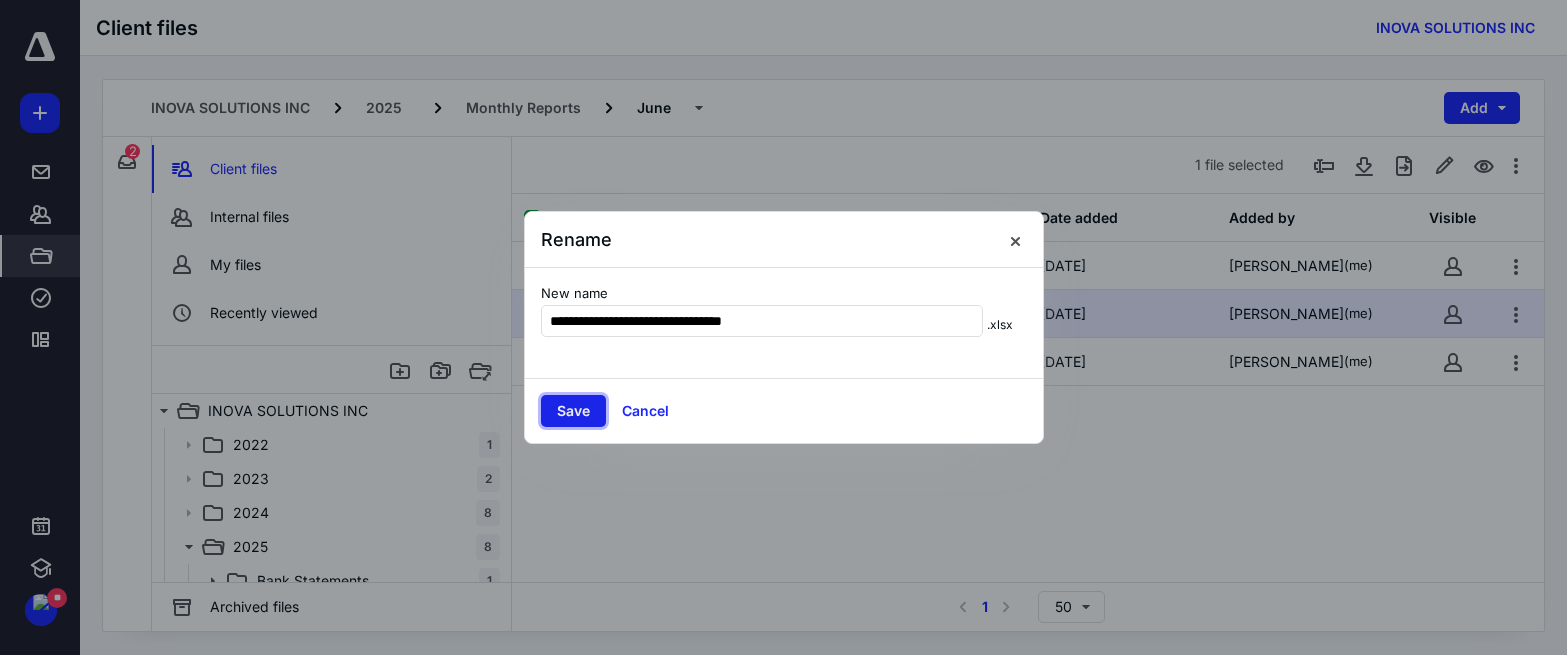 click on "Save" at bounding box center (573, 411) 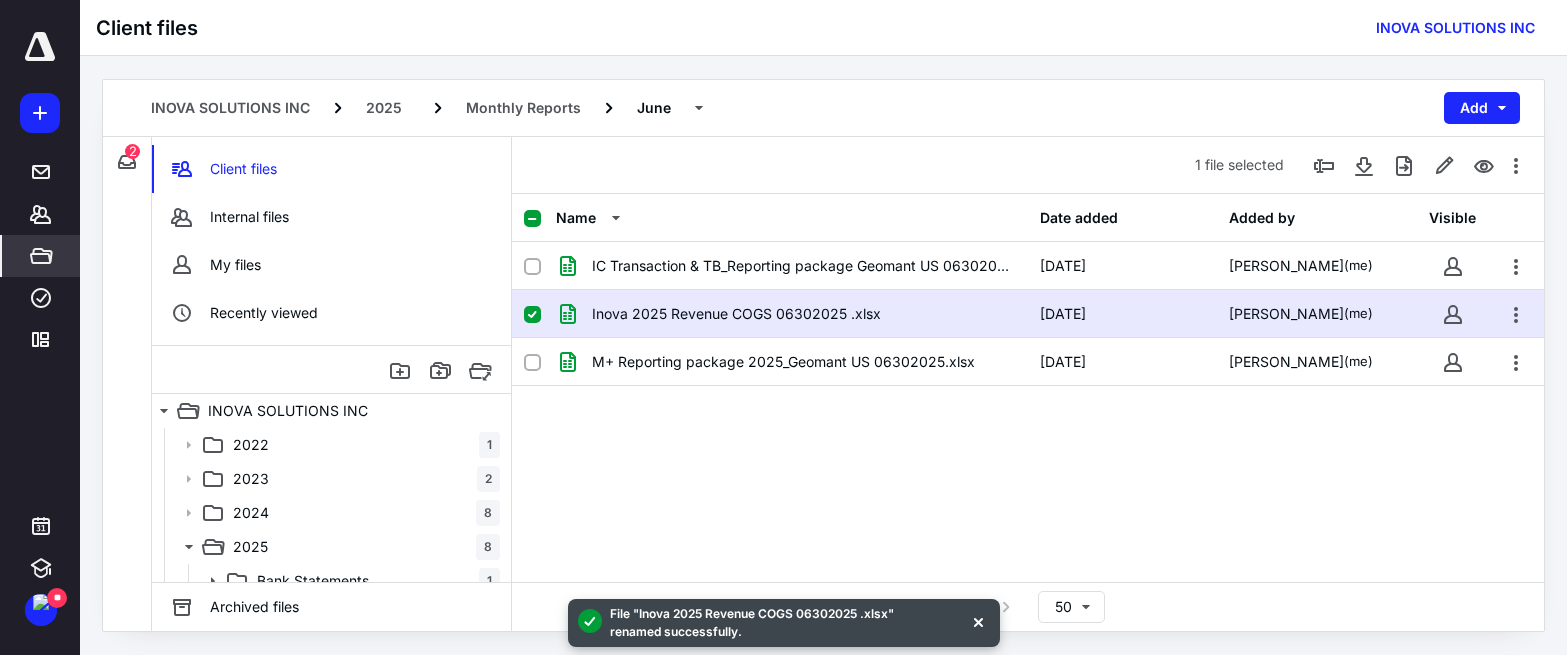 click on "Inova 2025 Revenue  COGS 06302025 .xlsx" at bounding box center (736, 314) 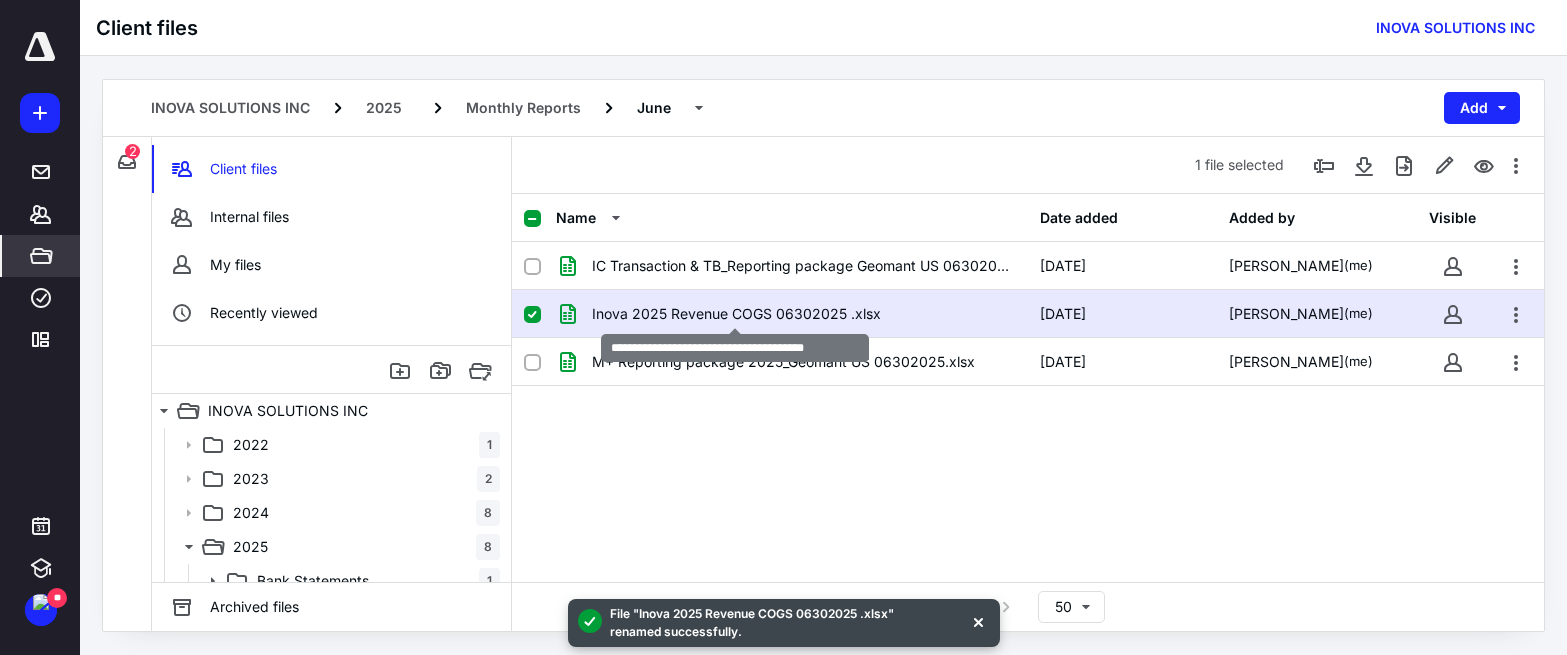 click on "Inova 2025 Revenue  COGS 06302025 .xlsx" at bounding box center (736, 314) 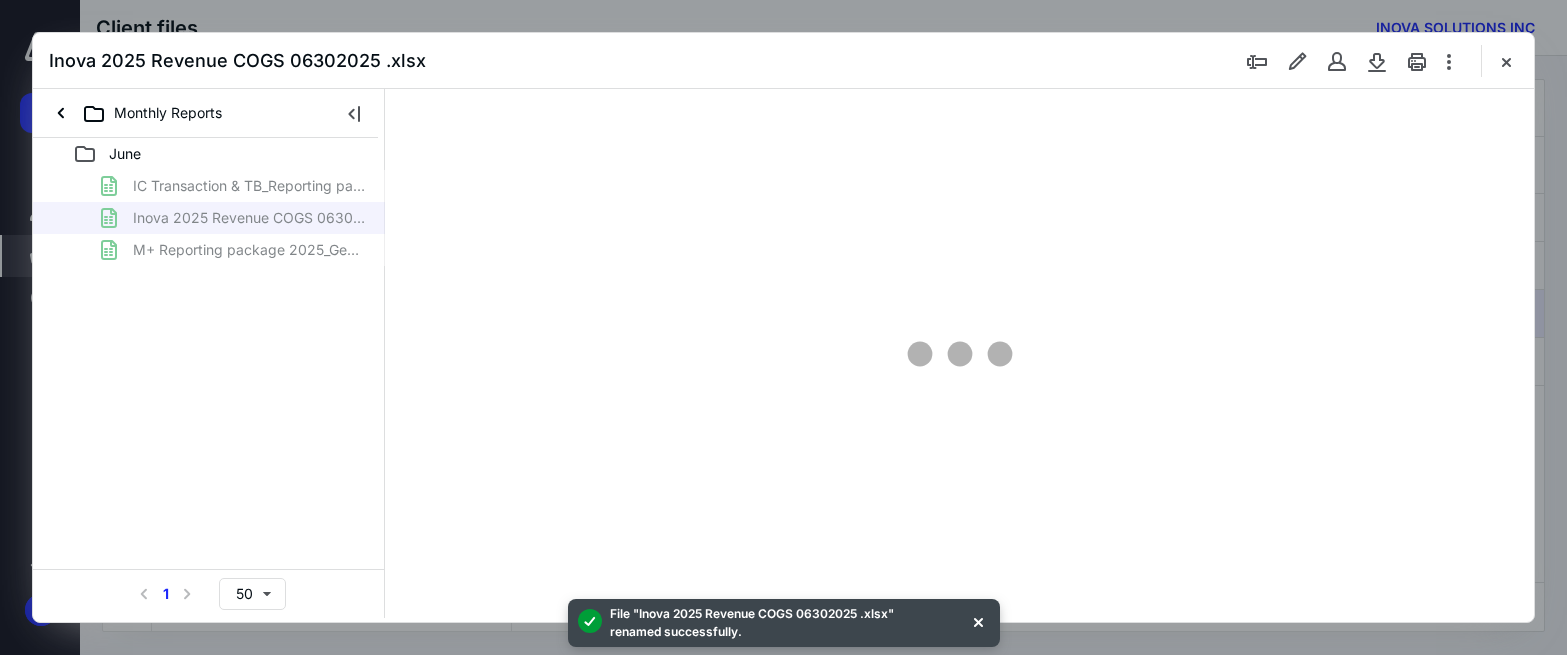 scroll, scrollTop: 0, scrollLeft: 0, axis: both 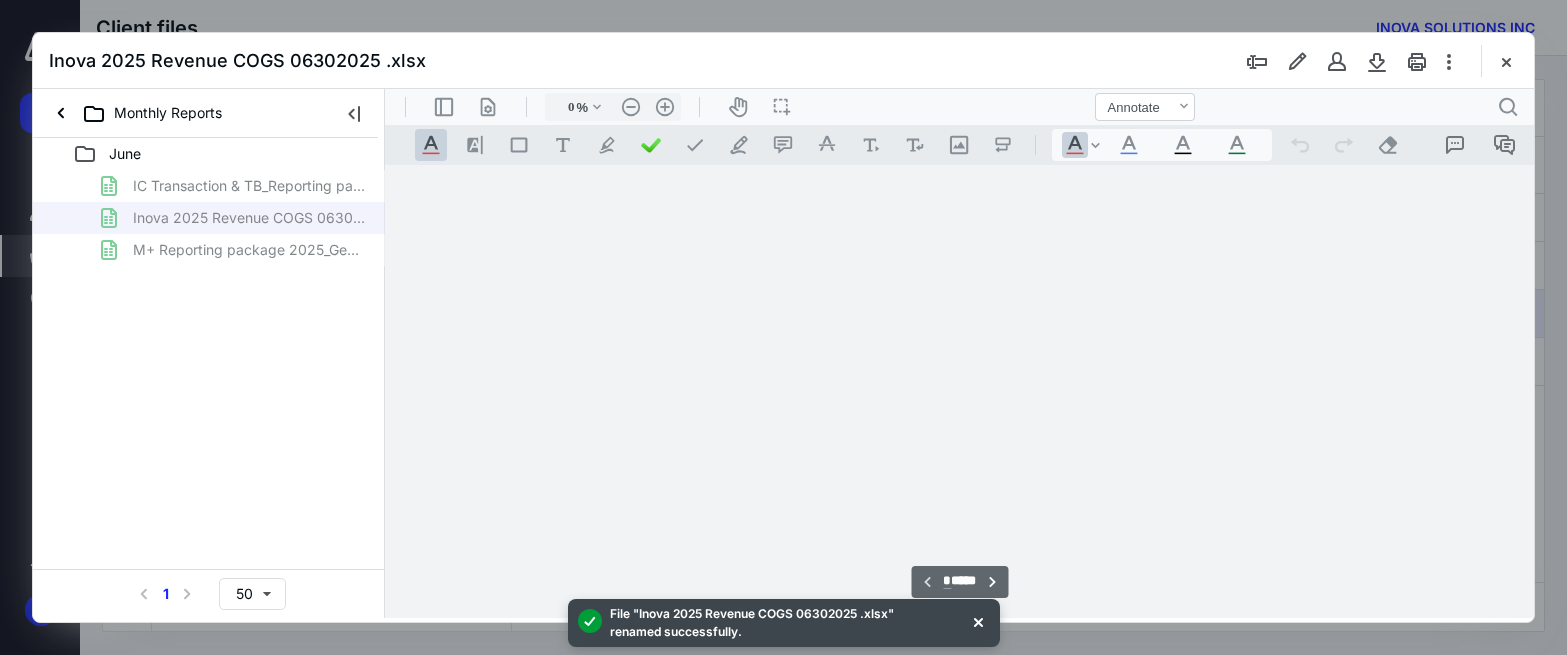 type on "30" 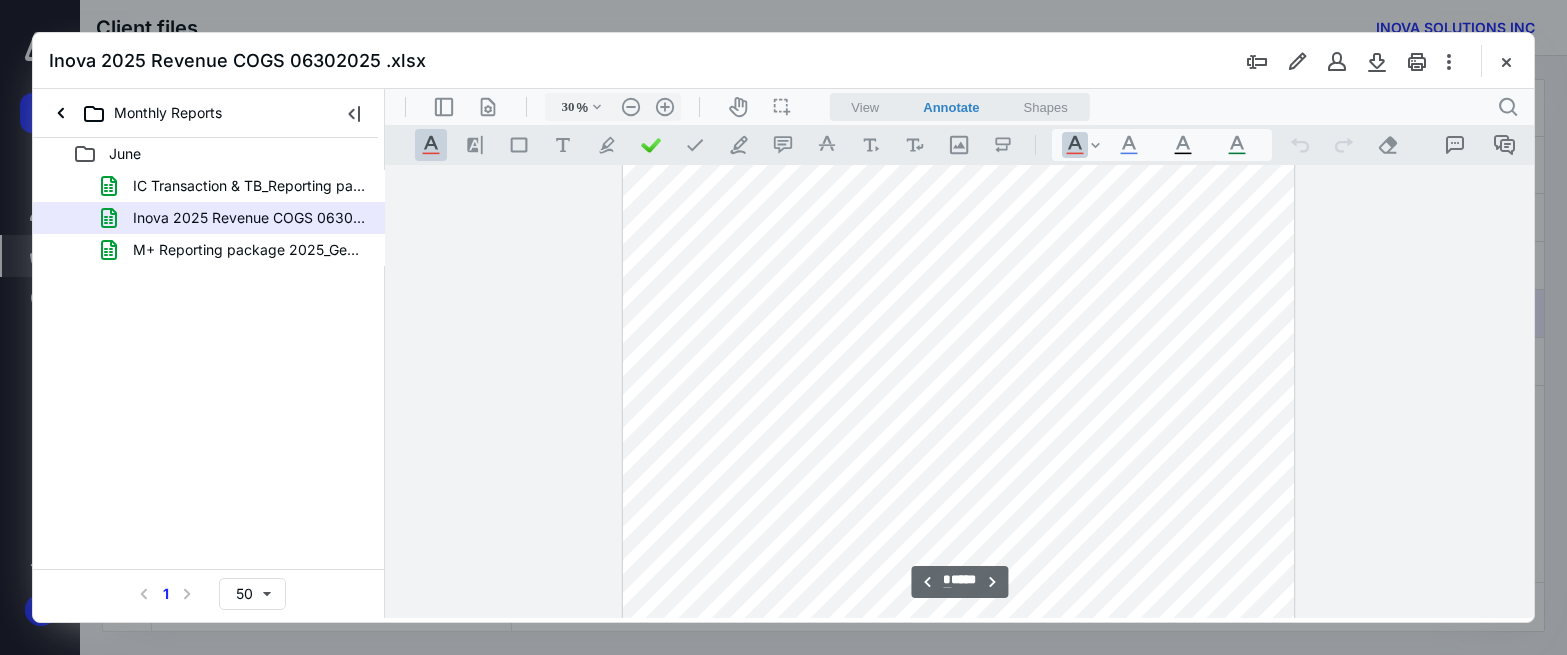 scroll, scrollTop: 1827, scrollLeft: 0, axis: vertical 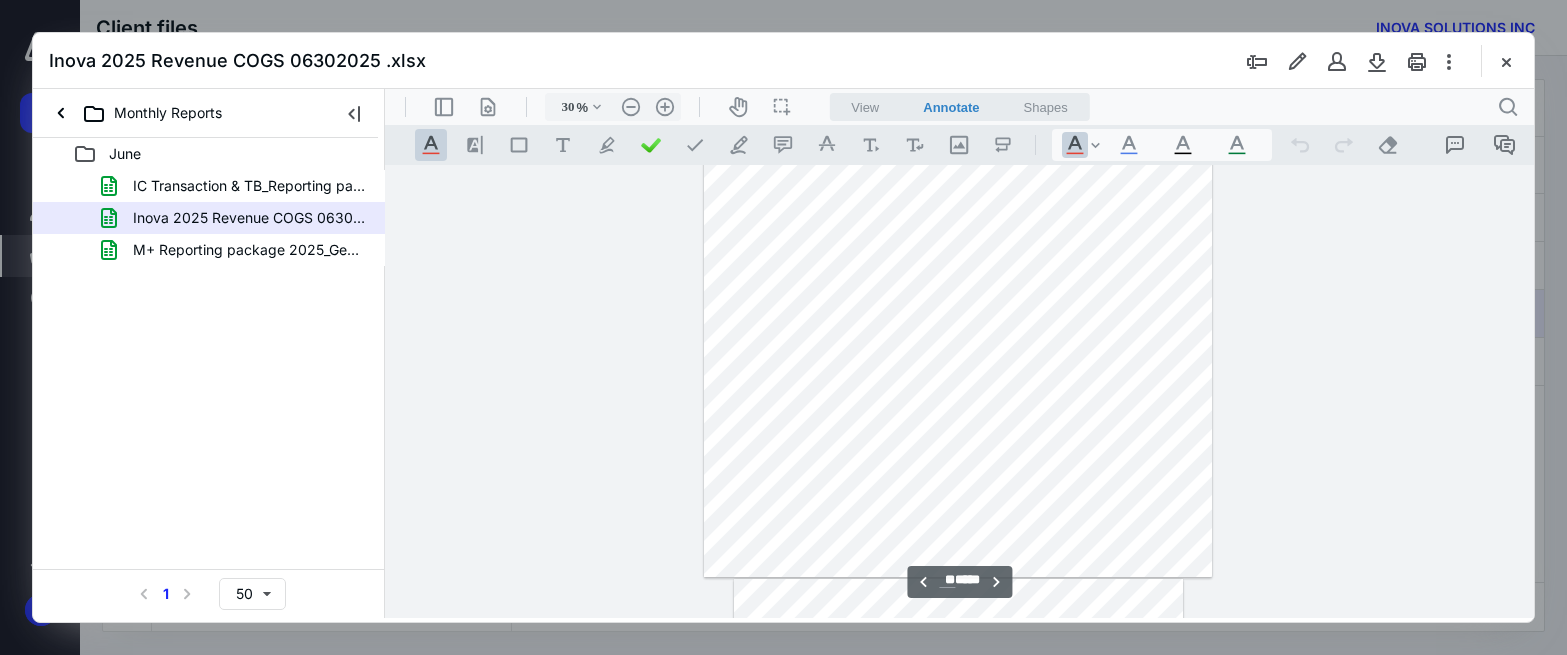 type on "**" 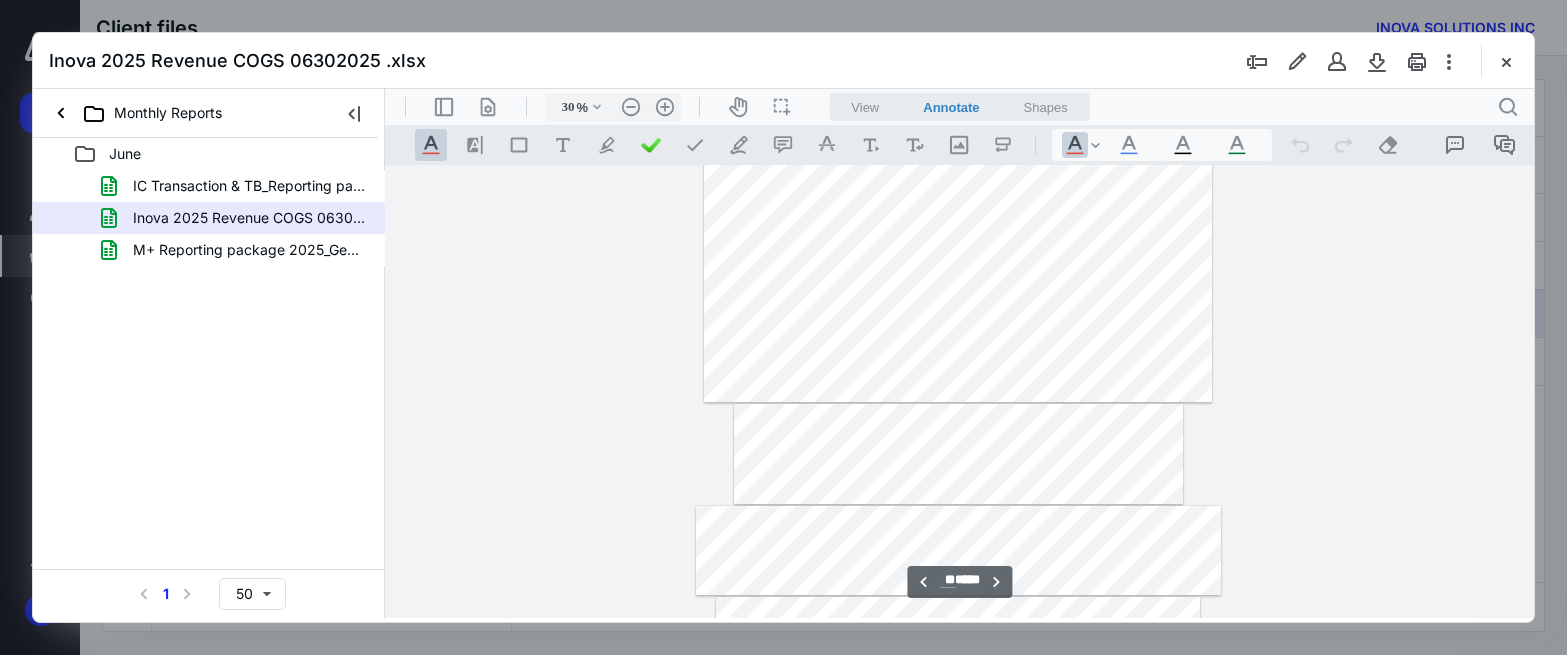 scroll, scrollTop: 7494, scrollLeft: 0, axis: vertical 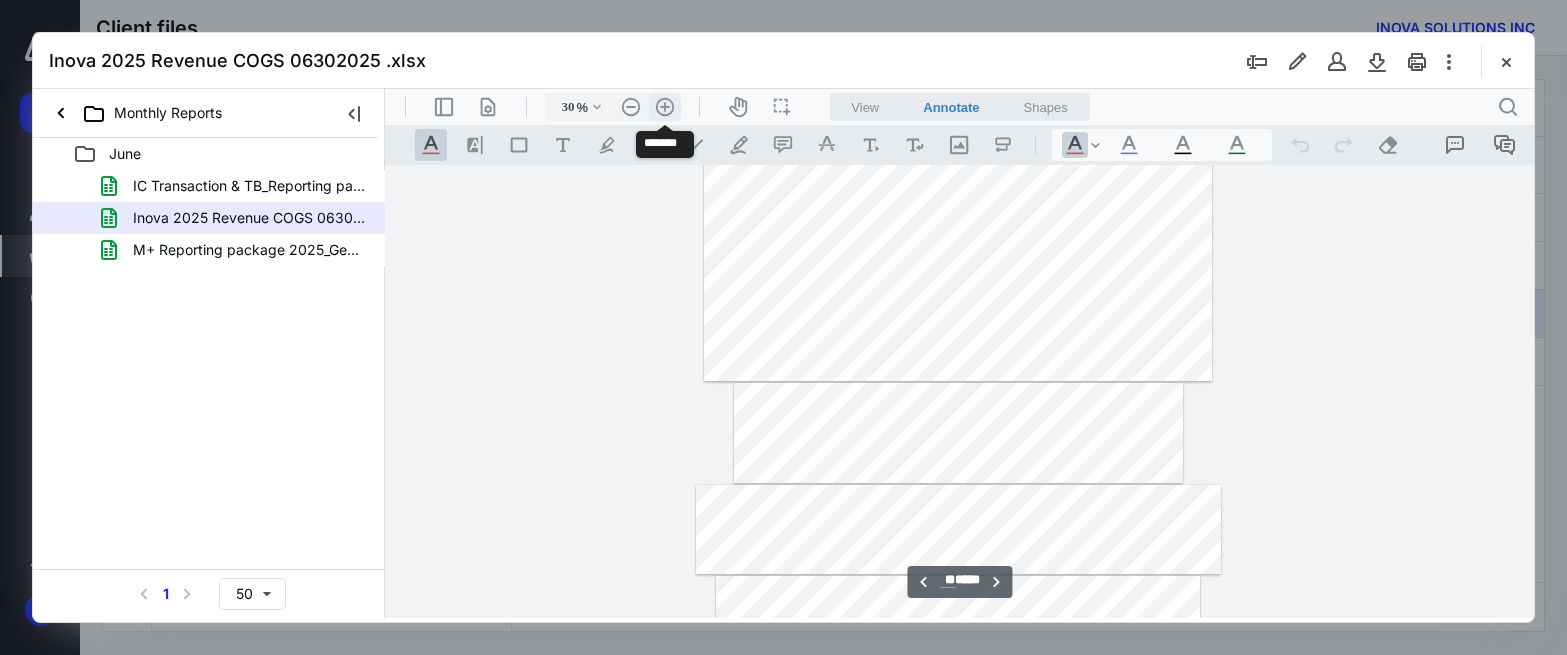 click on ".cls-1{fill:#abb0c4;} icon - header - zoom - in - line" at bounding box center (665, 107) 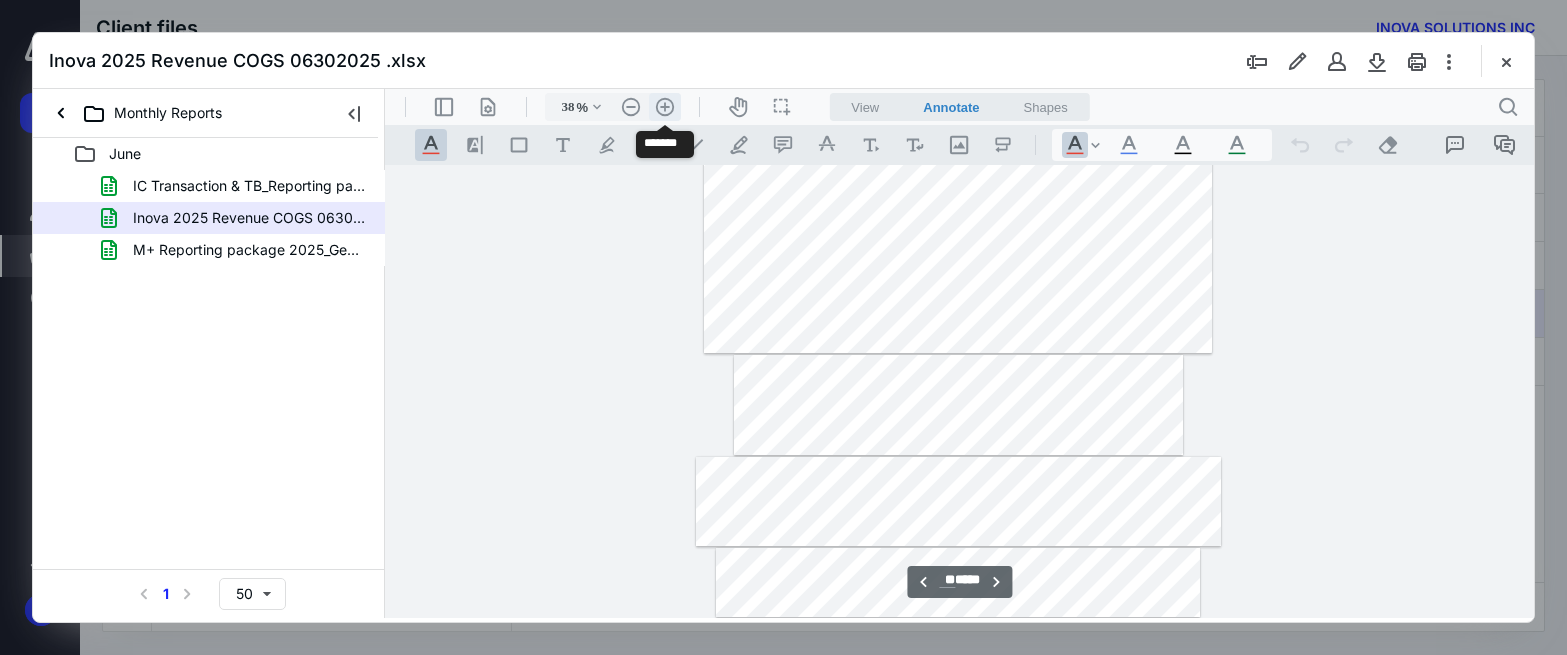 click on ".cls-1{fill:#abb0c4;} icon - header - zoom - in - line" at bounding box center [665, 107] 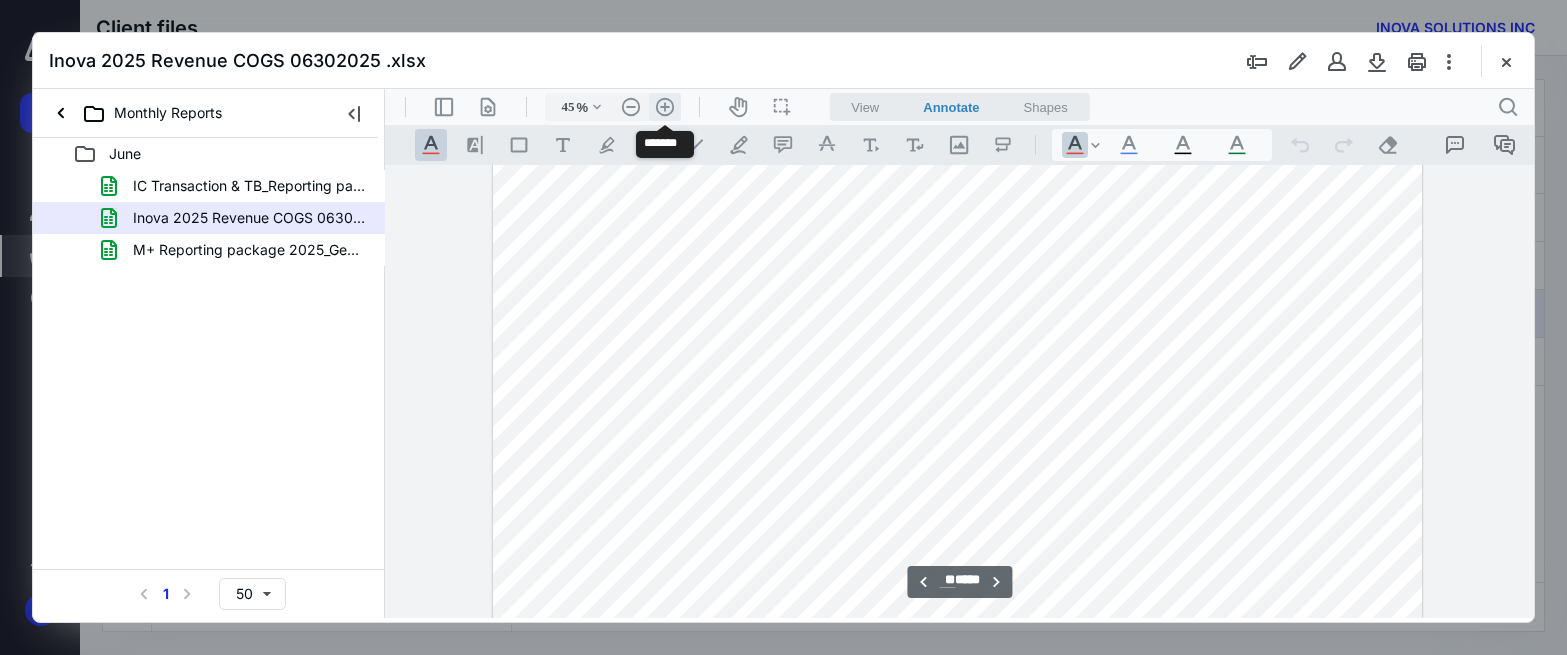 scroll, scrollTop: 11396, scrollLeft: 0, axis: vertical 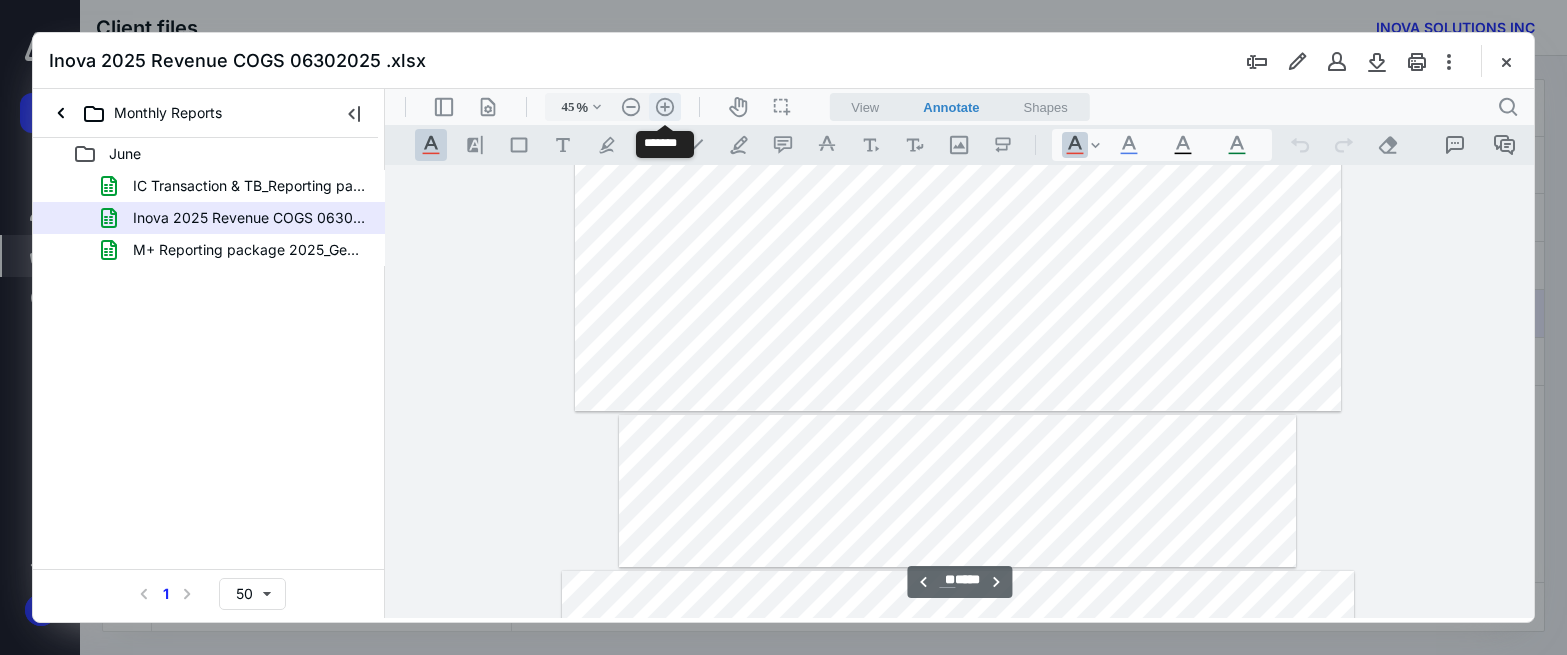 click on ".cls-1{fill:#abb0c4;} icon - header - zoom - in - line" at bounding box center (665, 107) 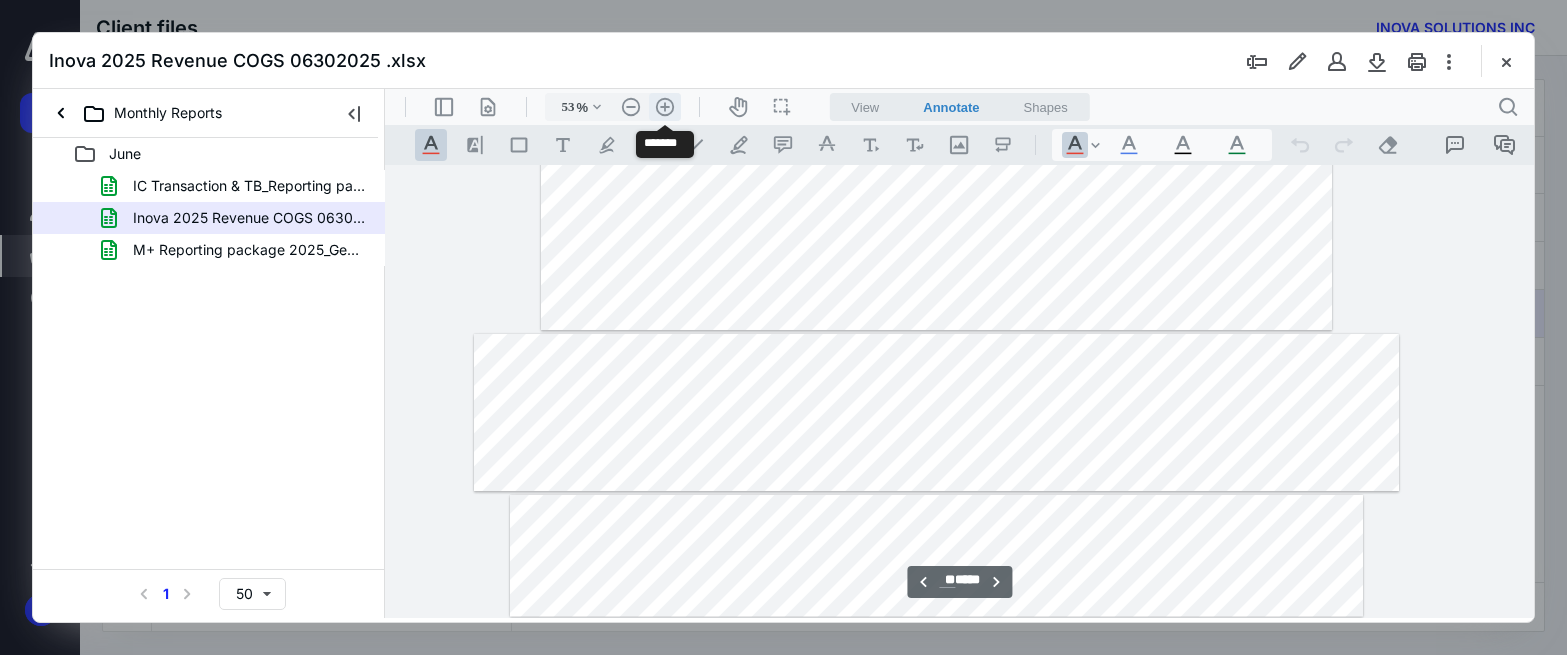 click on ".cls-1{fill:#abb0c4;} icon - header - zoom - in - line" at bounding box center (665, 107) 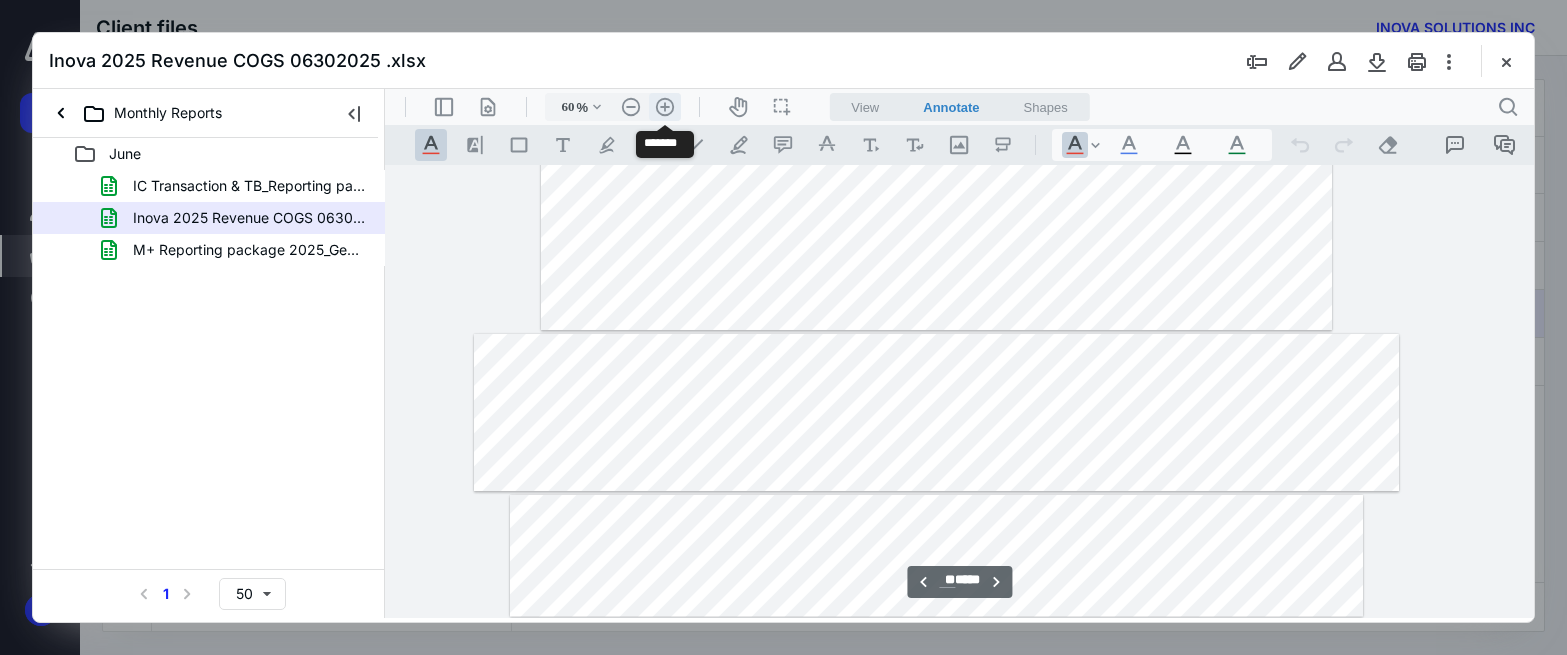 click on ".cls-1{fill:#abb0c4;} icon - header - zoom - in - line" at bounding box center [665, 107] 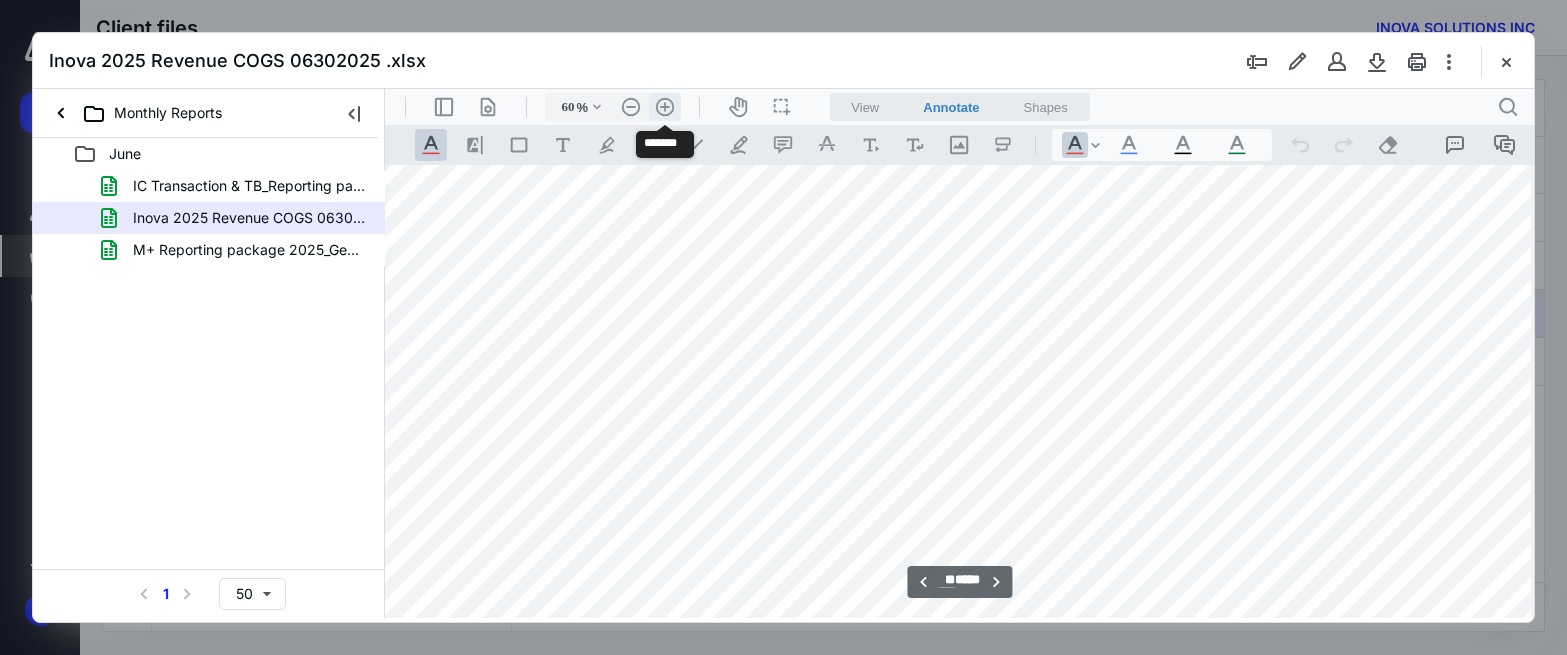 type on "68" 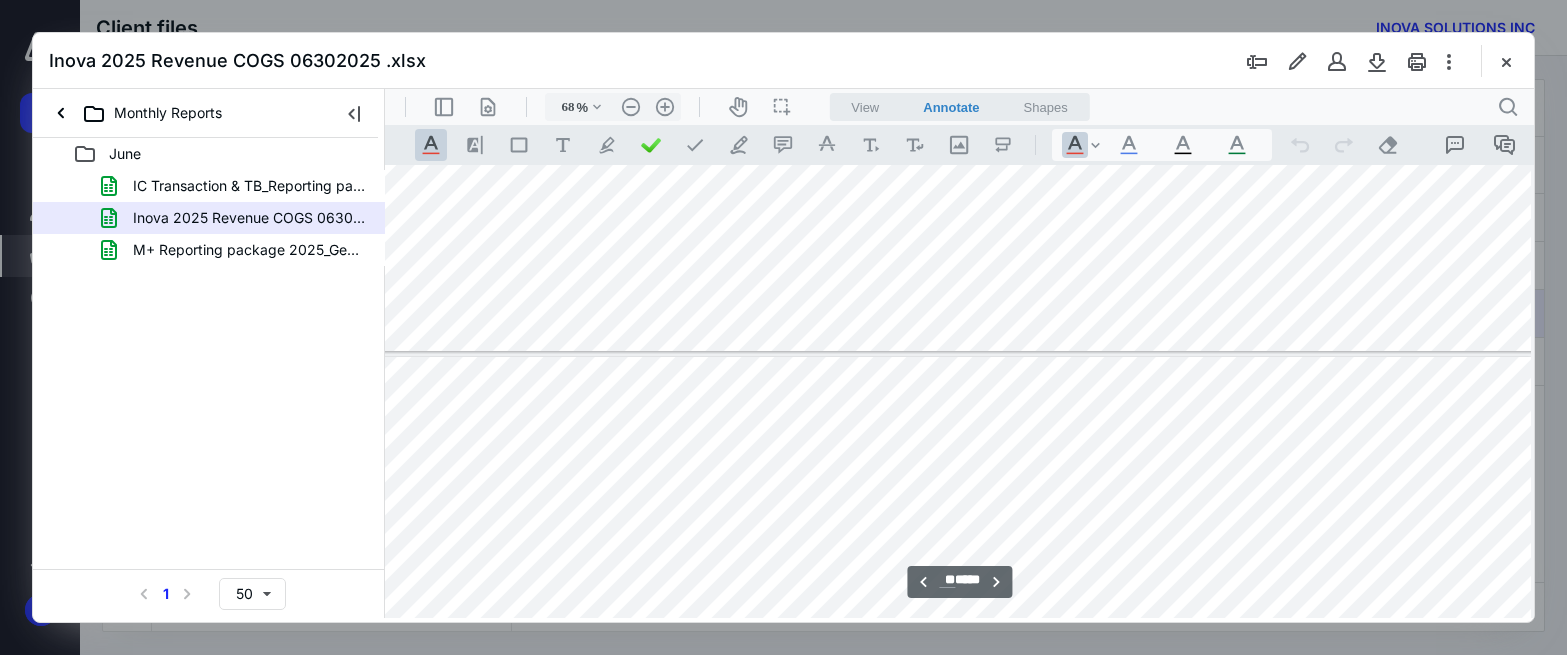 scroll, scrollTop: 16415, scrollLeft: 197, axis: both 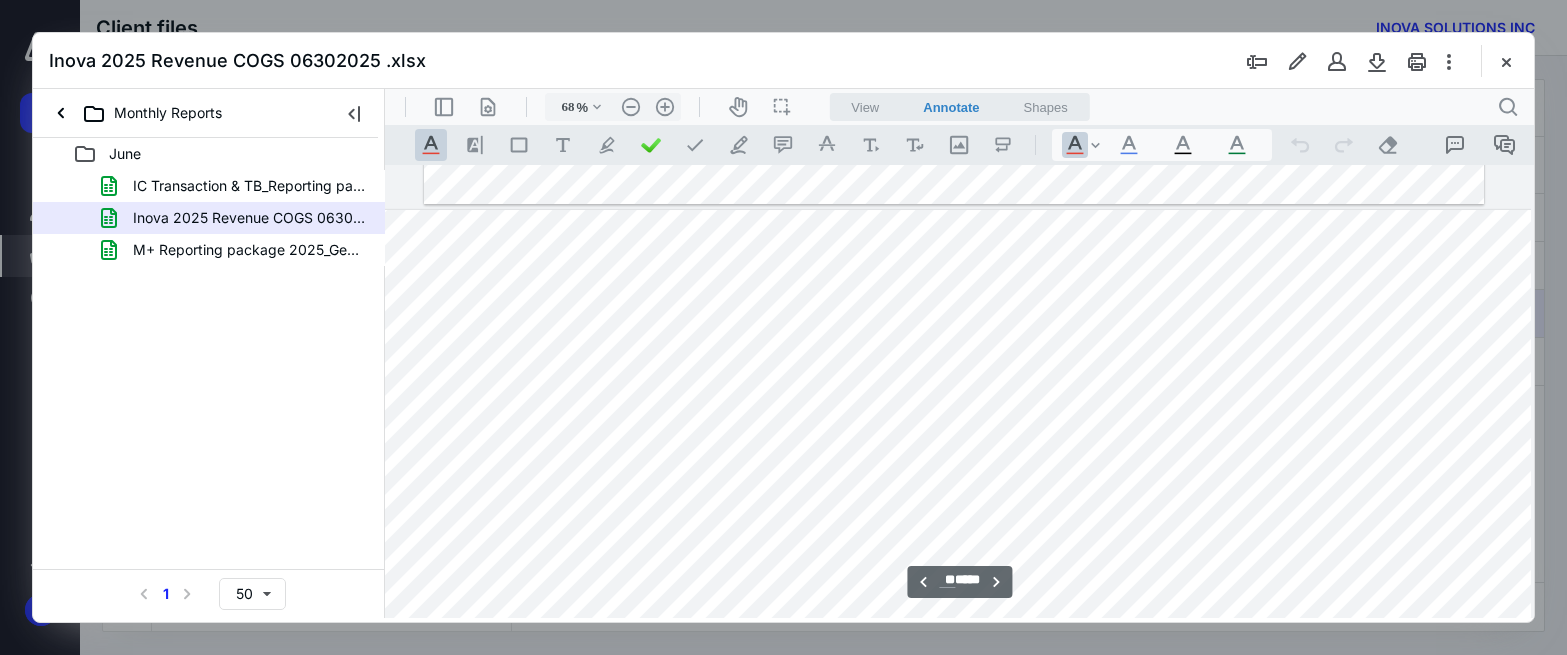 type on "*" 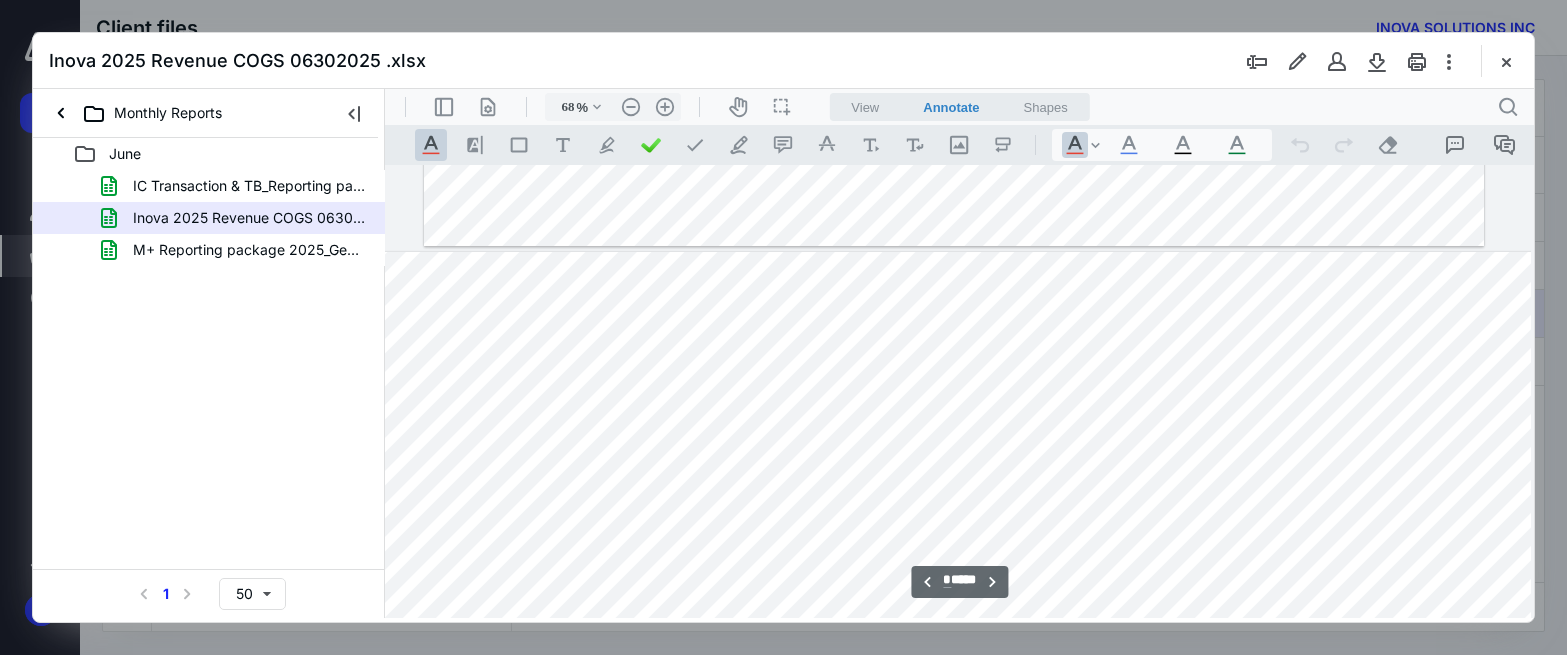 scroll, scrollTop: 6499, scrollLeft: 197, axis: both 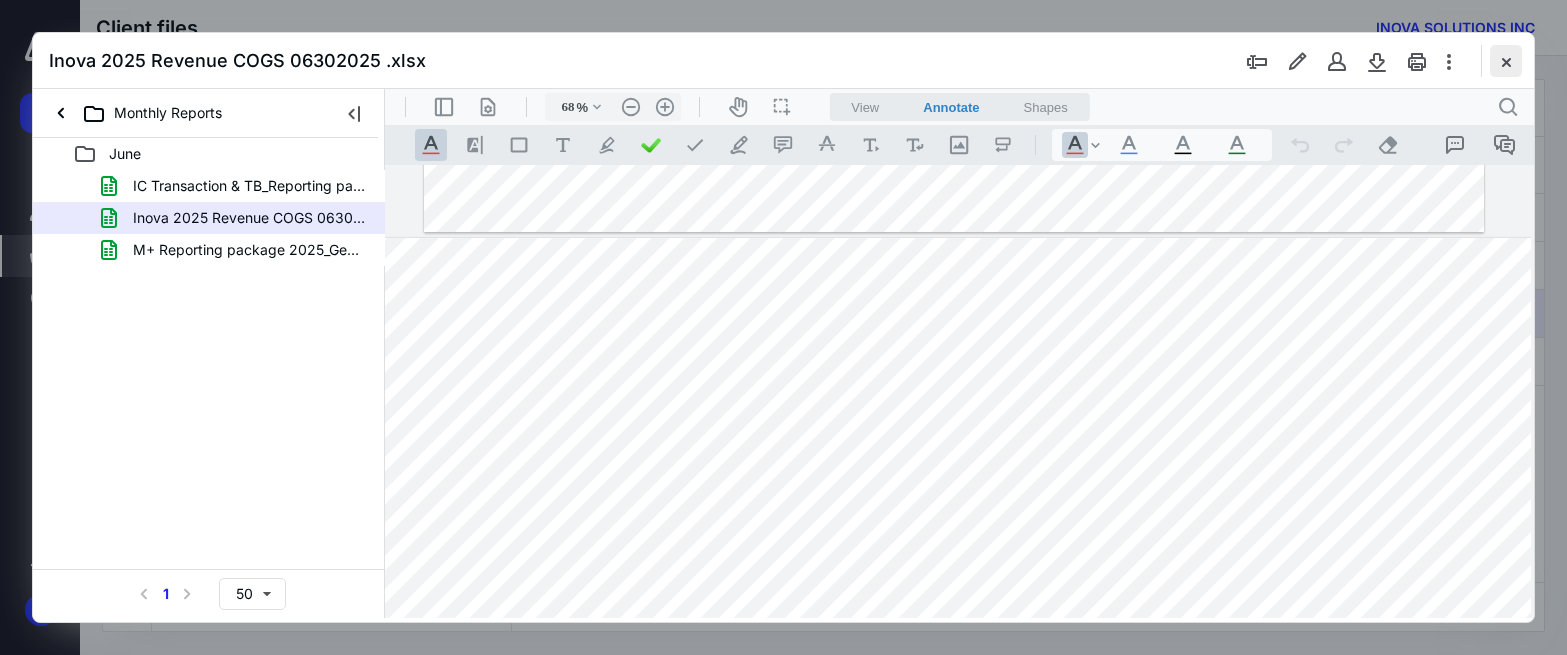 click at bounding box center [1506, 61] 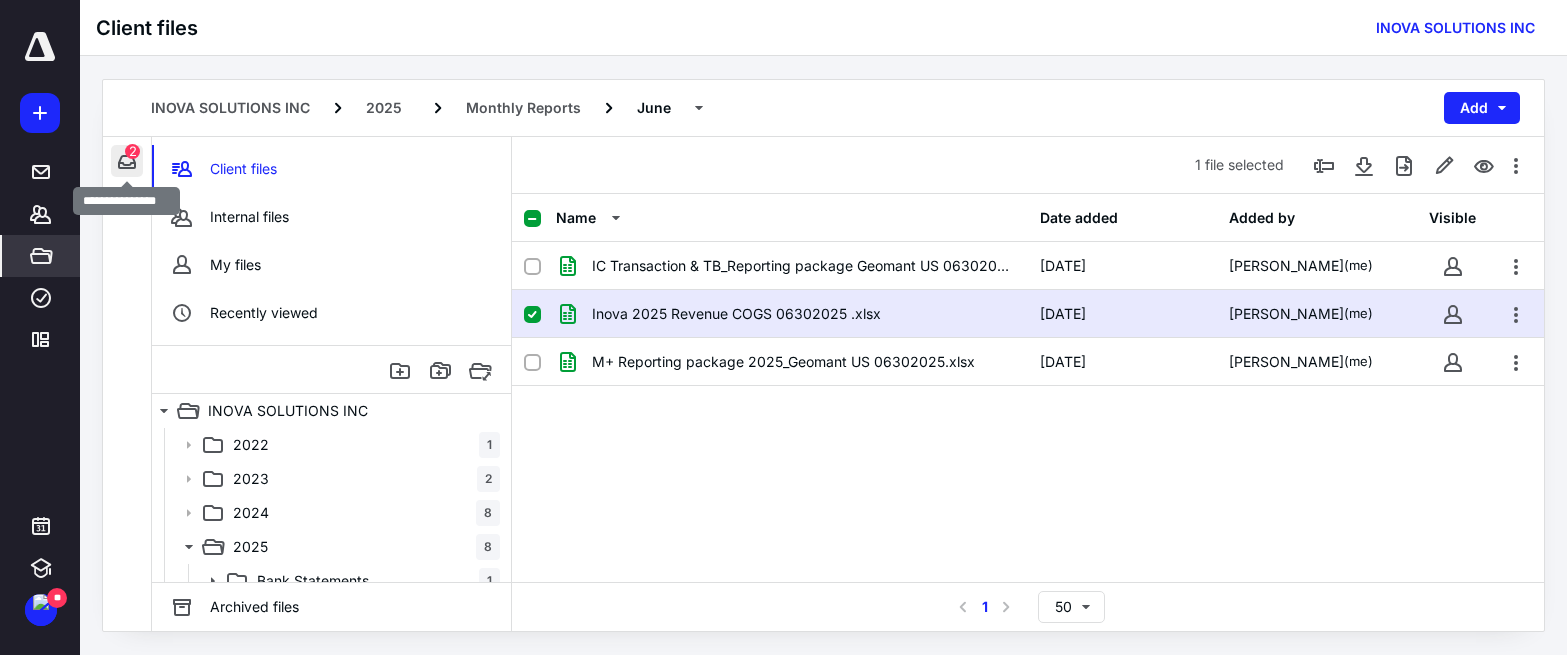 click at bounding box center [127, 161] 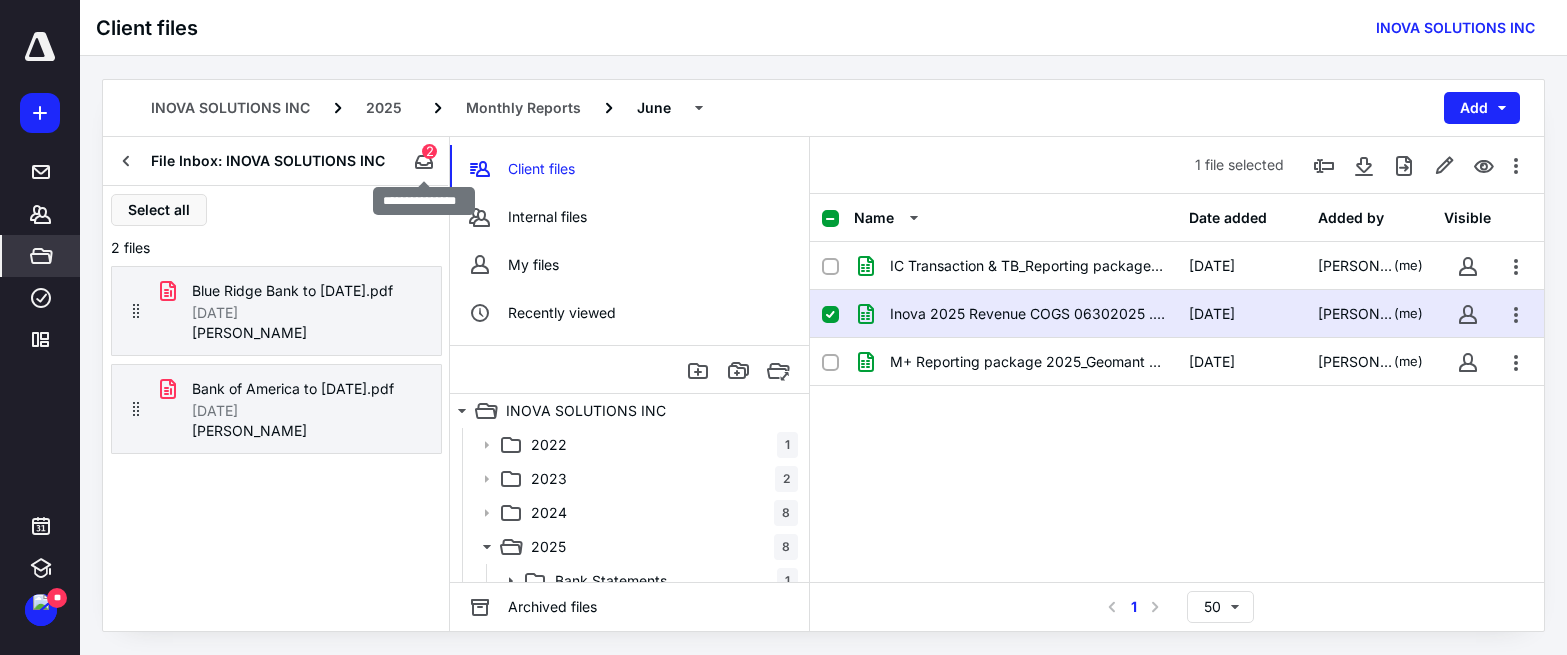 click on "2" at bounding box center [429, 151] 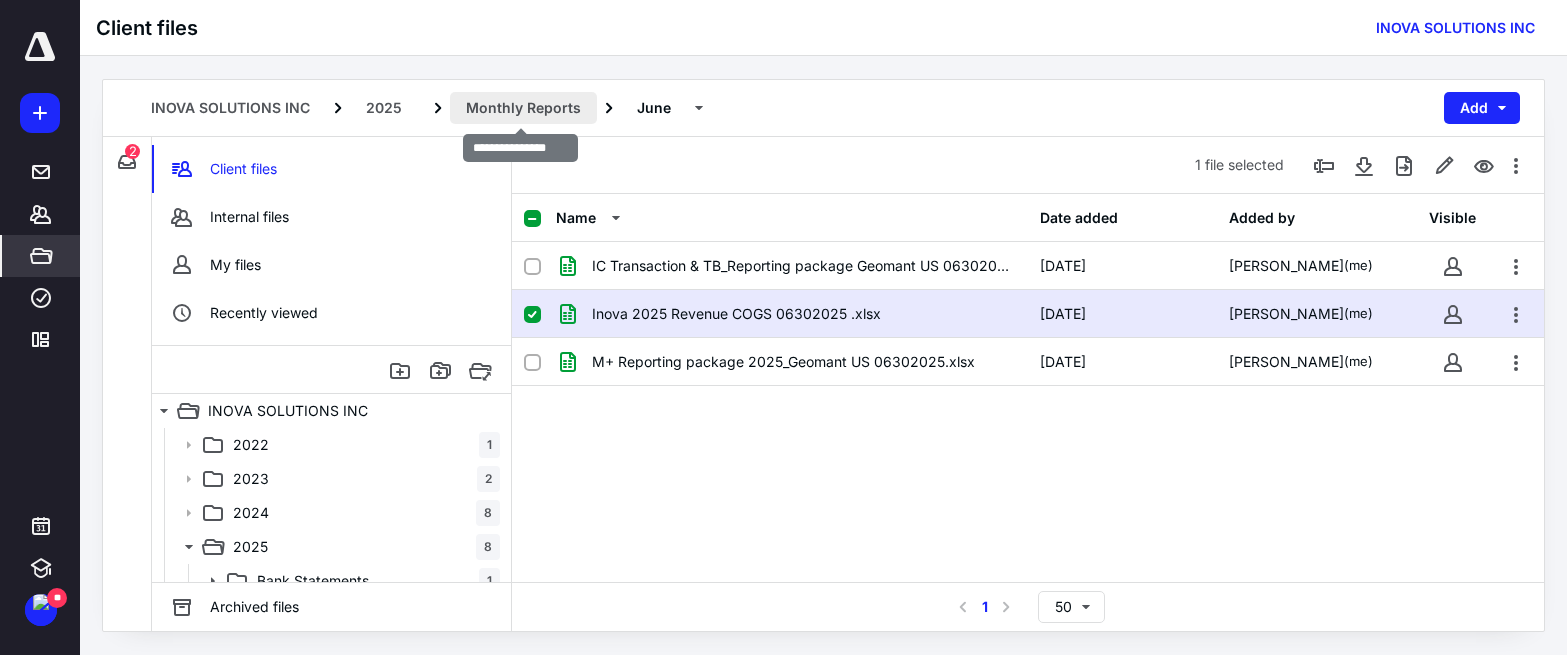 click on "Monthly Reports" at bounding box center (523, 108) 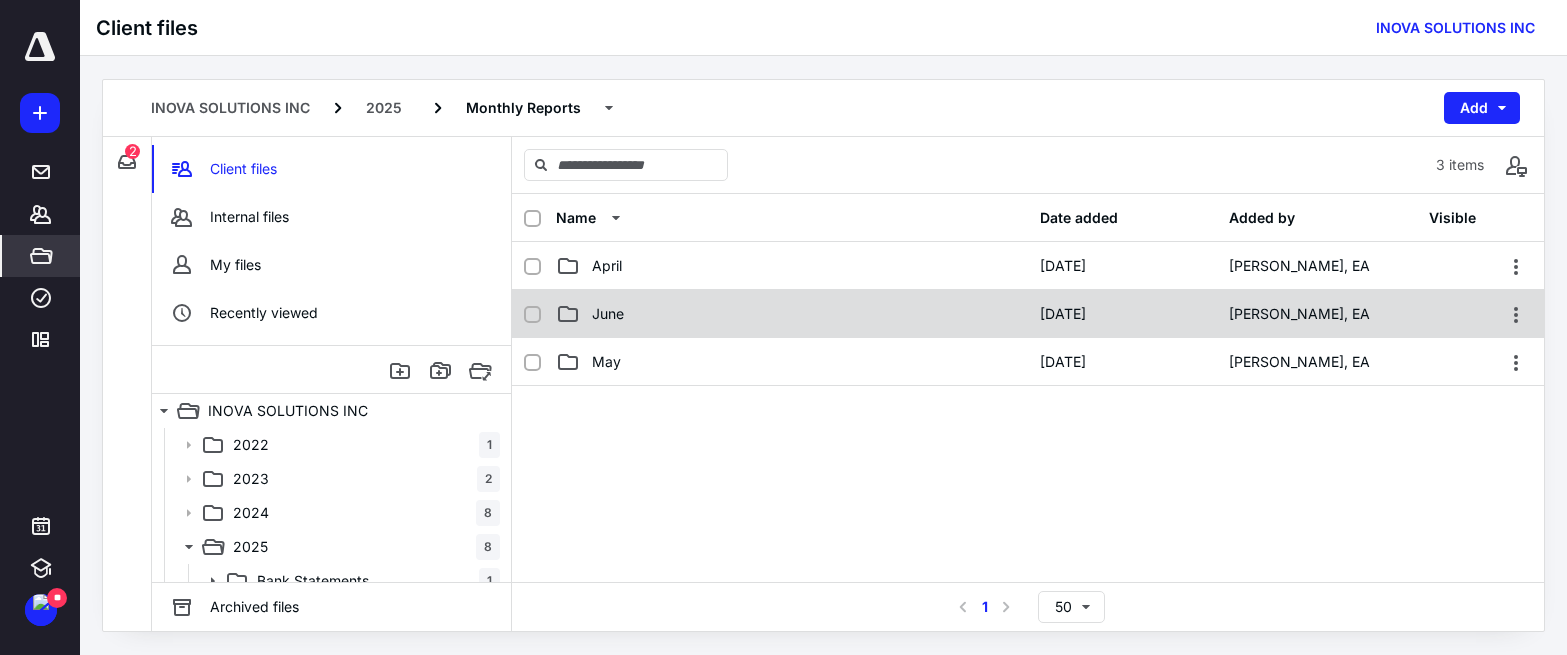 click on "June" at bounding box center [792, 314] 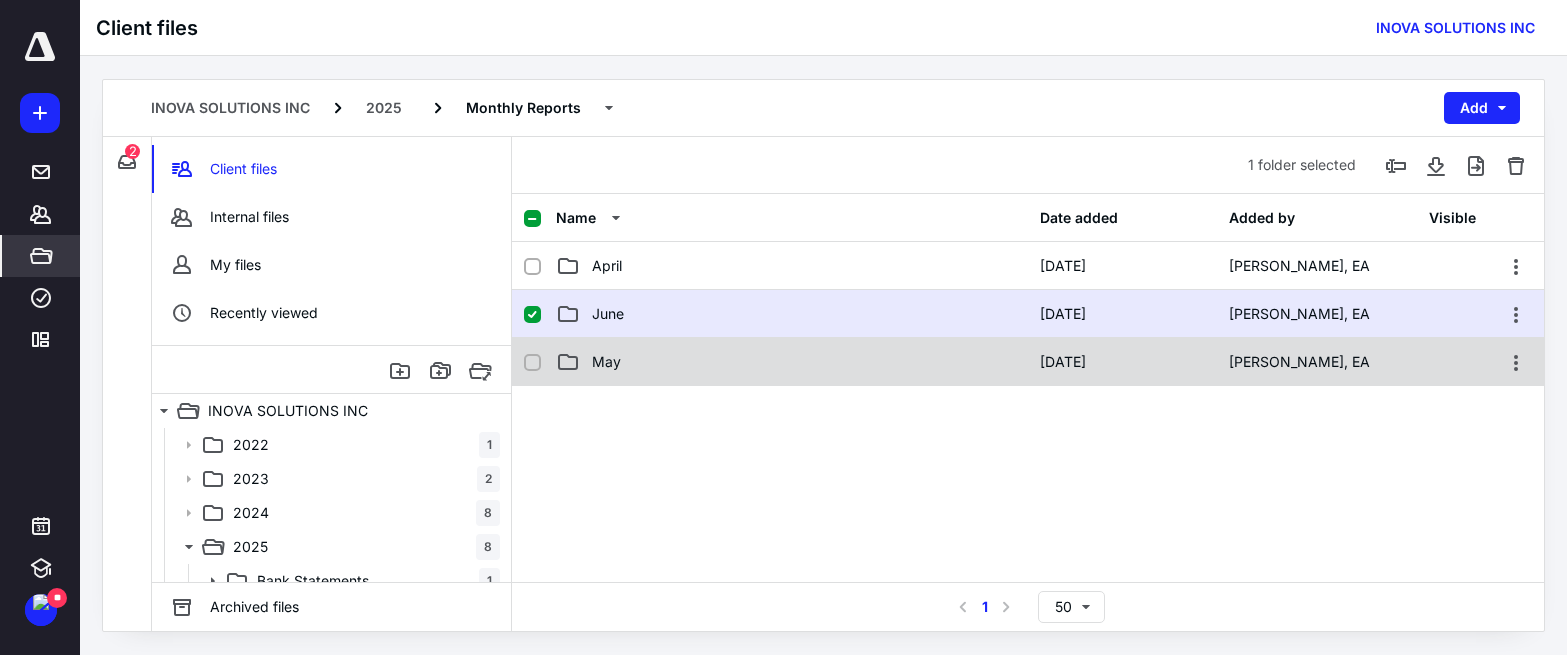 click on "May" at bounding box center [792, 362] 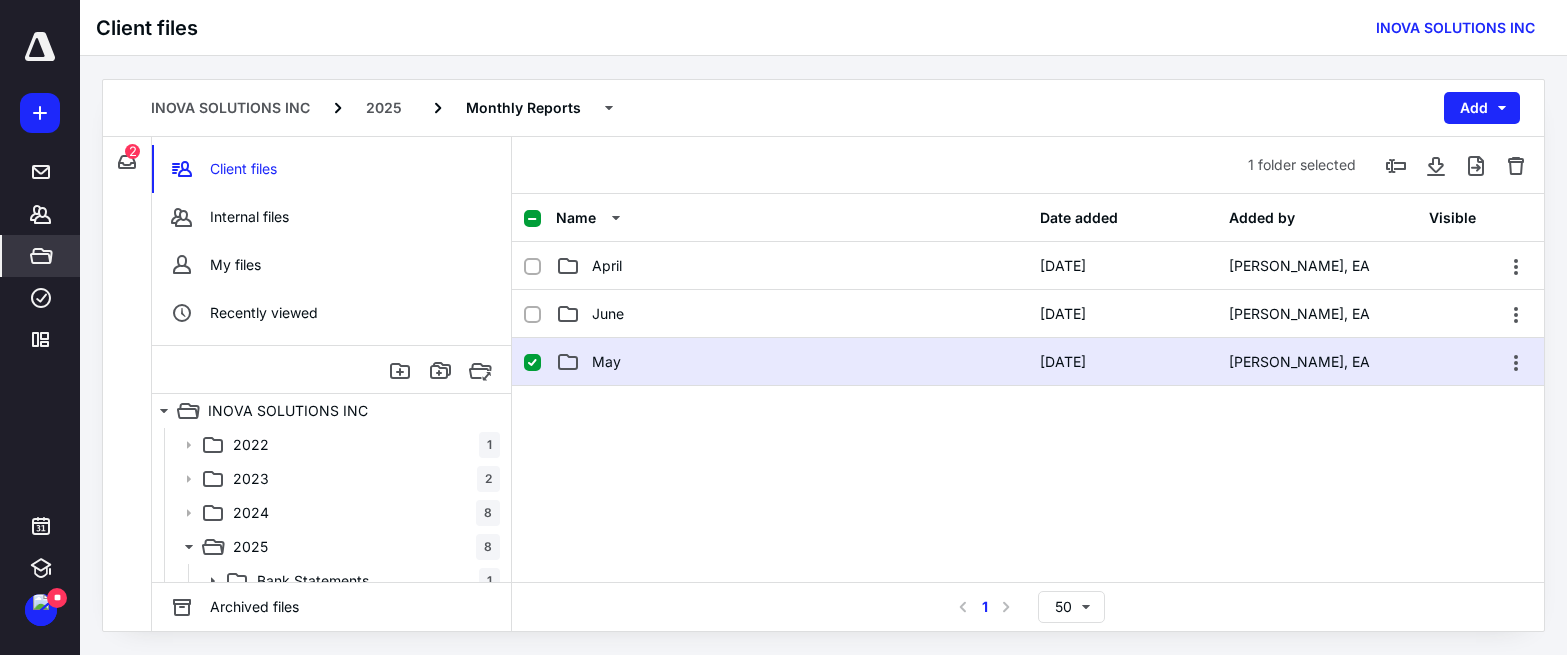 click on "May" at bounding box center (792, 362) 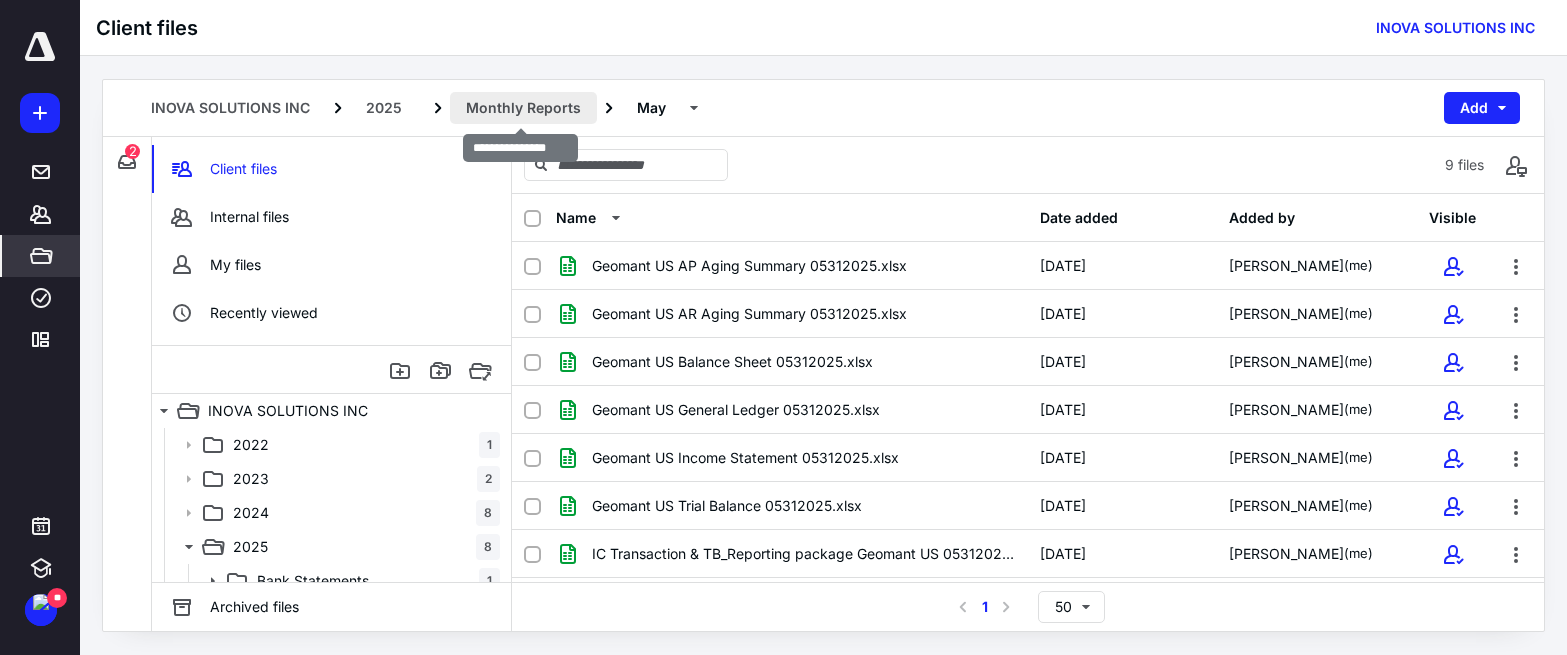 click on "Monthly Reports" at bounding box center [523, 108] 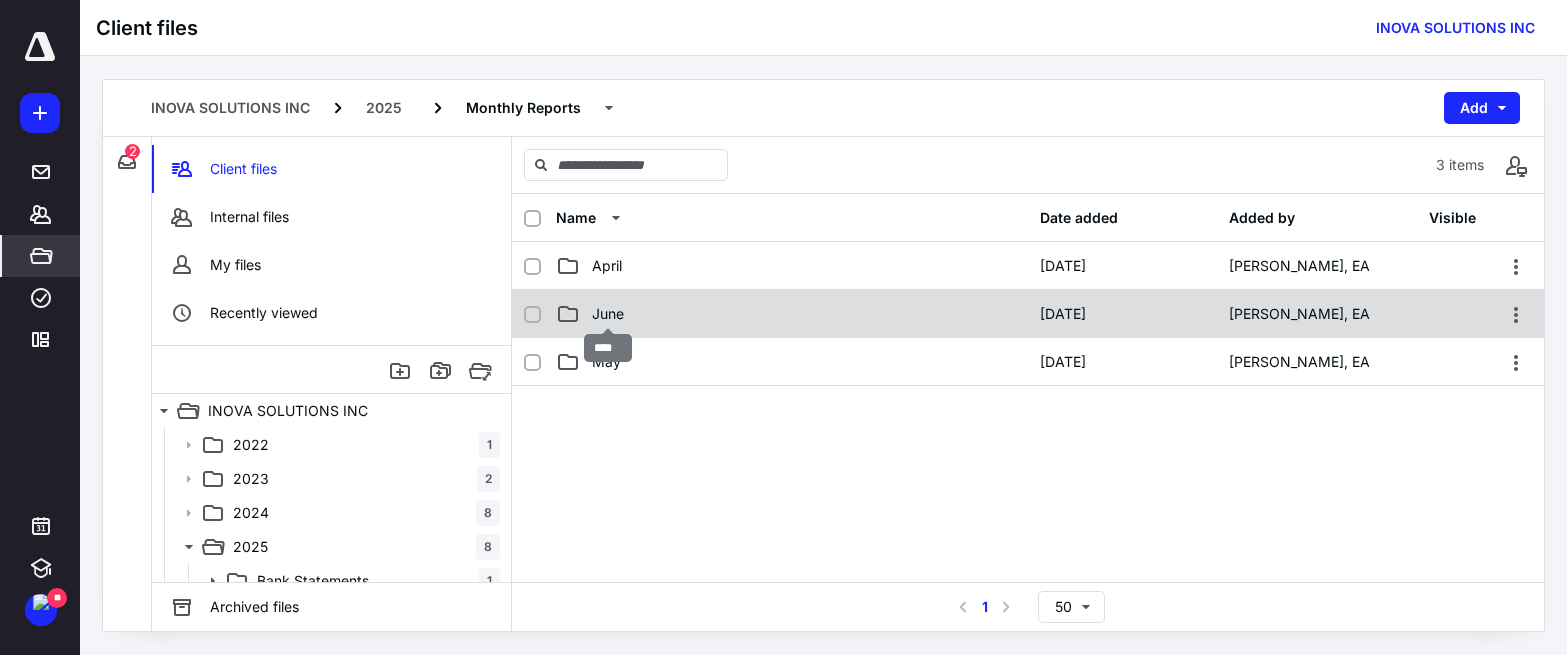 click on "June" at bounding box center (608, 314) 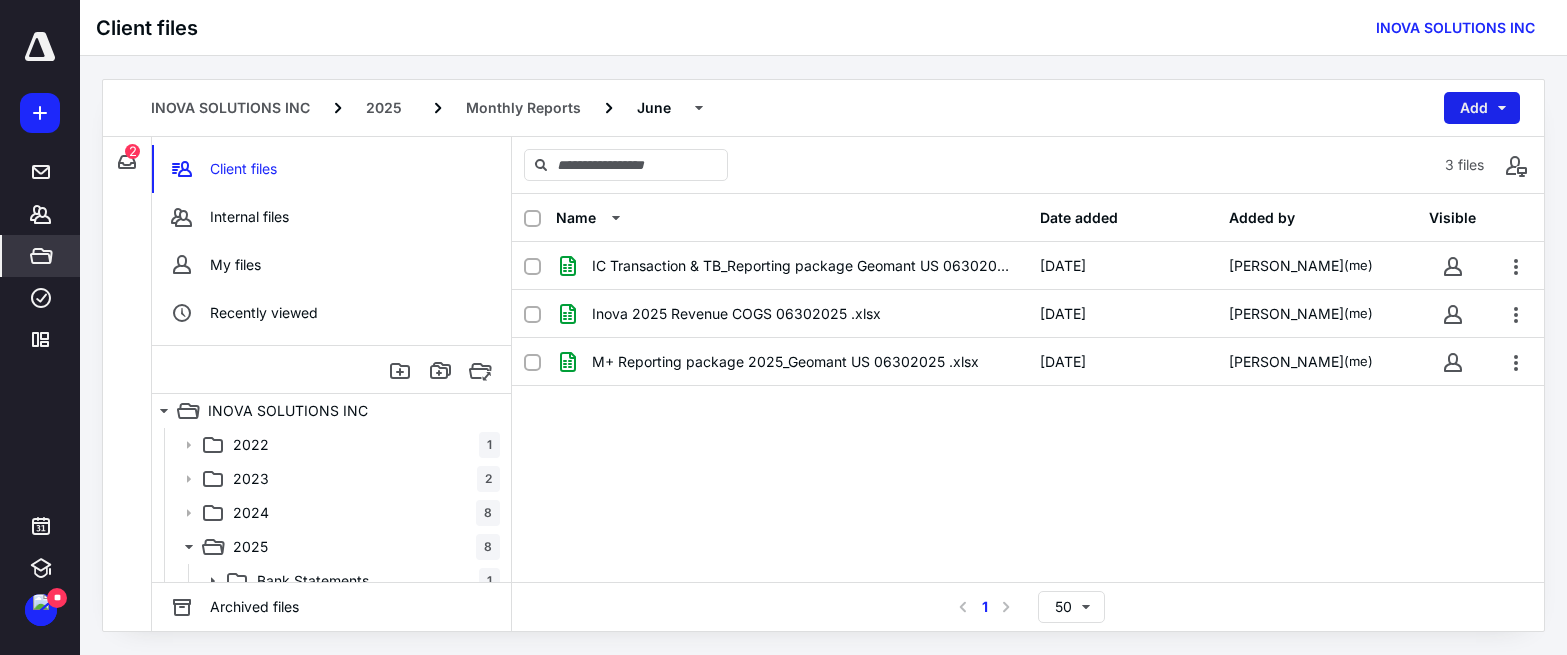 click on "Add" at bounding box center [1482, 108] 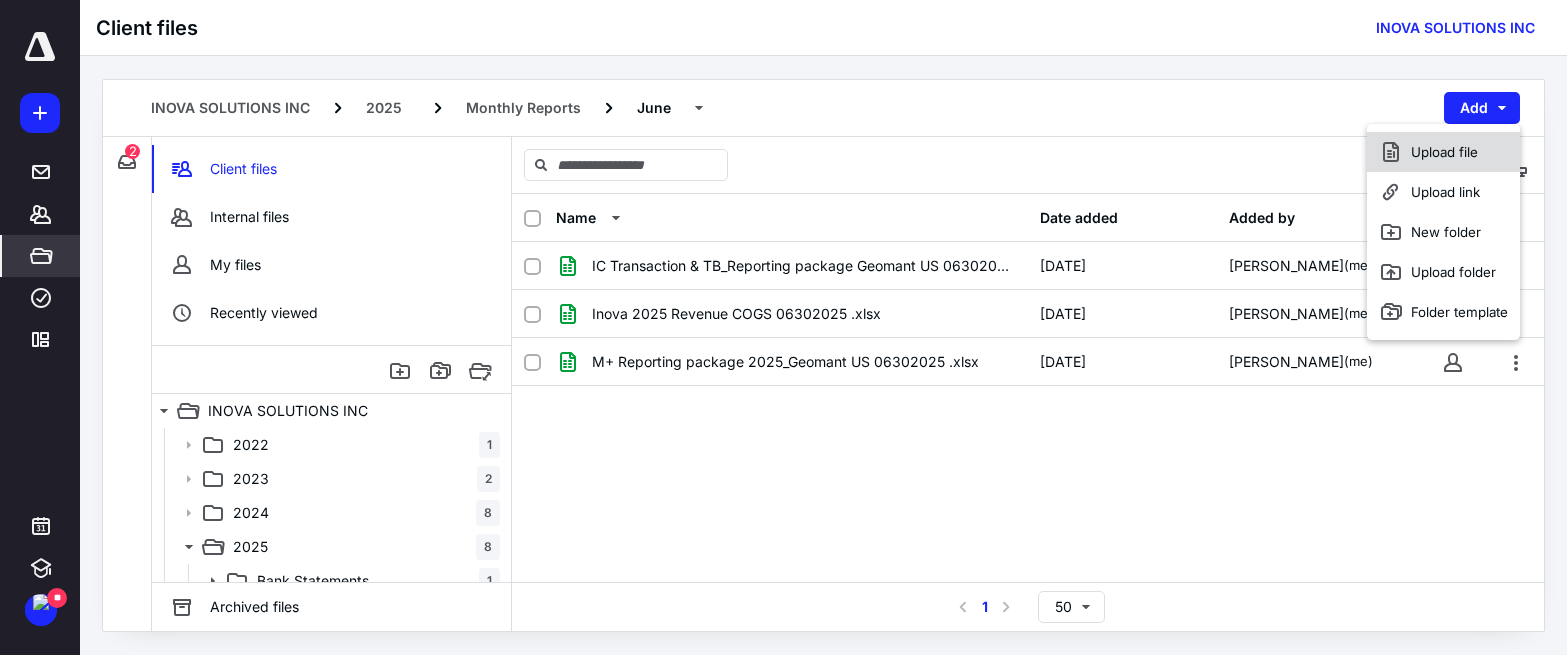 click on "Upload file" at bounding box center (1443, 152) 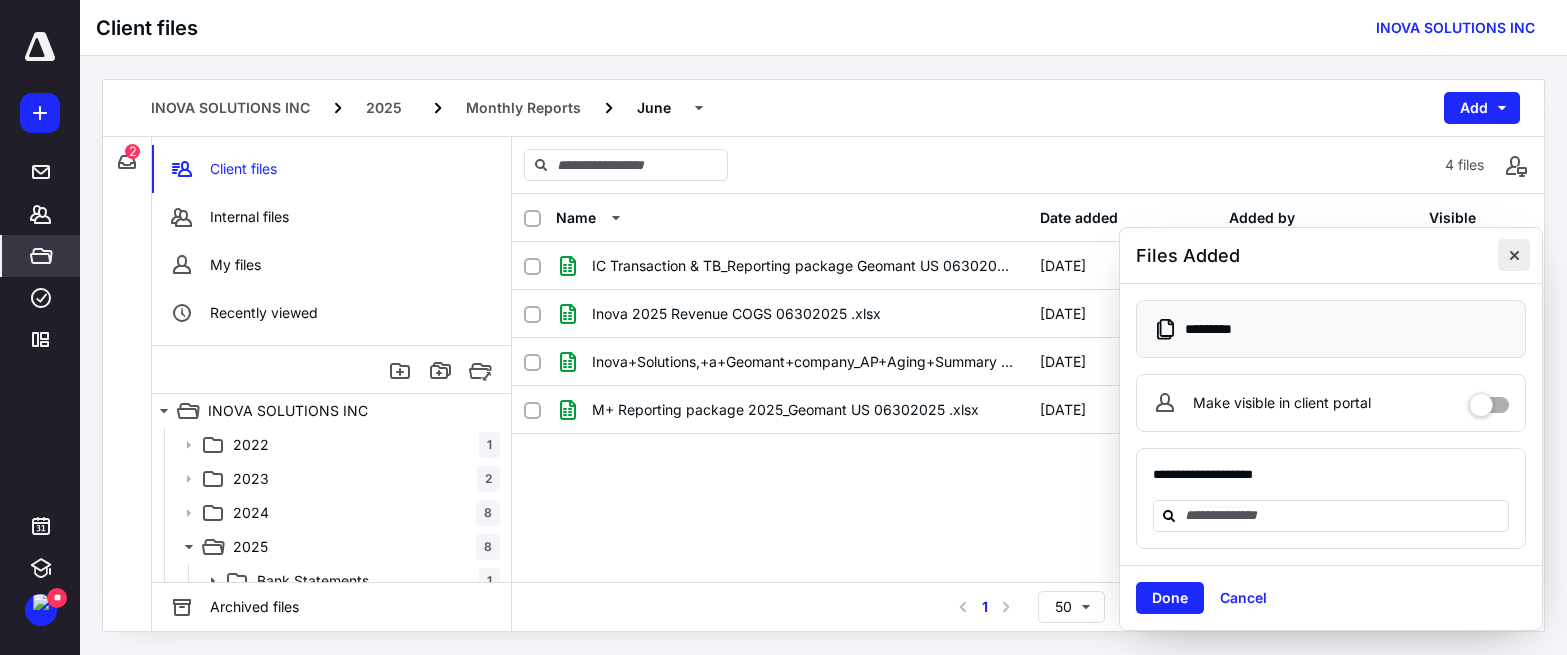 click at bounding box center [1514, 255] 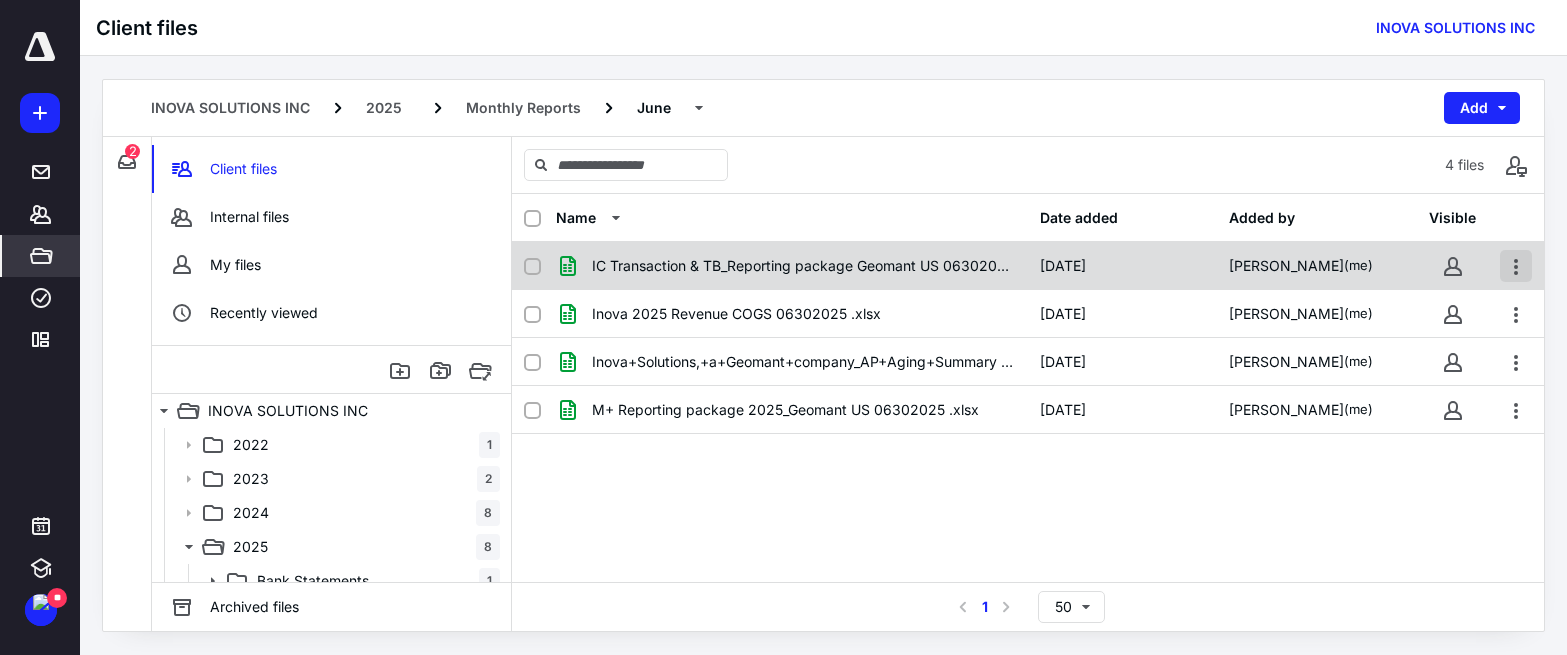 click at bounding box center (1516, 266) 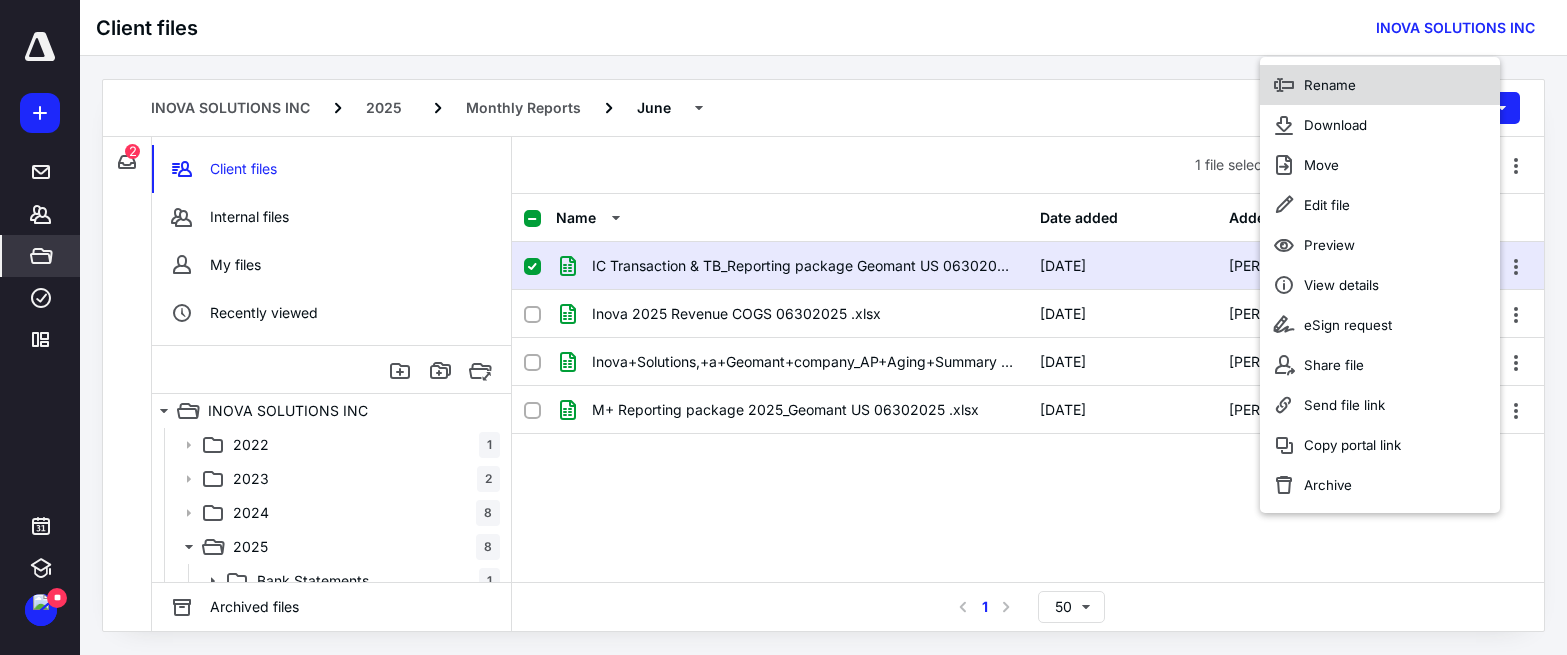 click on "Rename" at bounding box center (1330, 85) 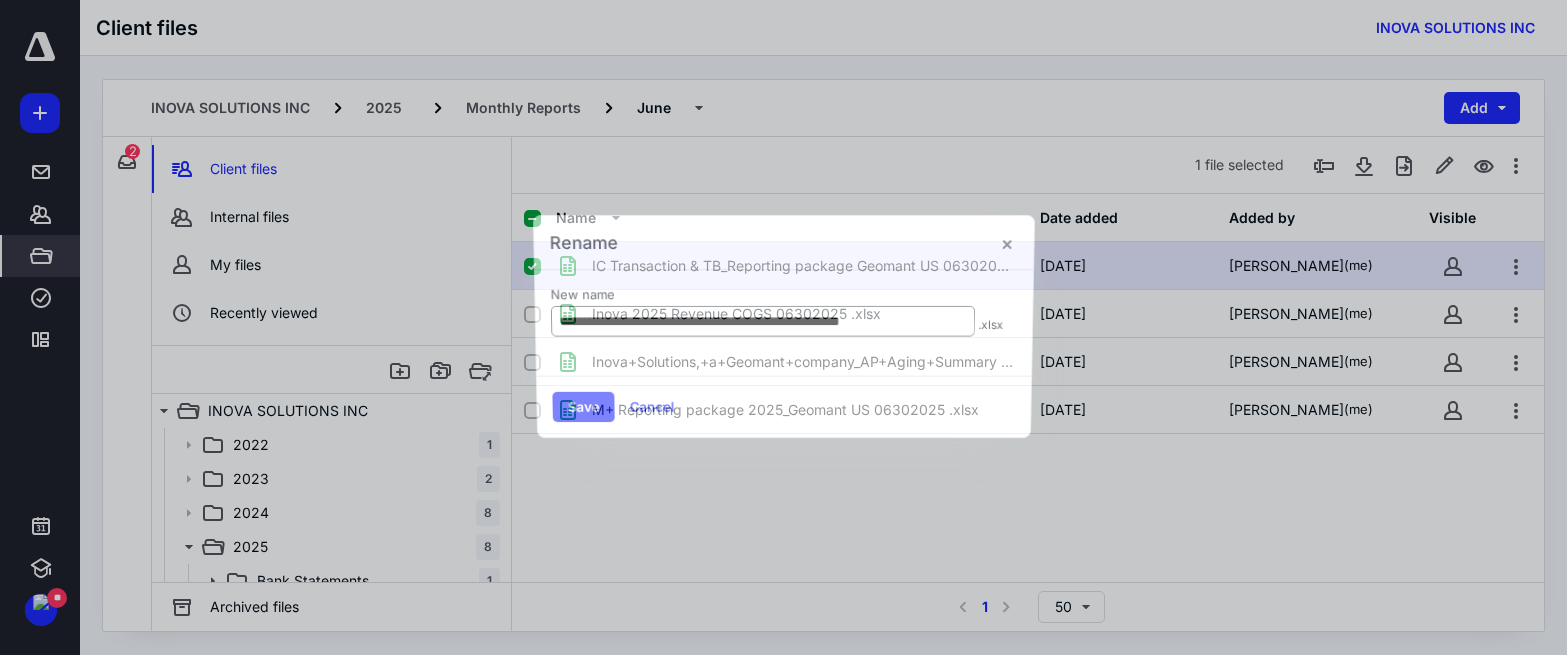 scroll, scrollTop: 0, scrollLeft: 3, axis: horizontal 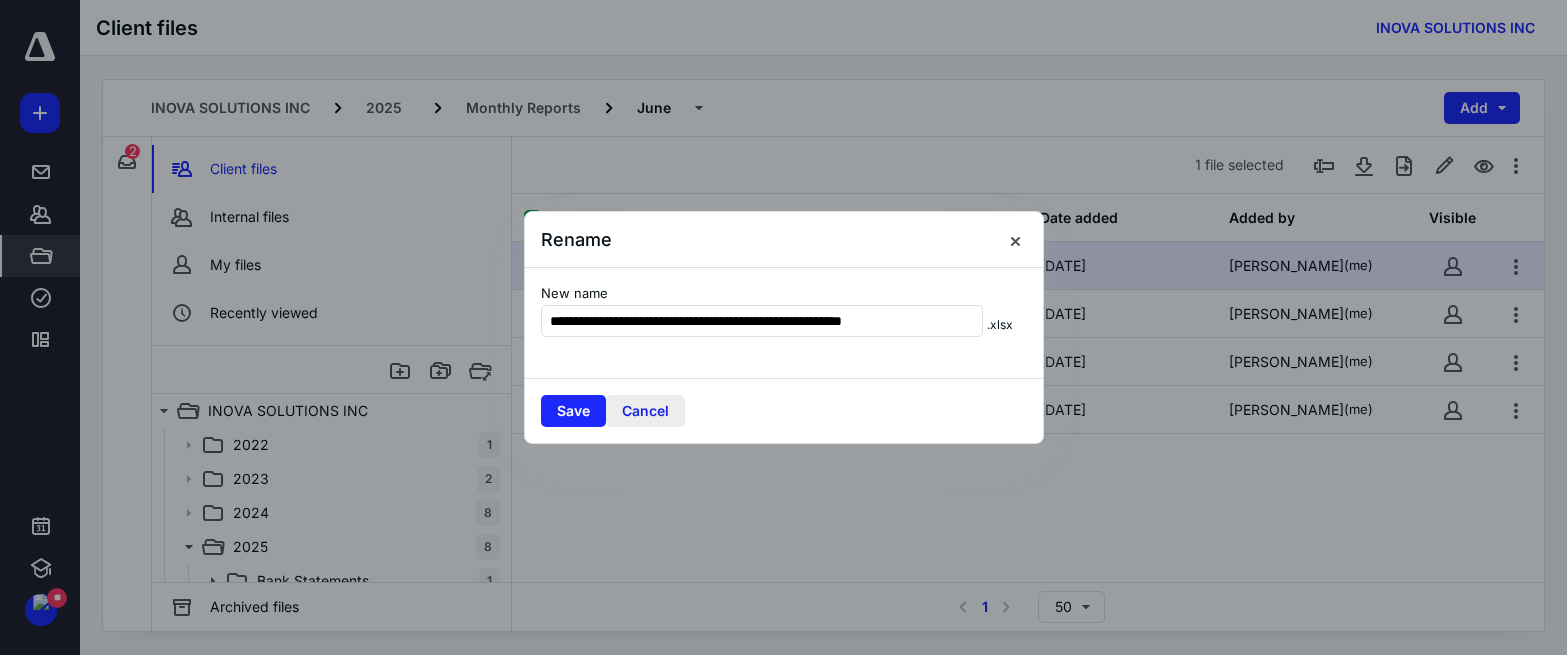 click on "Cancel" at bounding box center [645, 411] 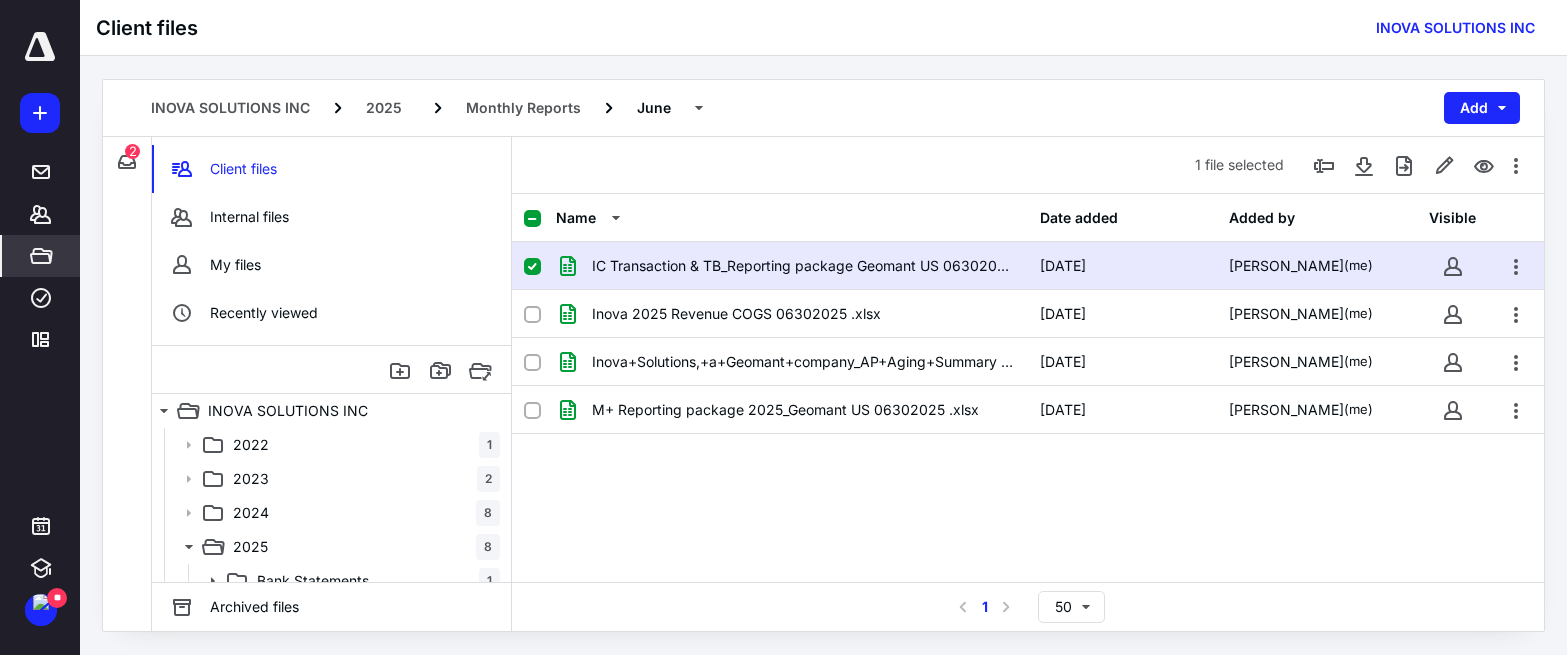click on "Client files INOVA SOLUTIONS INC" at bounding box center (823, 28) 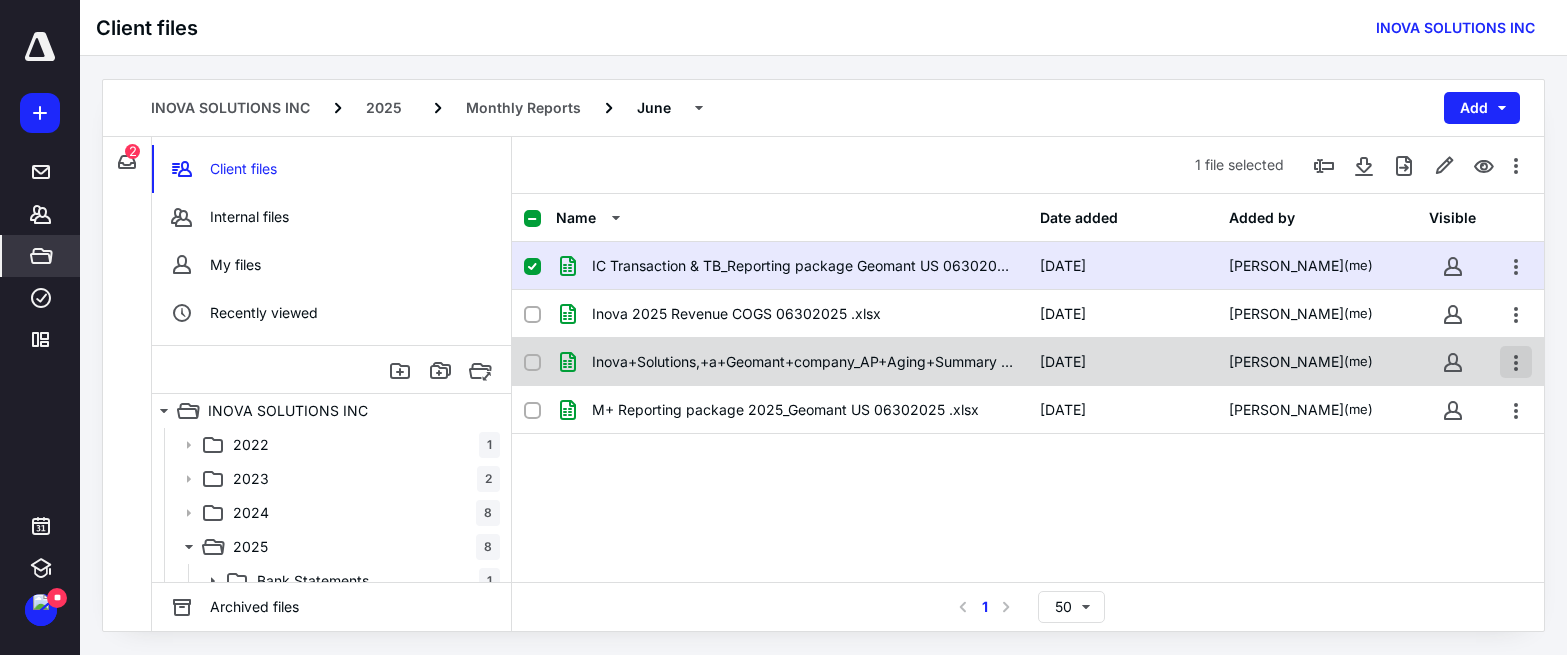 click at bounding box center [1516, 362] 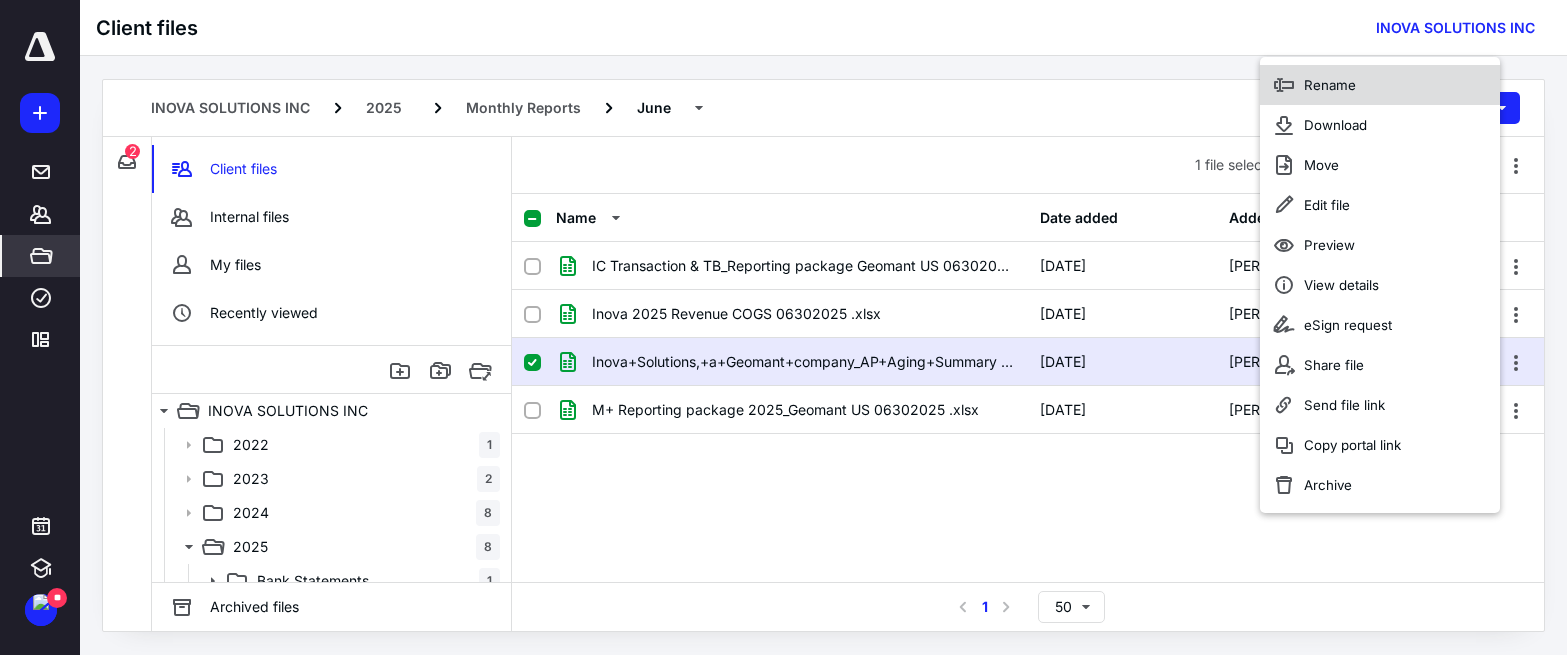 click on "Rename" at bounding box center (1330, 85) 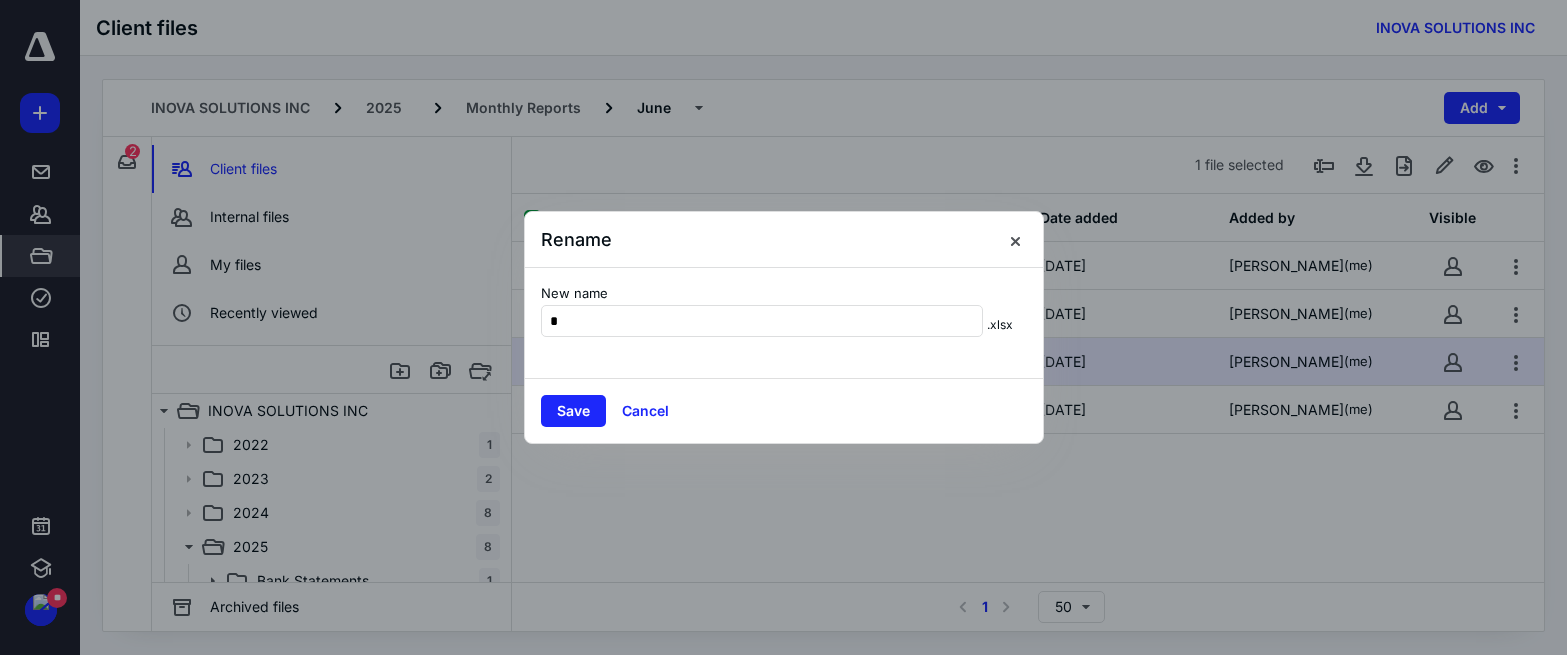 scroll, scrollTop: 0, scrollLeft: 0, axis: both 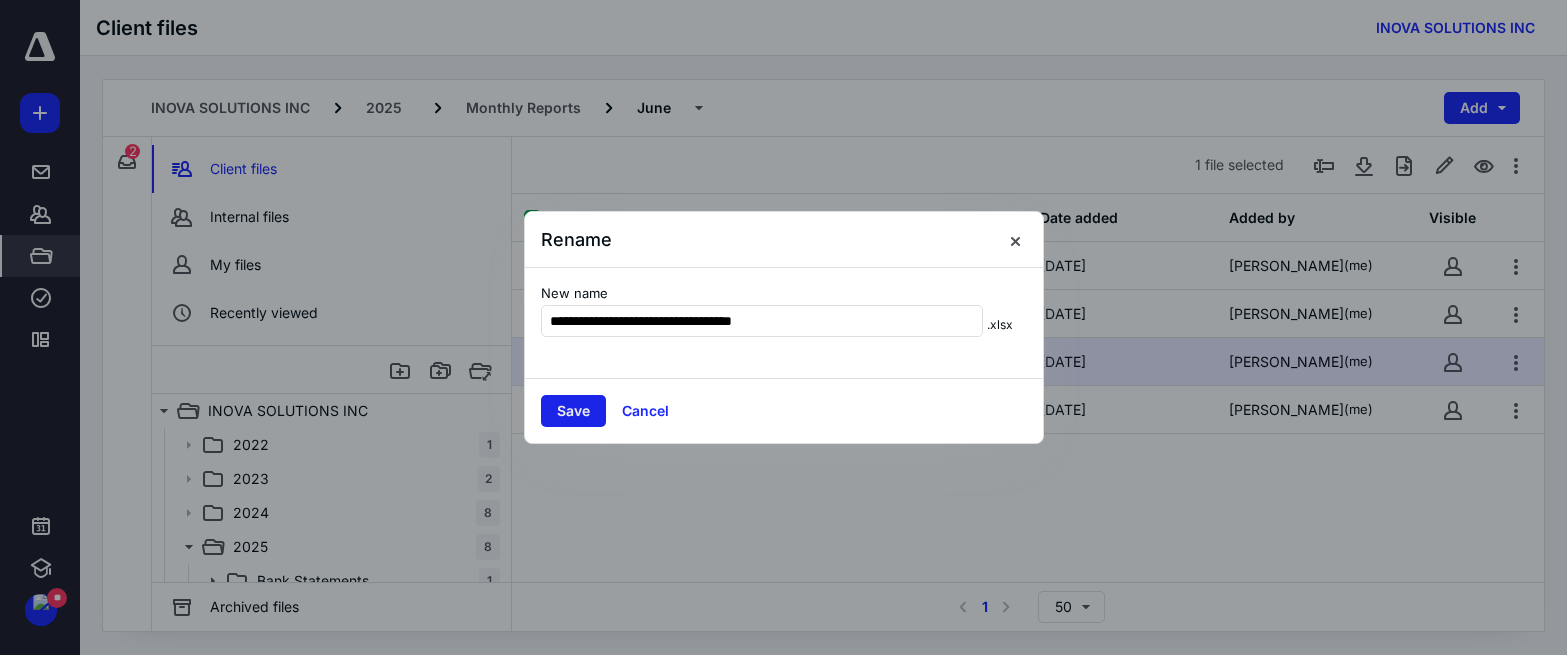 type on "**********" 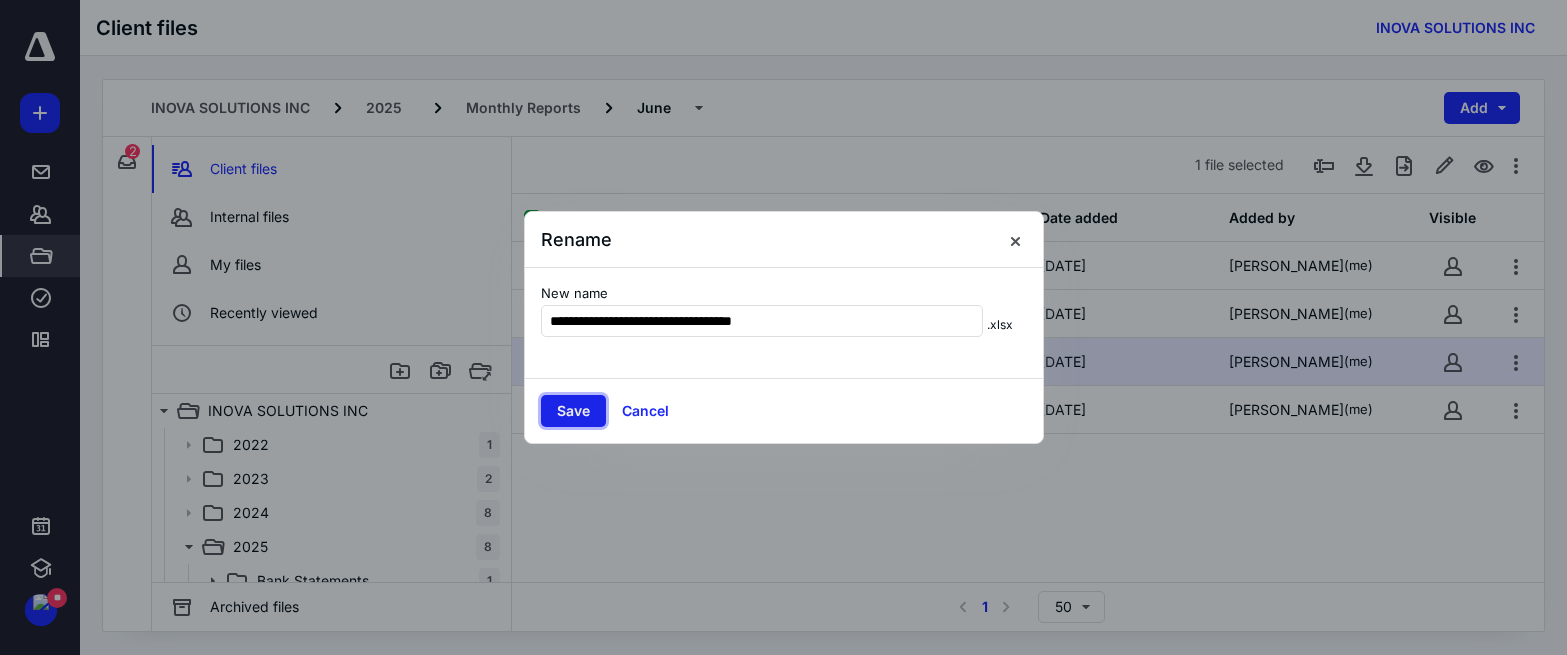 click on "Save" at bounding box center (573, 411) 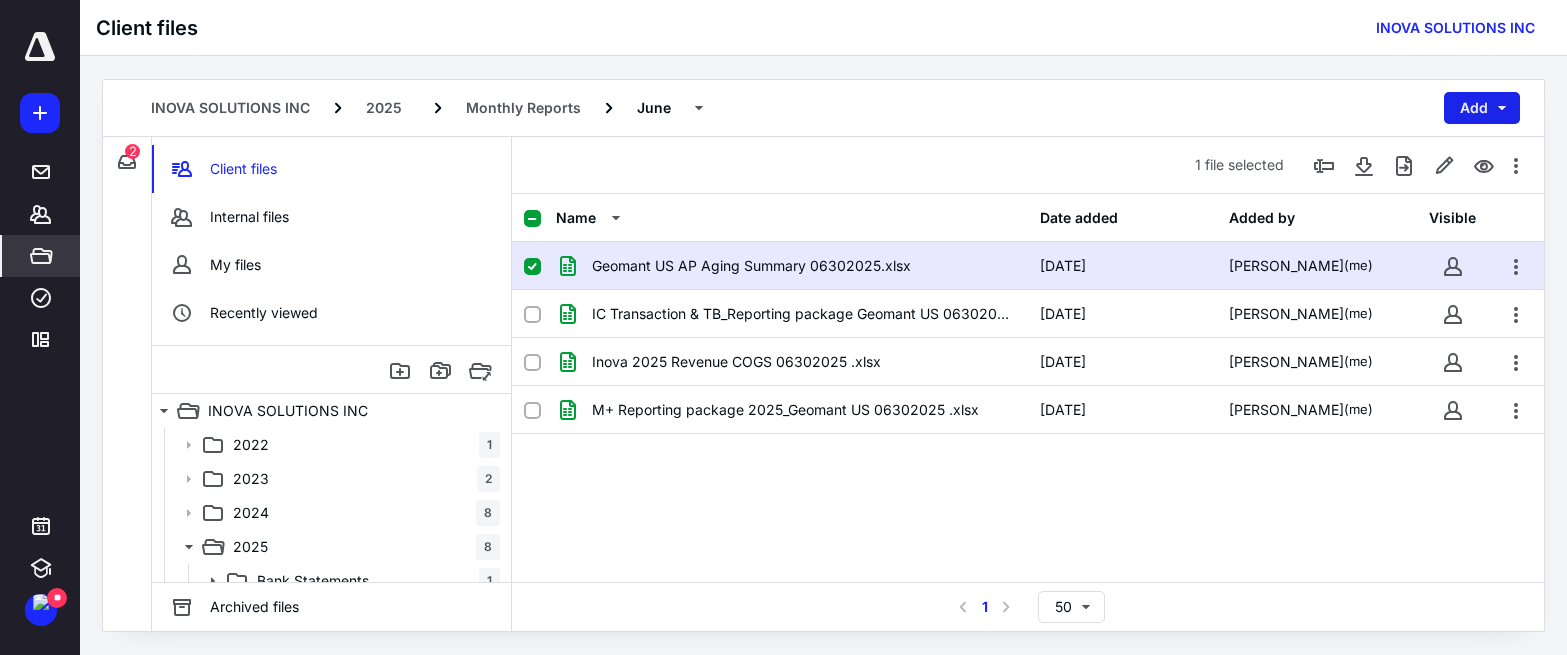 click on "Add" at bounding box center (1482, 108) 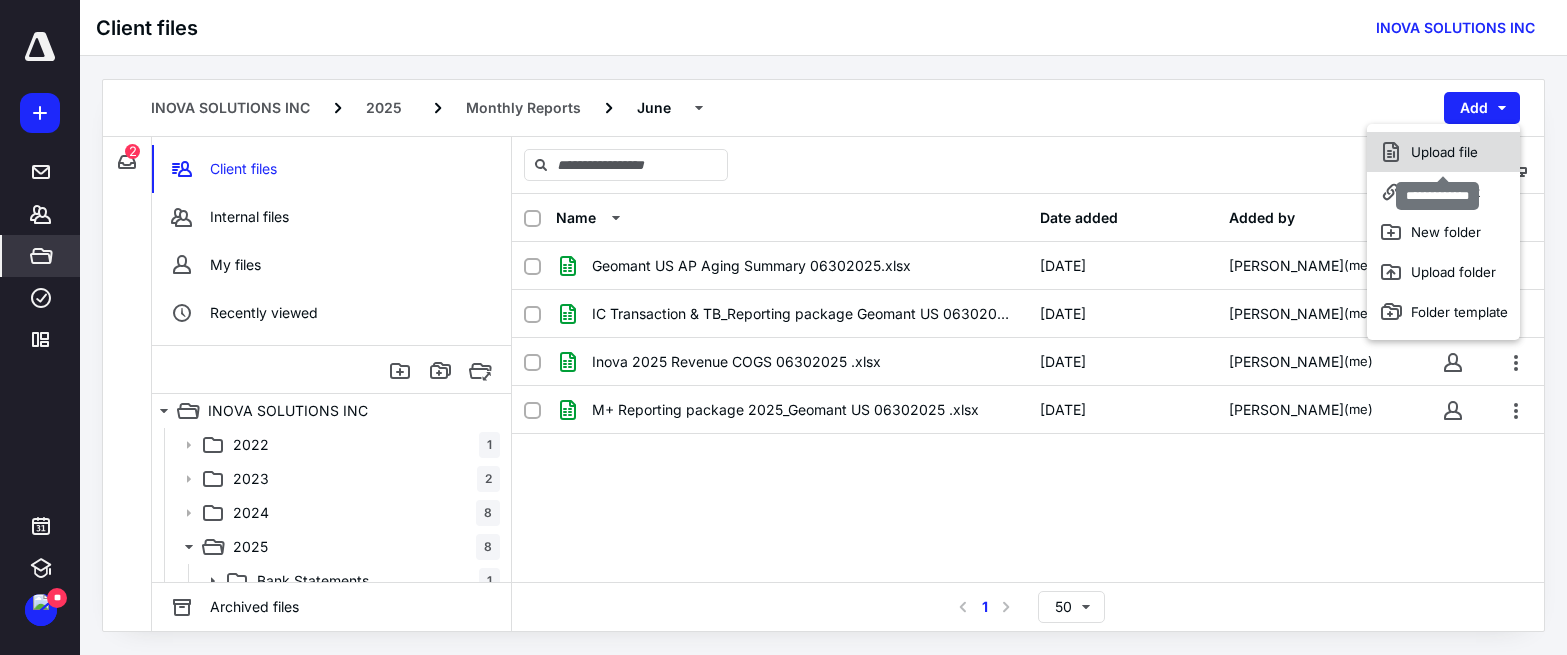 click on "Upload file" at bounding box center (1443, 152) 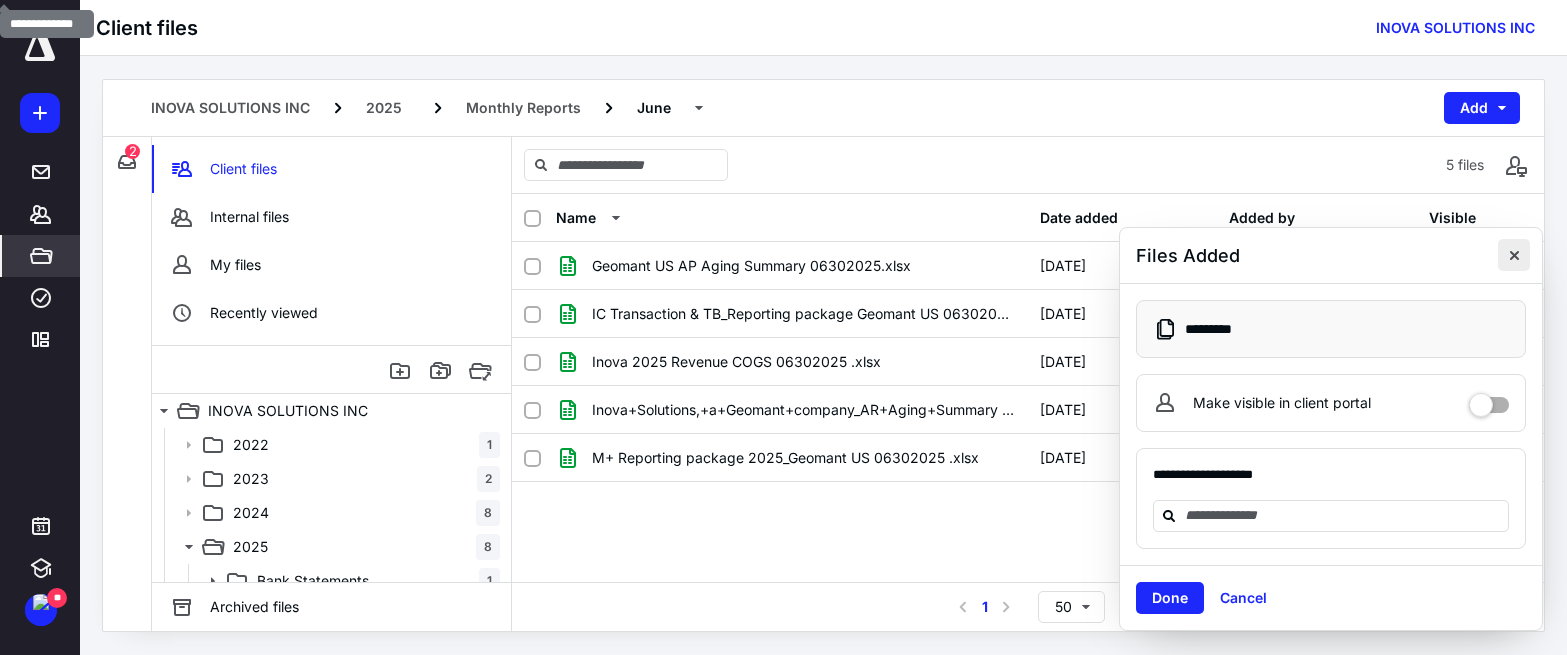 click at bounding box center (1514, 255) 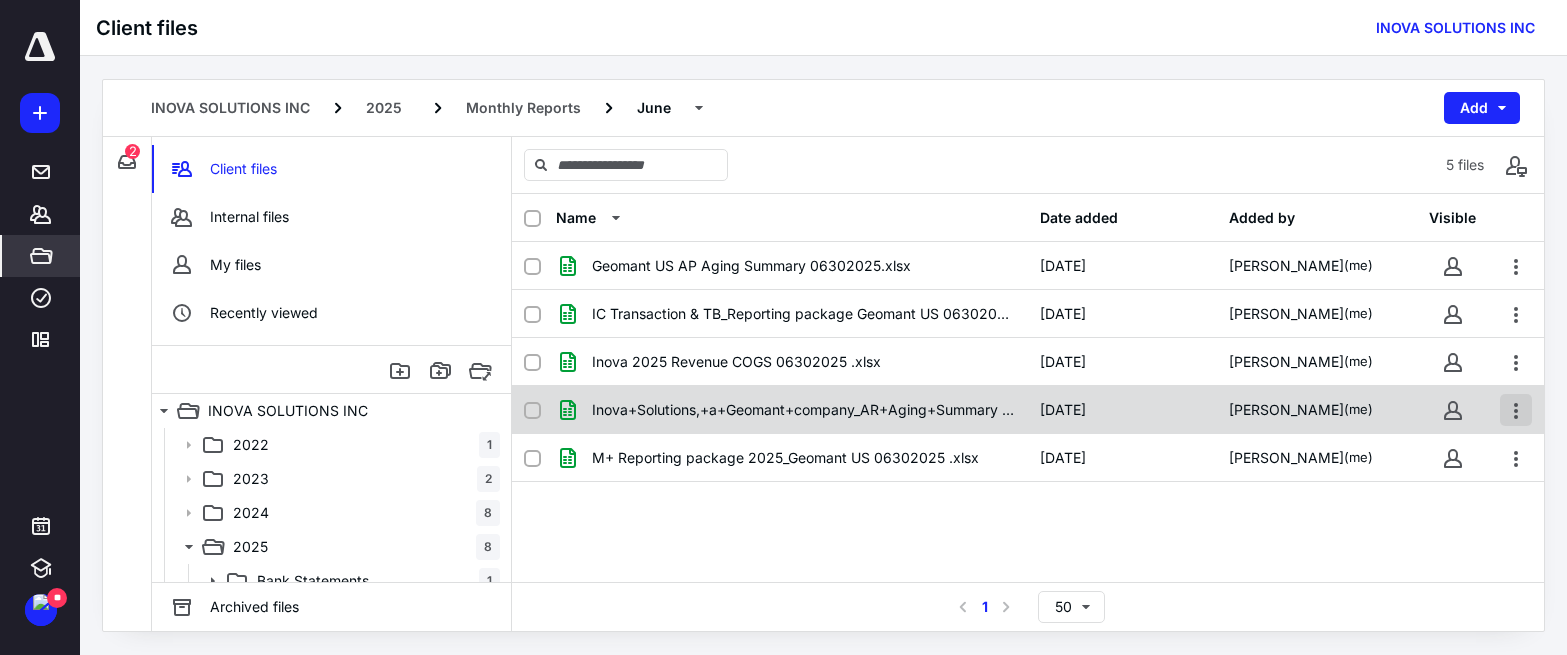 click at bounding box center (1516, 410) 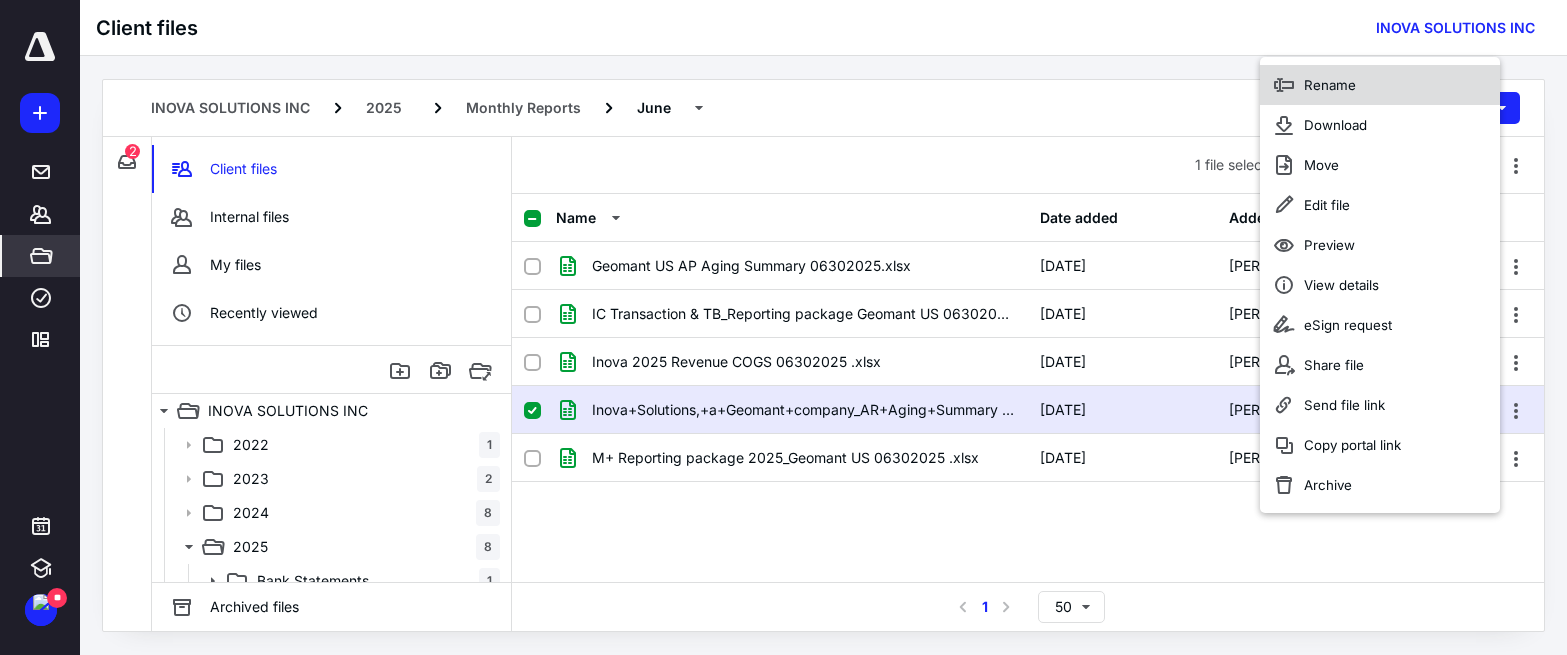 click on "Rename" at bounding box center (1330, 85) 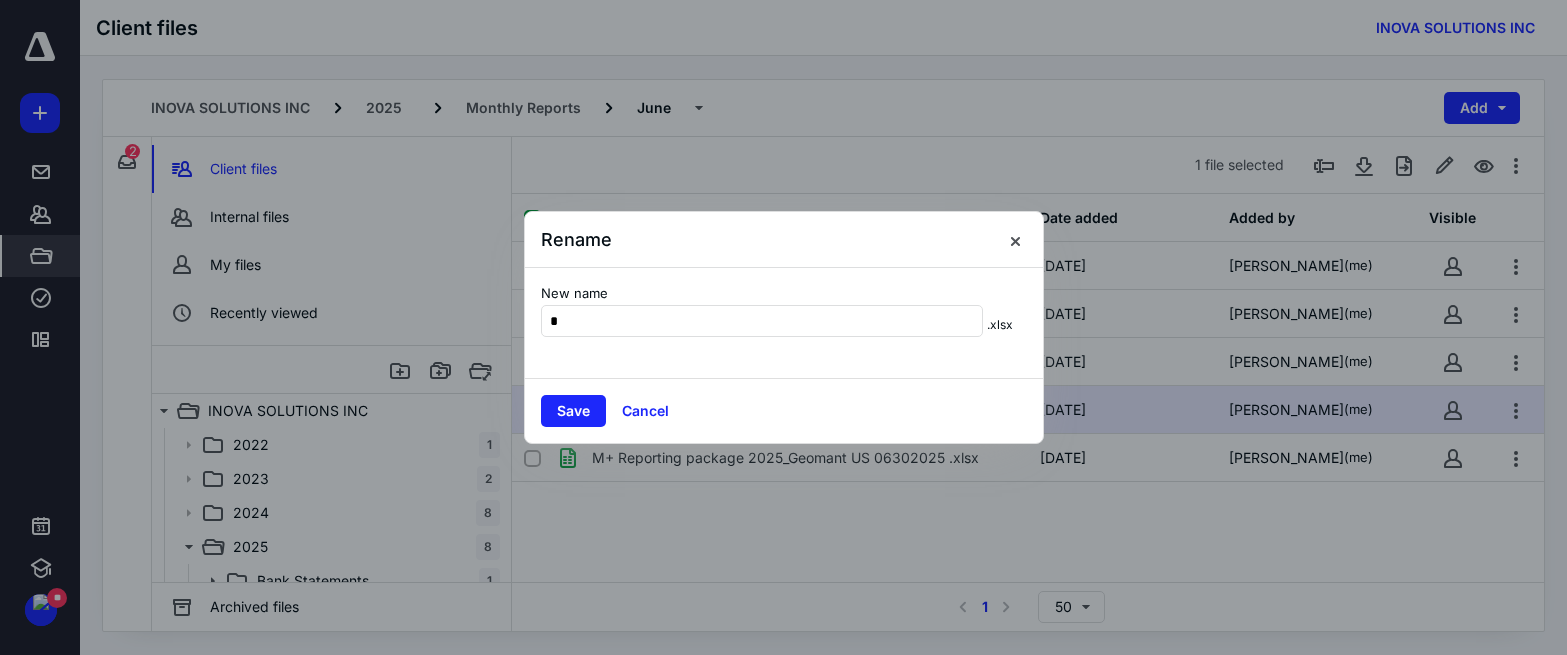 scroll, scrollTop: 0, scrollLeft: 0, axis: both 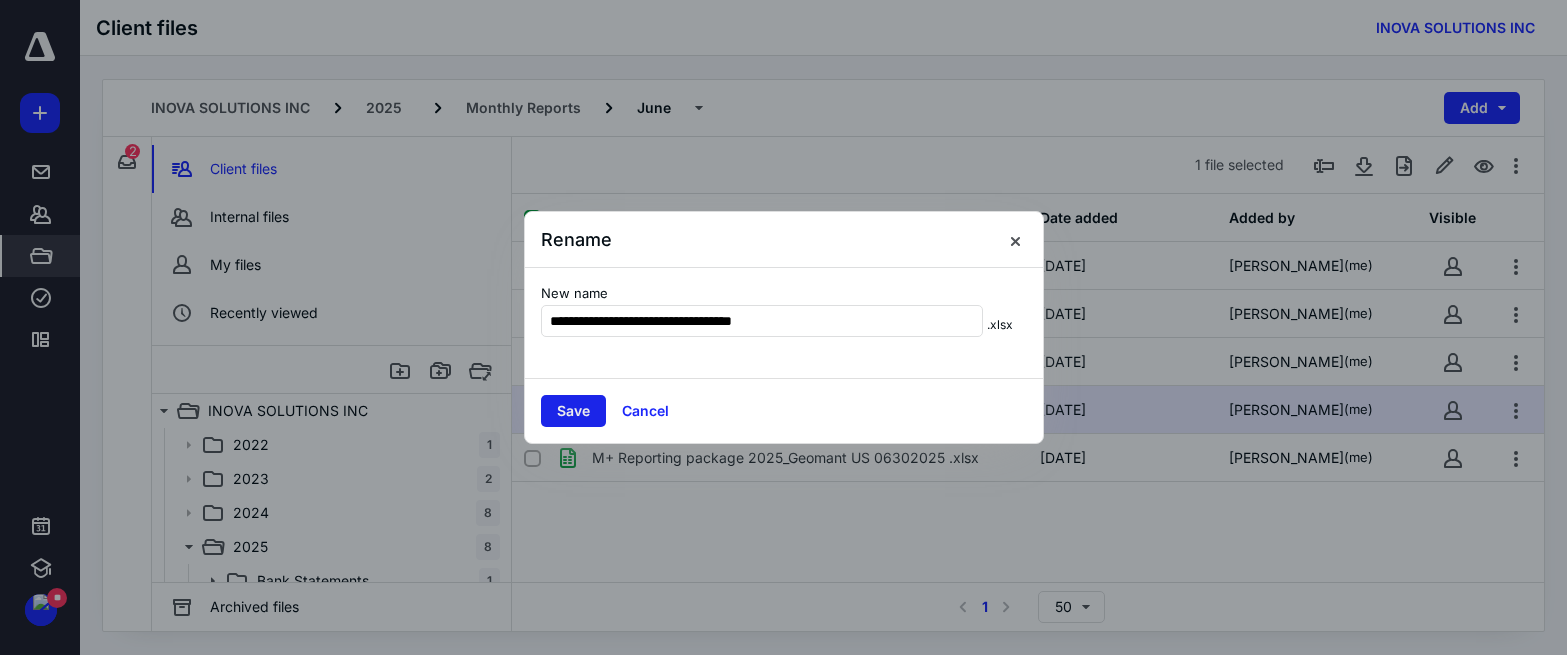type on "**********" 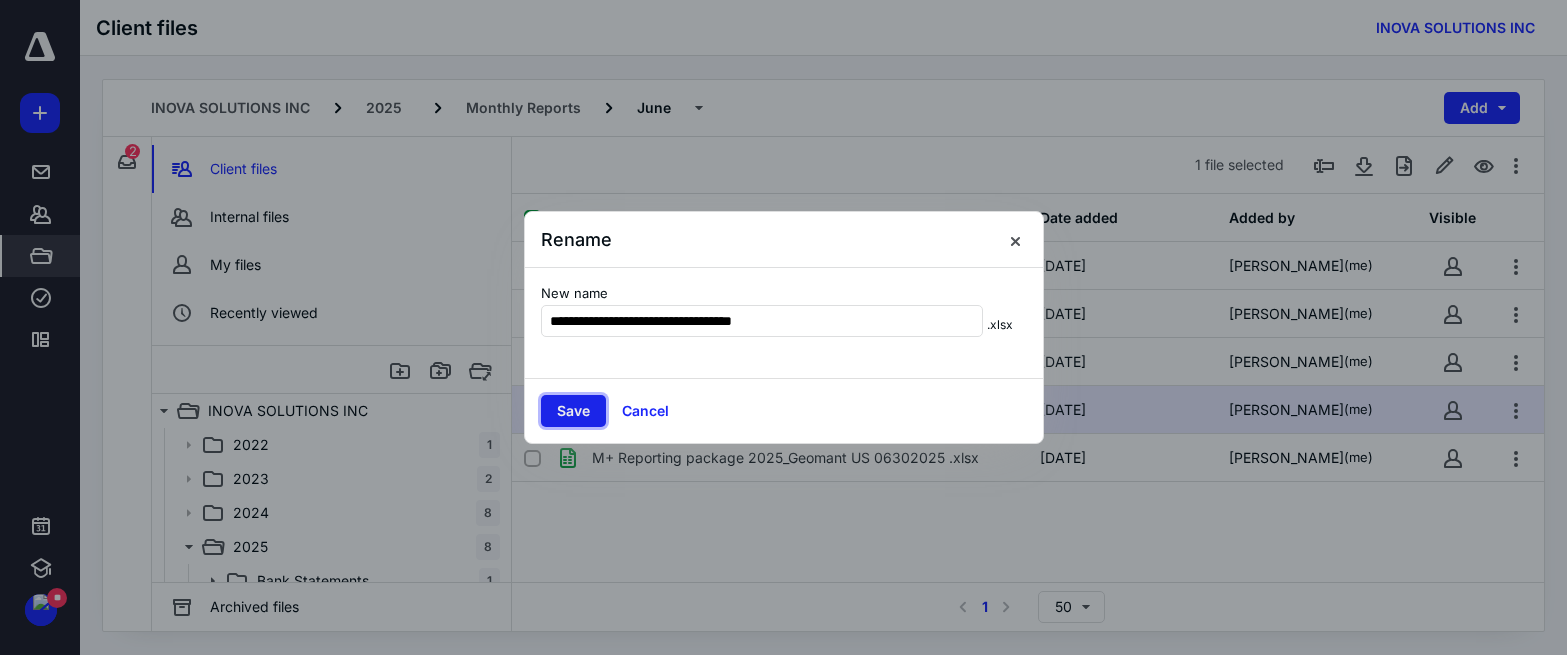 click on "Save" at bounding box center [573, 411] 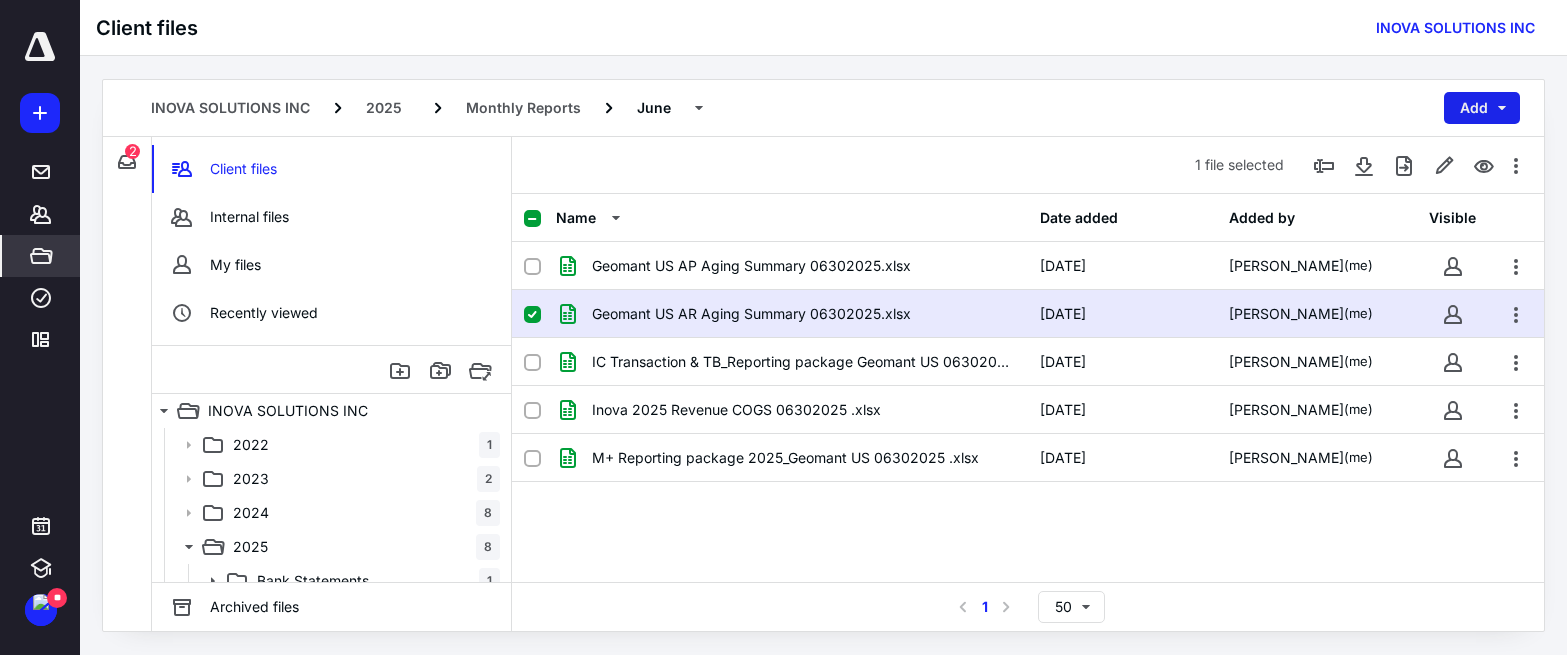 click on "Add" at bounding box center (1482, 108) 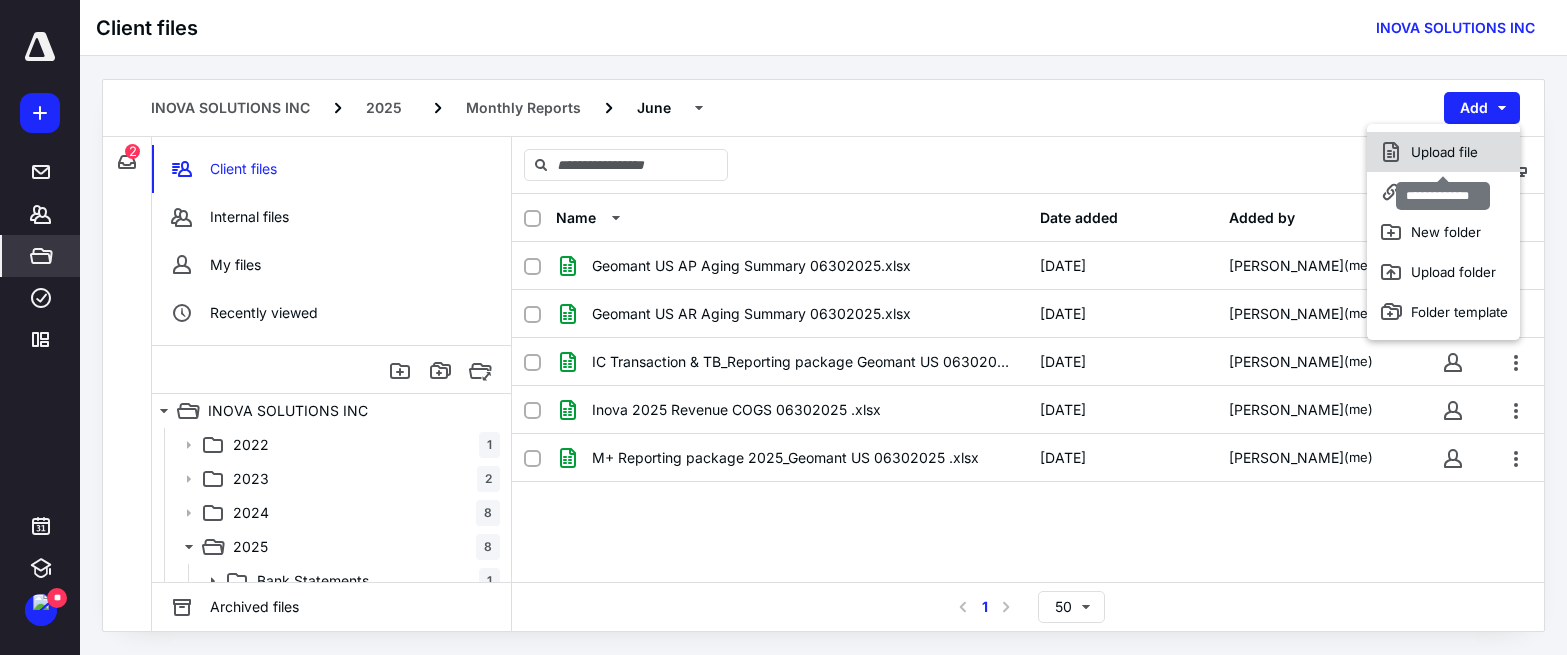 click on "Upload file" at bounding box center (1443, 152) 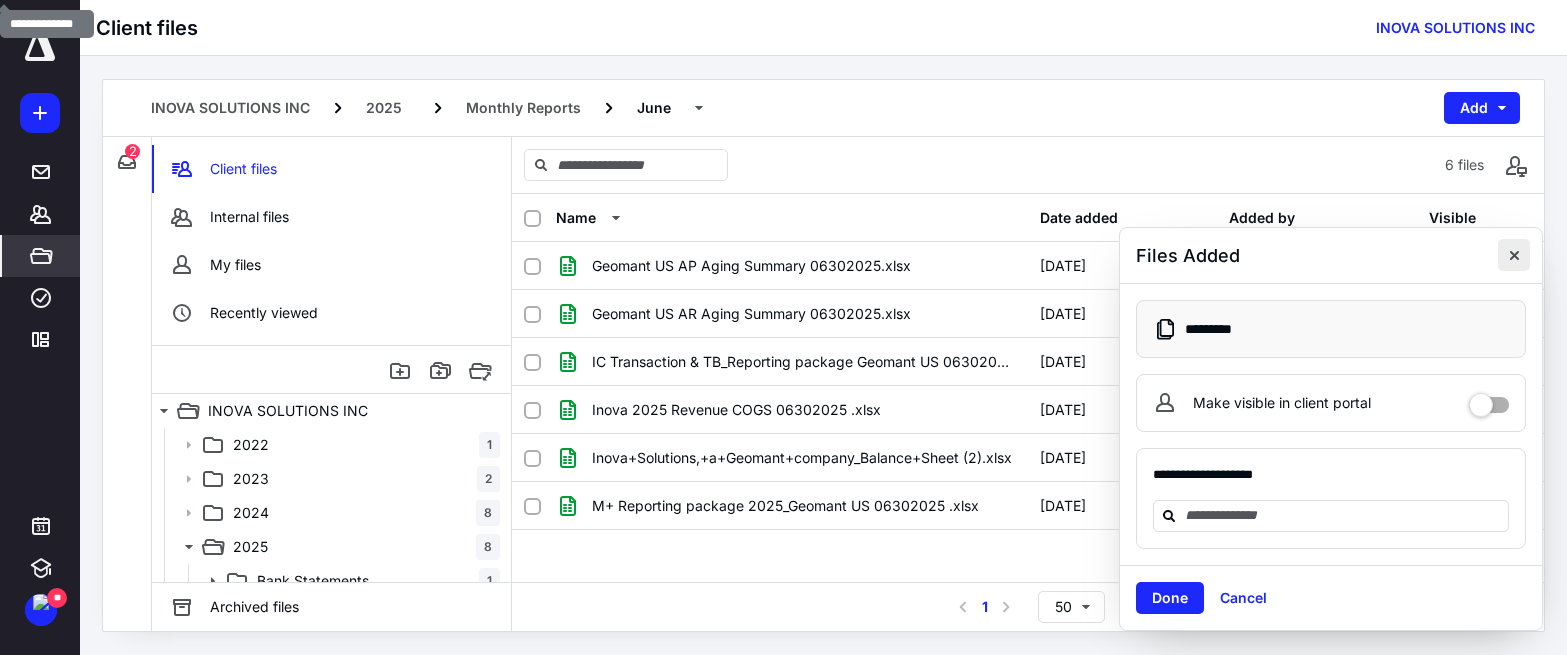 click at bounding box center (1514, 255) 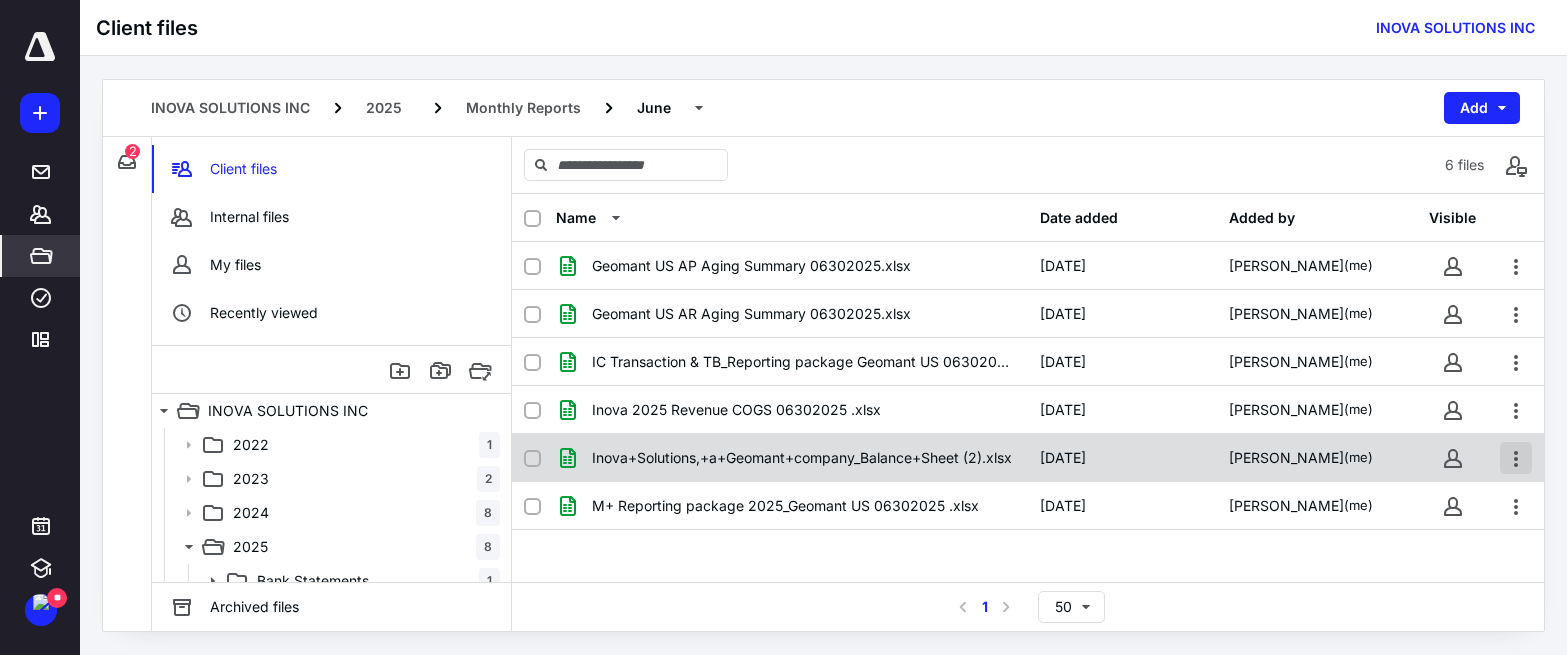 click at bounding box center (1516, 458) 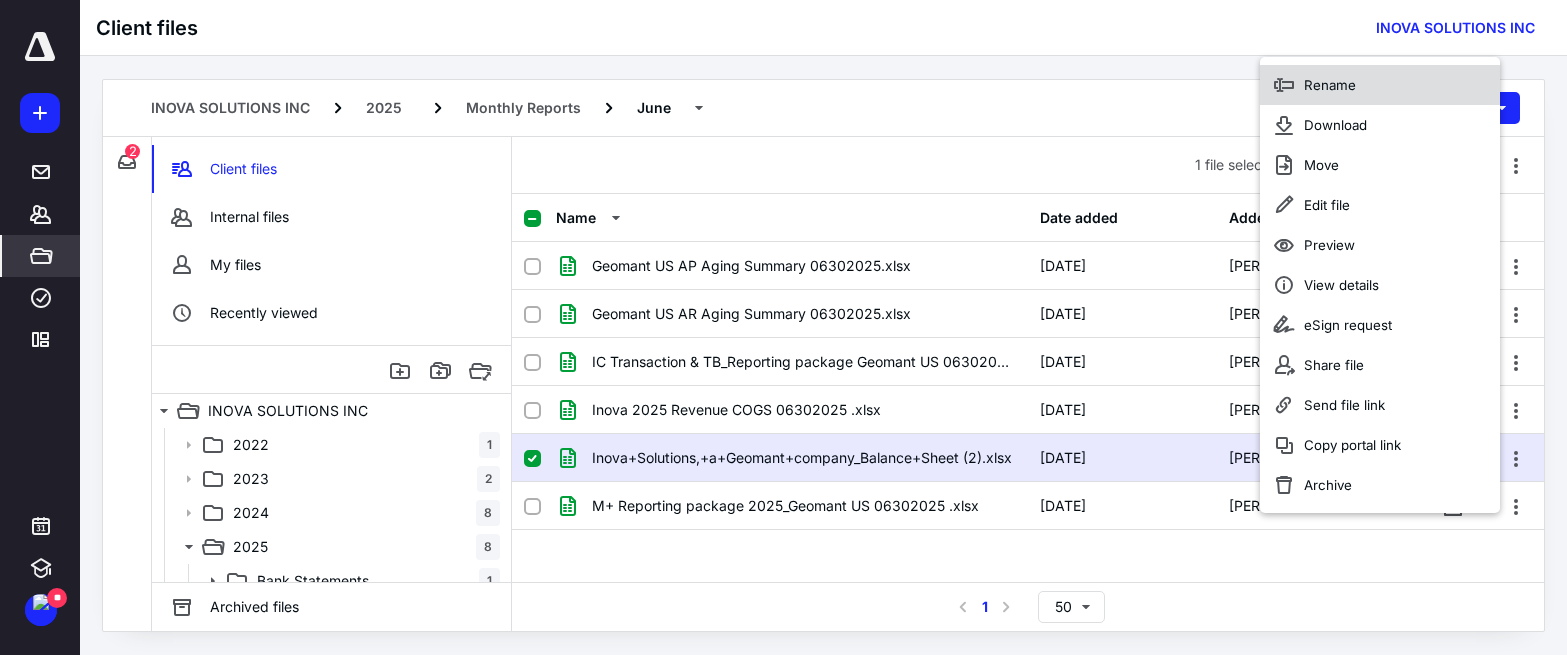 click on "Rename" at bounding box center [1330, 85] 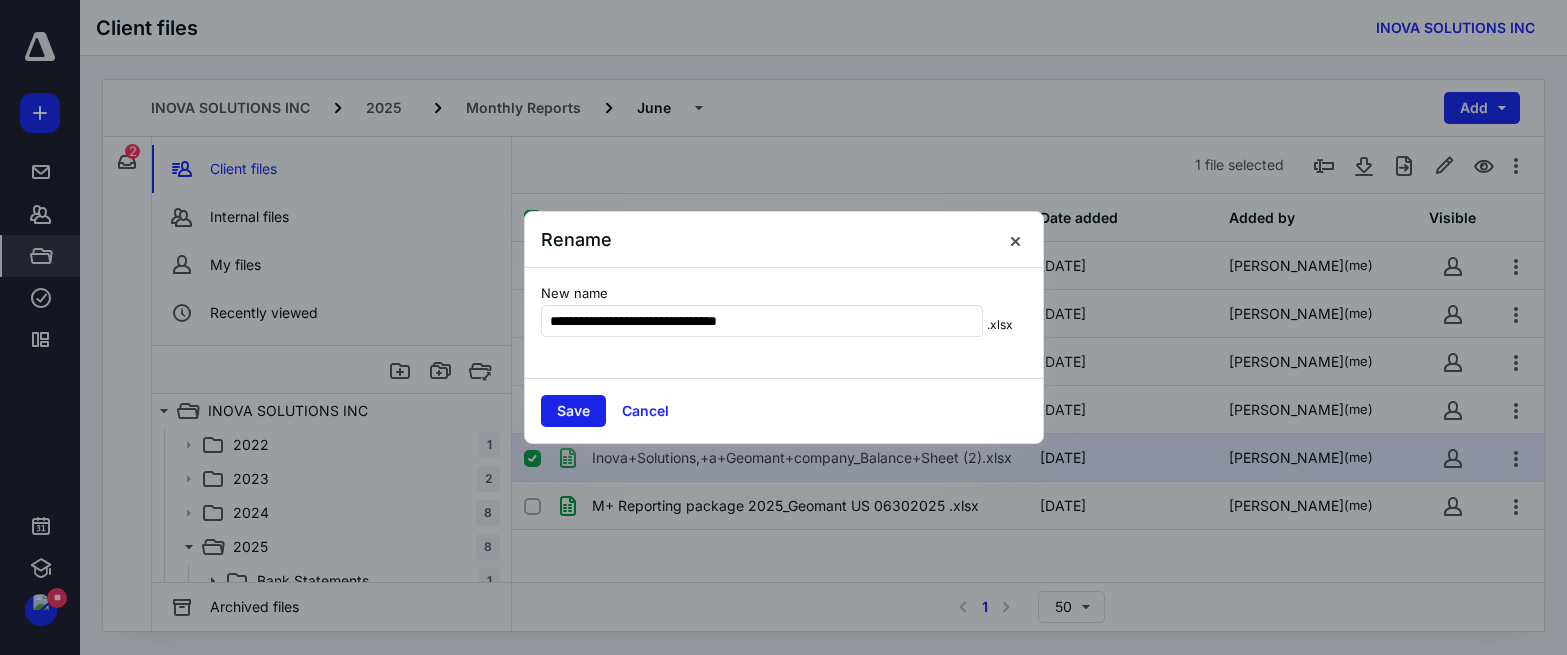 type on "**********" 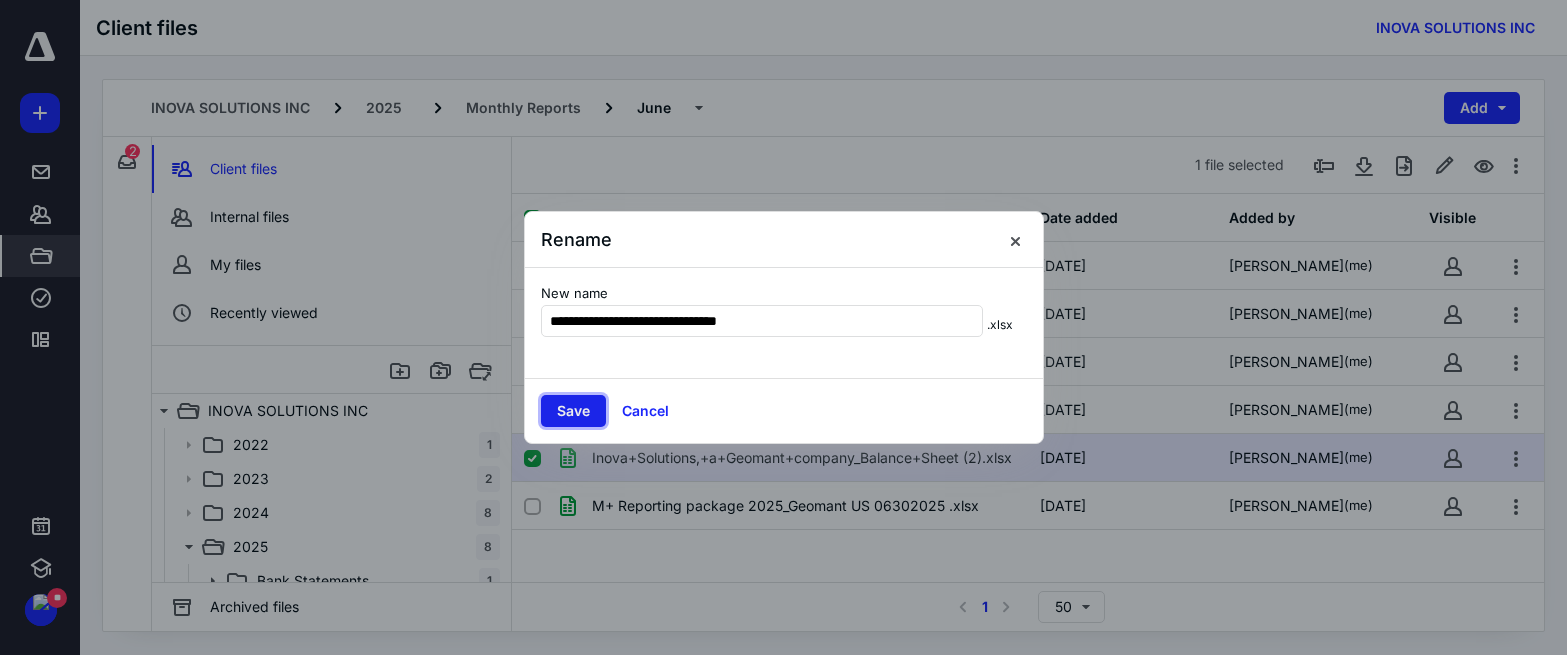 click on "Save" at bounding box center [573, 411] 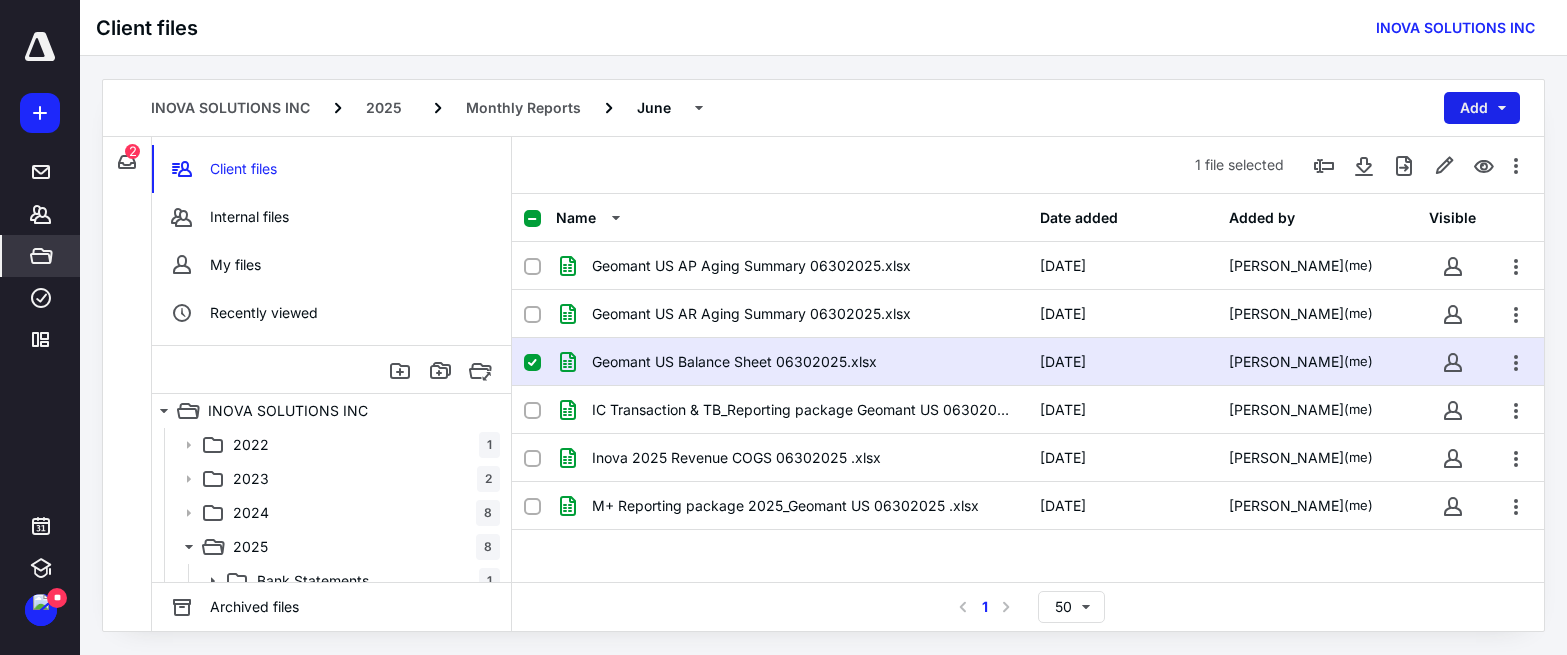 click on "Add" at bounding box center [1482, 108] 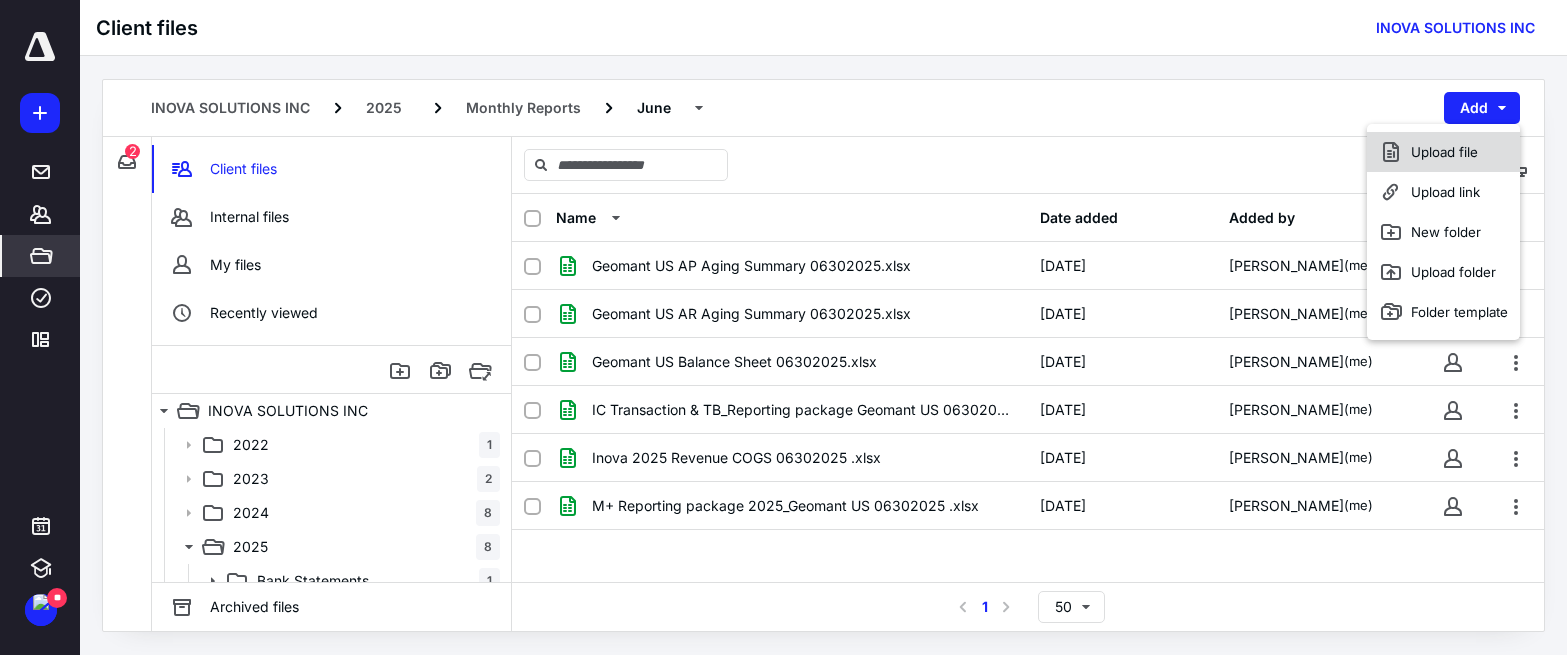 click on "Upload file" at bounding box center [1443, 152] 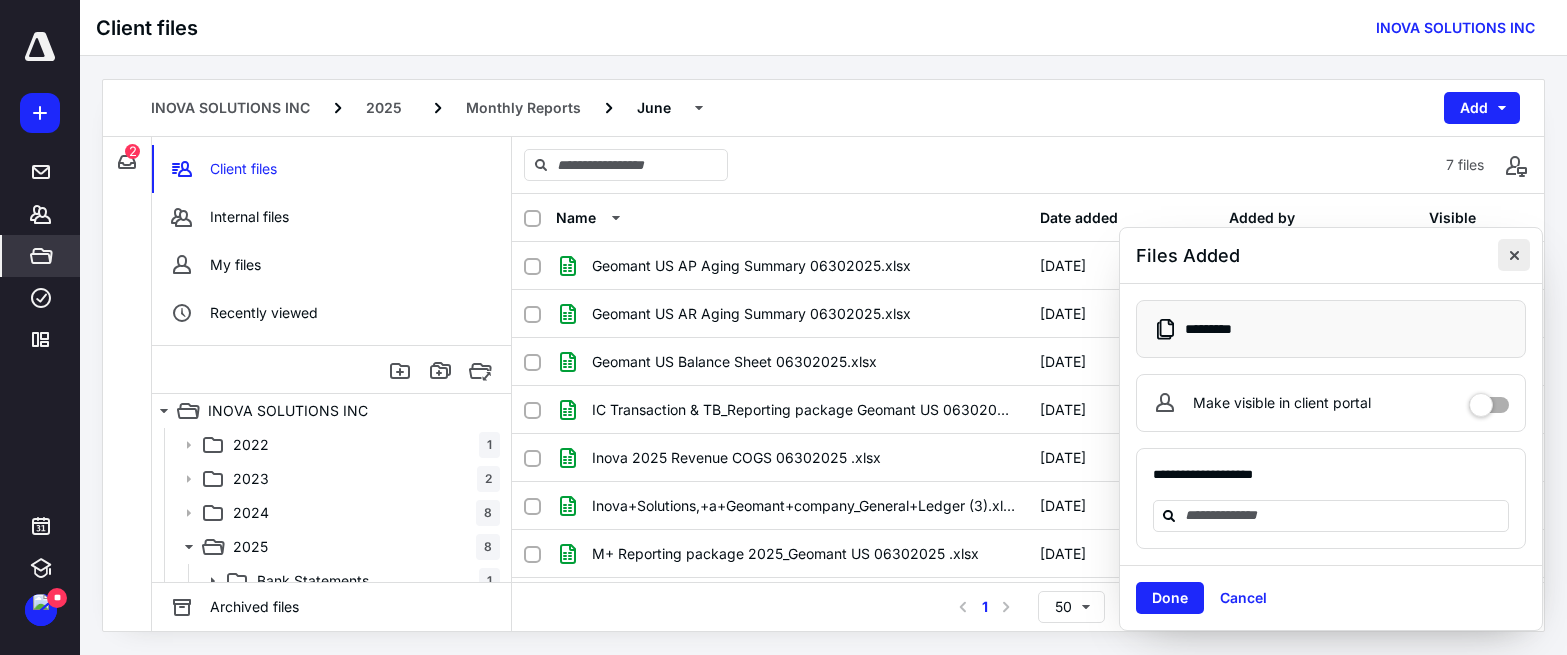 click at bounding box center (1514, 255) 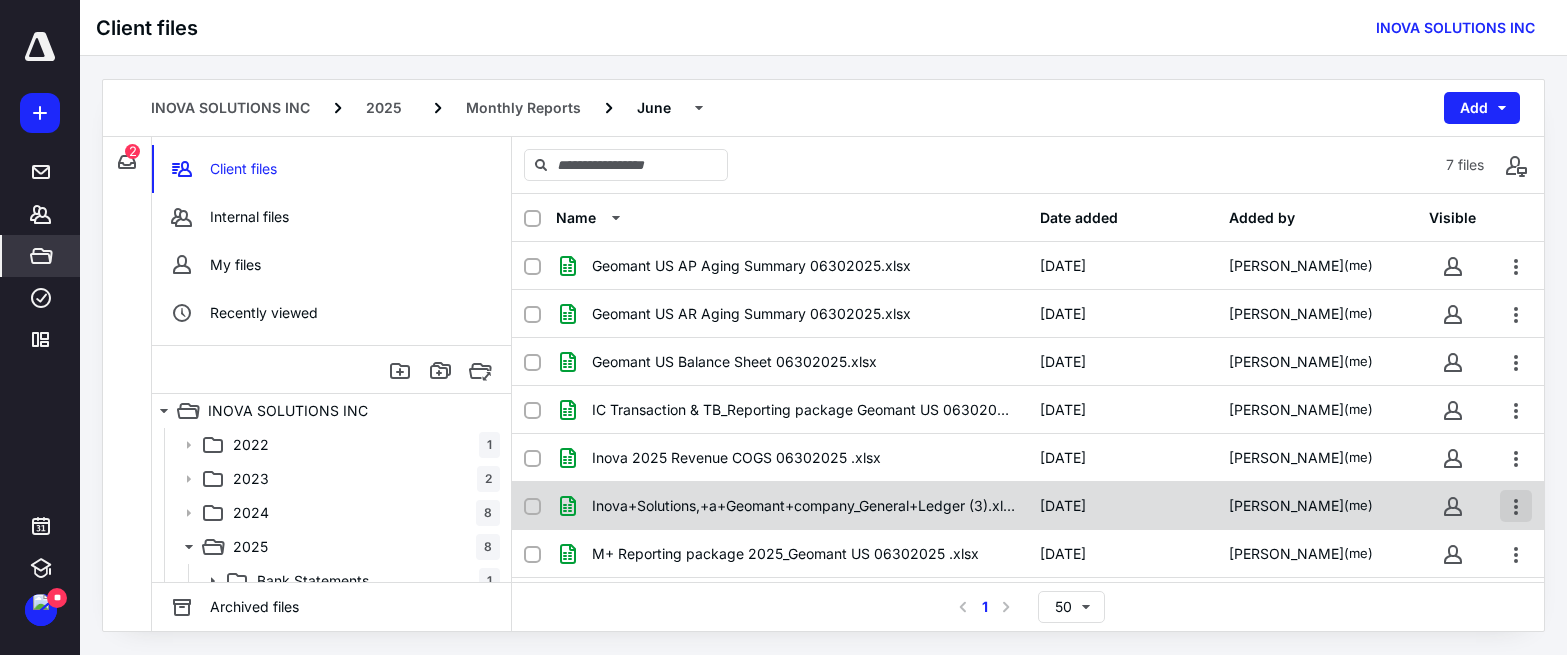 click at bounding box center [1516, 506] 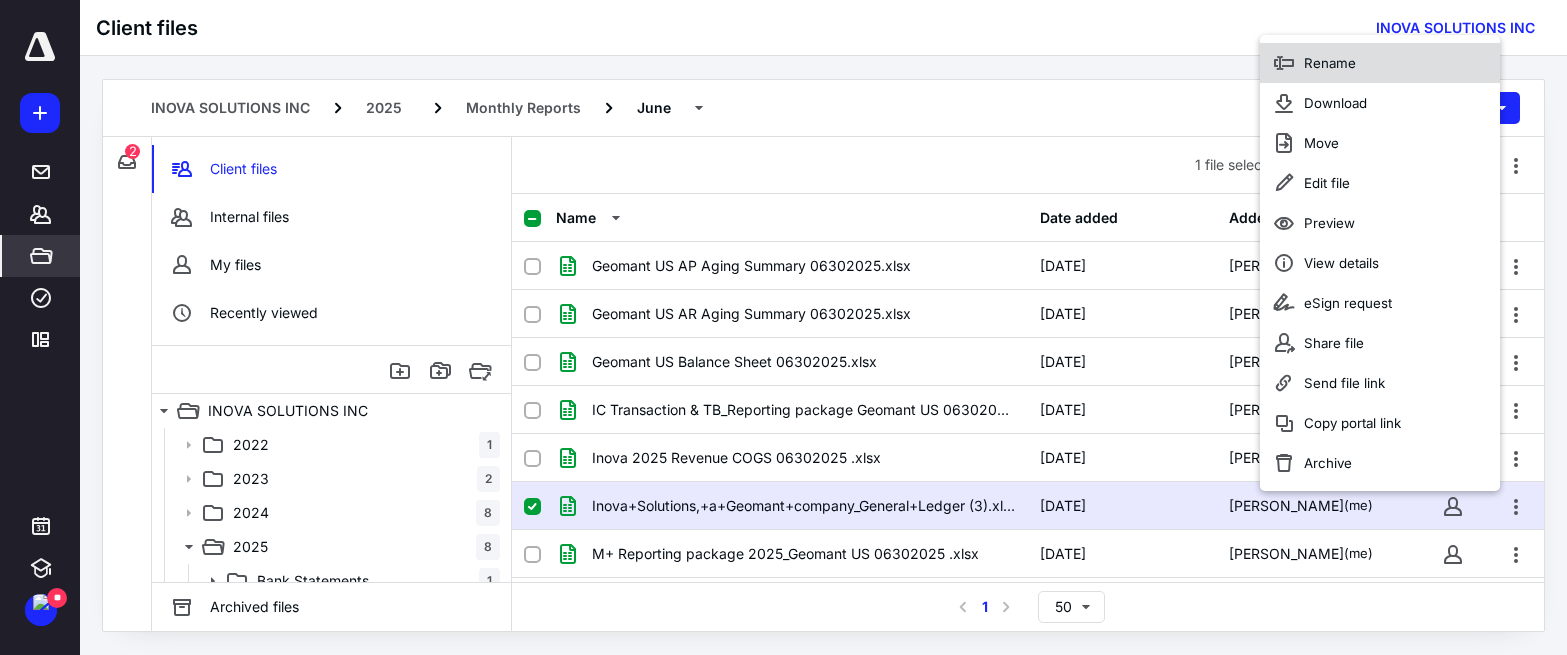 click on "Rename" at bounding box center (1380, 63) 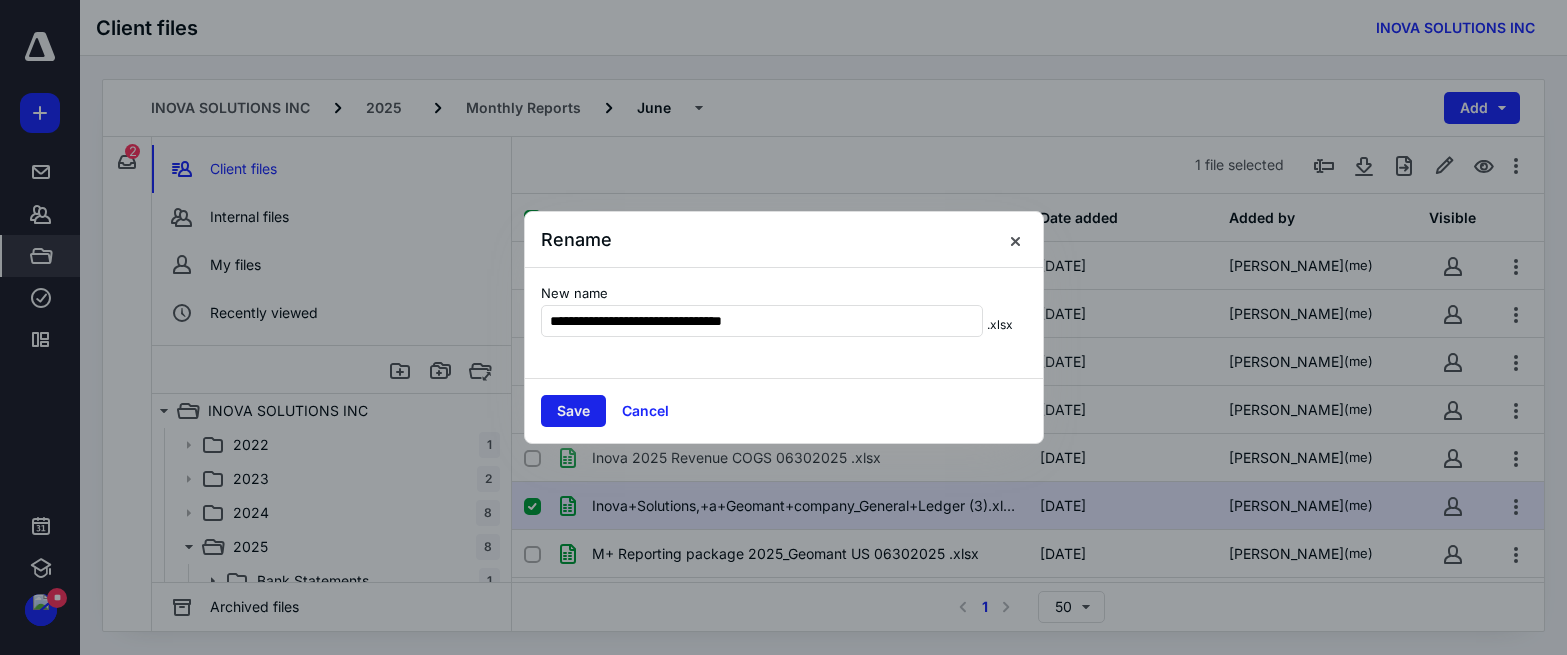 type on "**********" 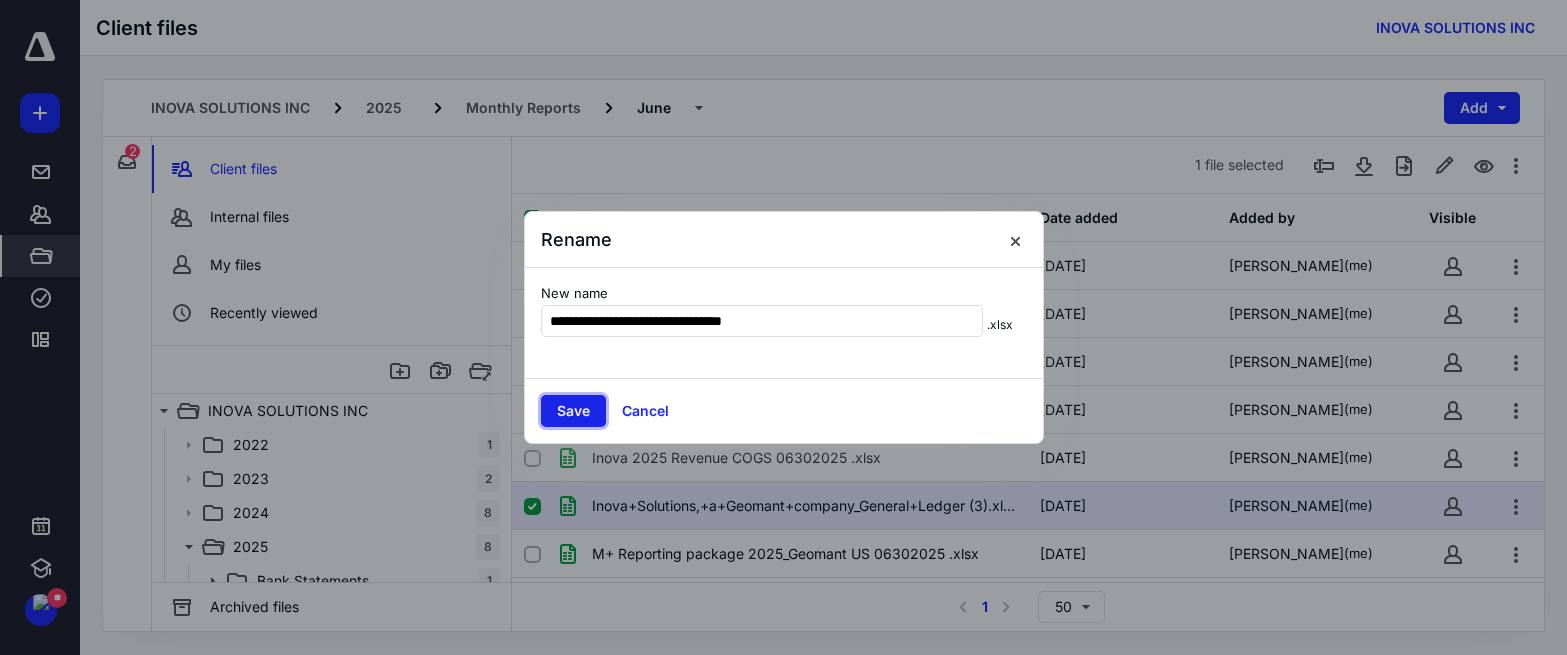 click on "Save" at bounding box center [573, 411] 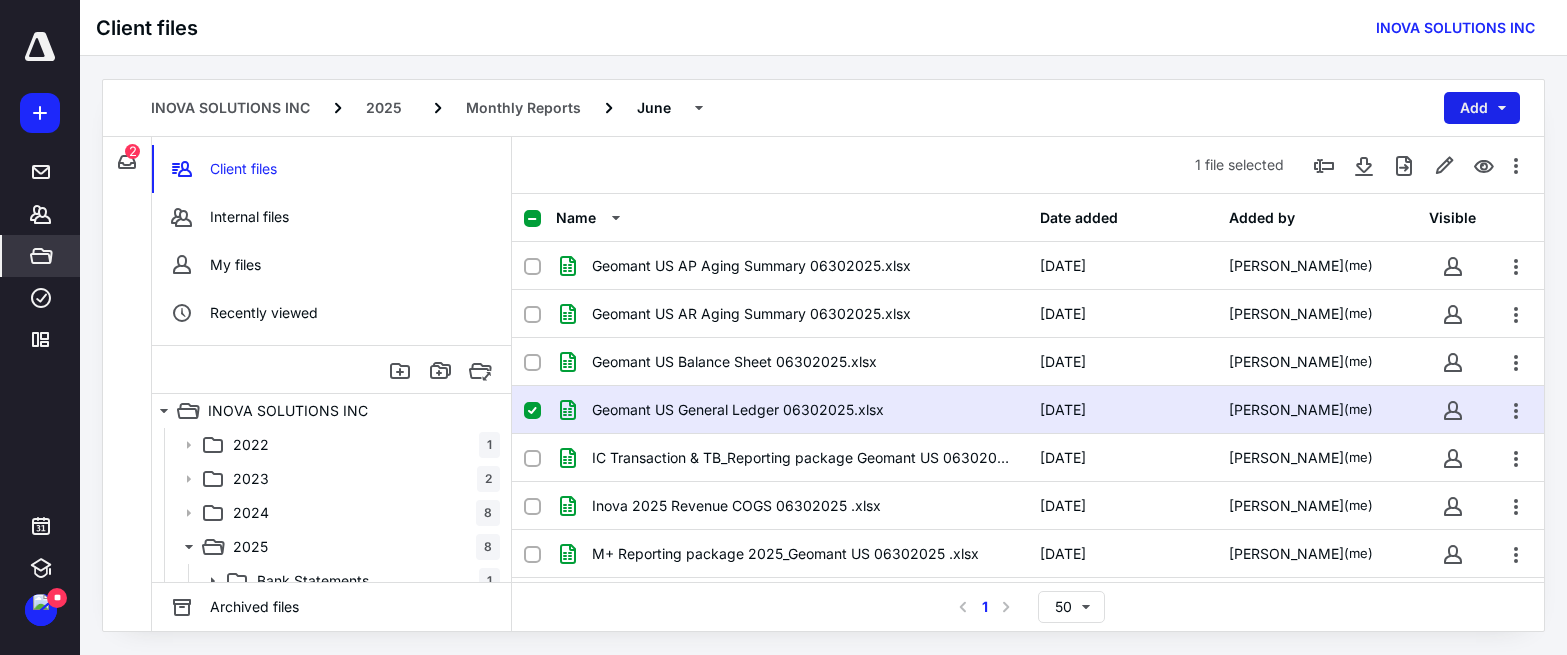 click on "Add" at bounding box center (1482, 108) 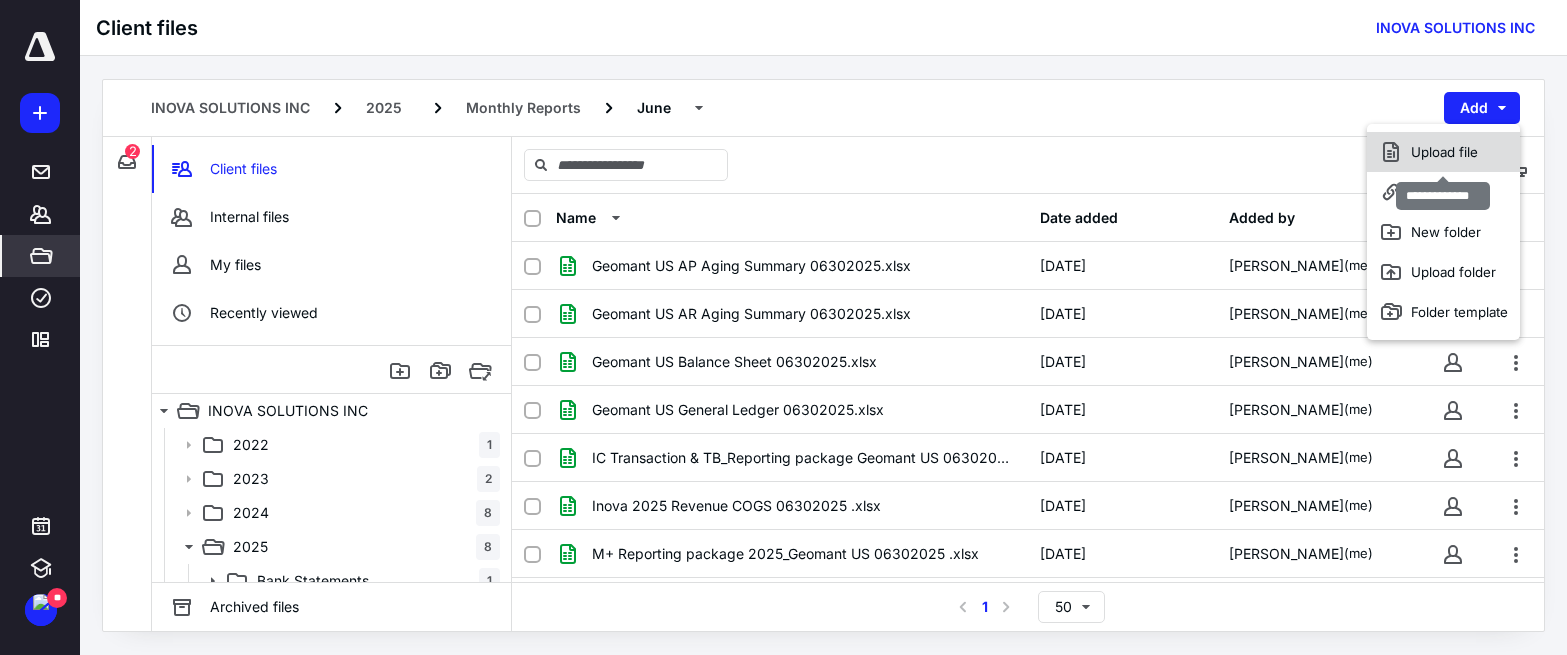 click on "Upload file" at bounding box center (1443, 152) 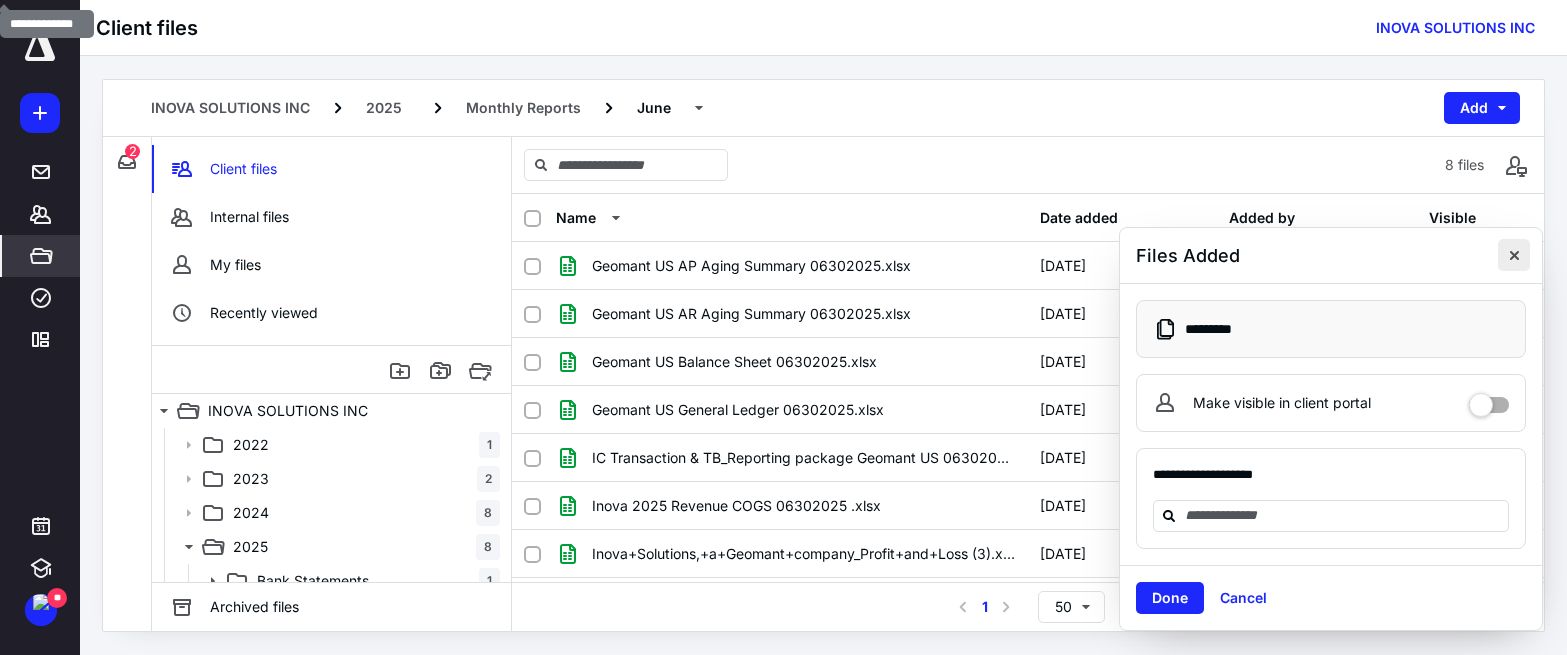 click at bounding box center [1514, 255] 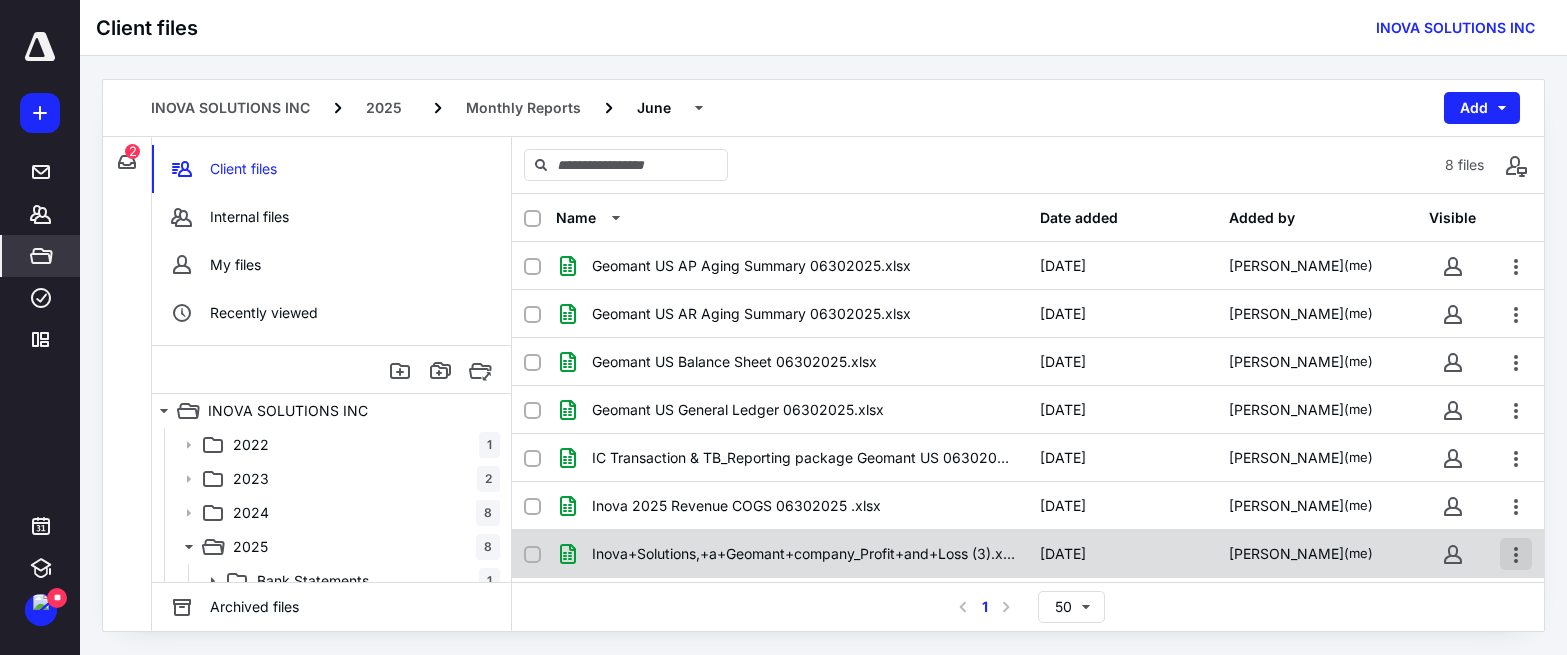 click at bounding box center [1516, 554] 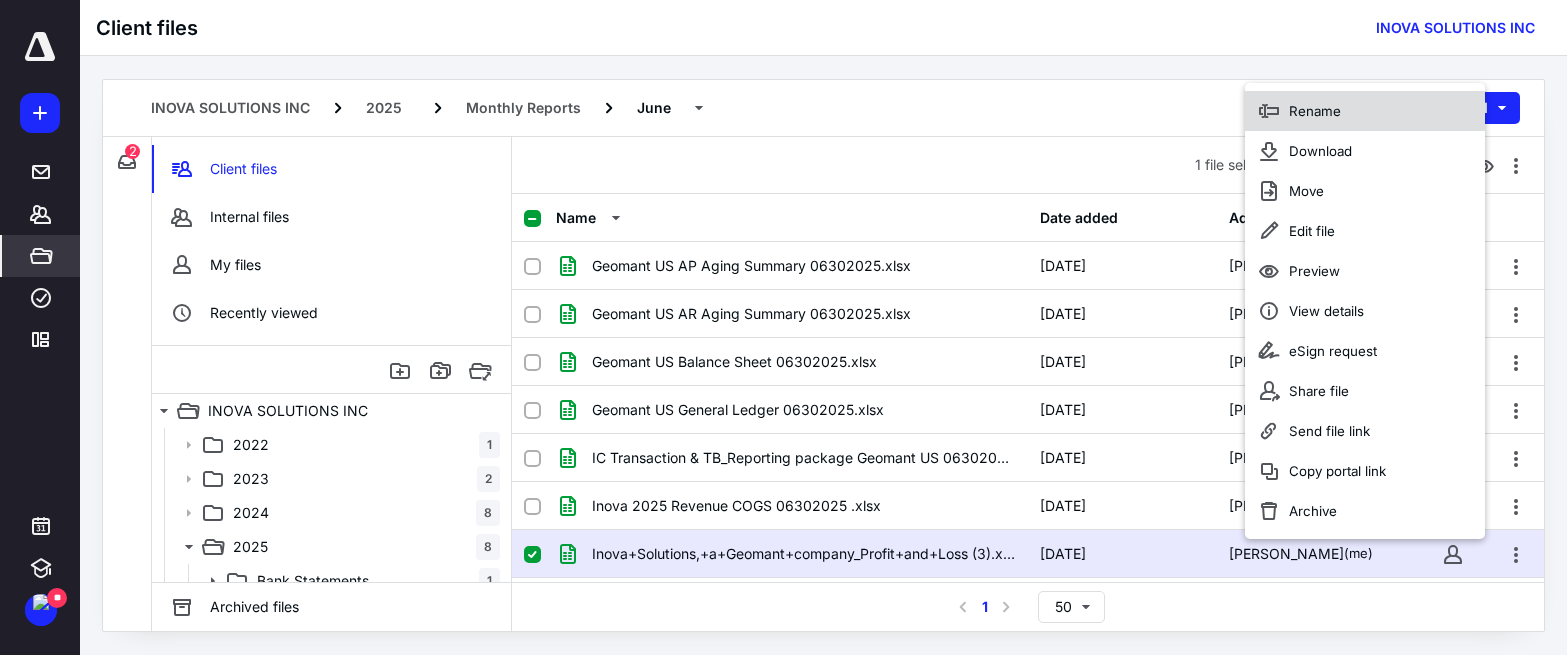 click on "Rename" at bounding box center (1365, 111) 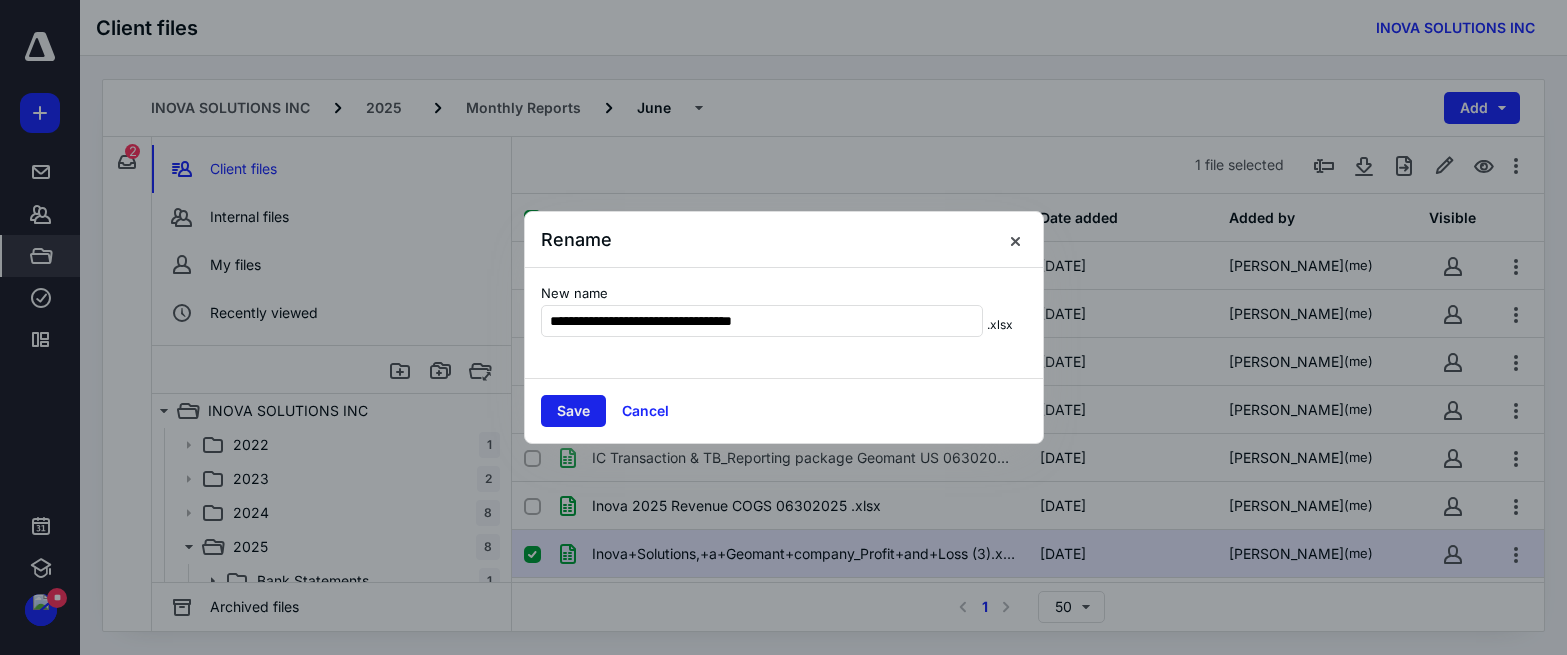 type on "**********" 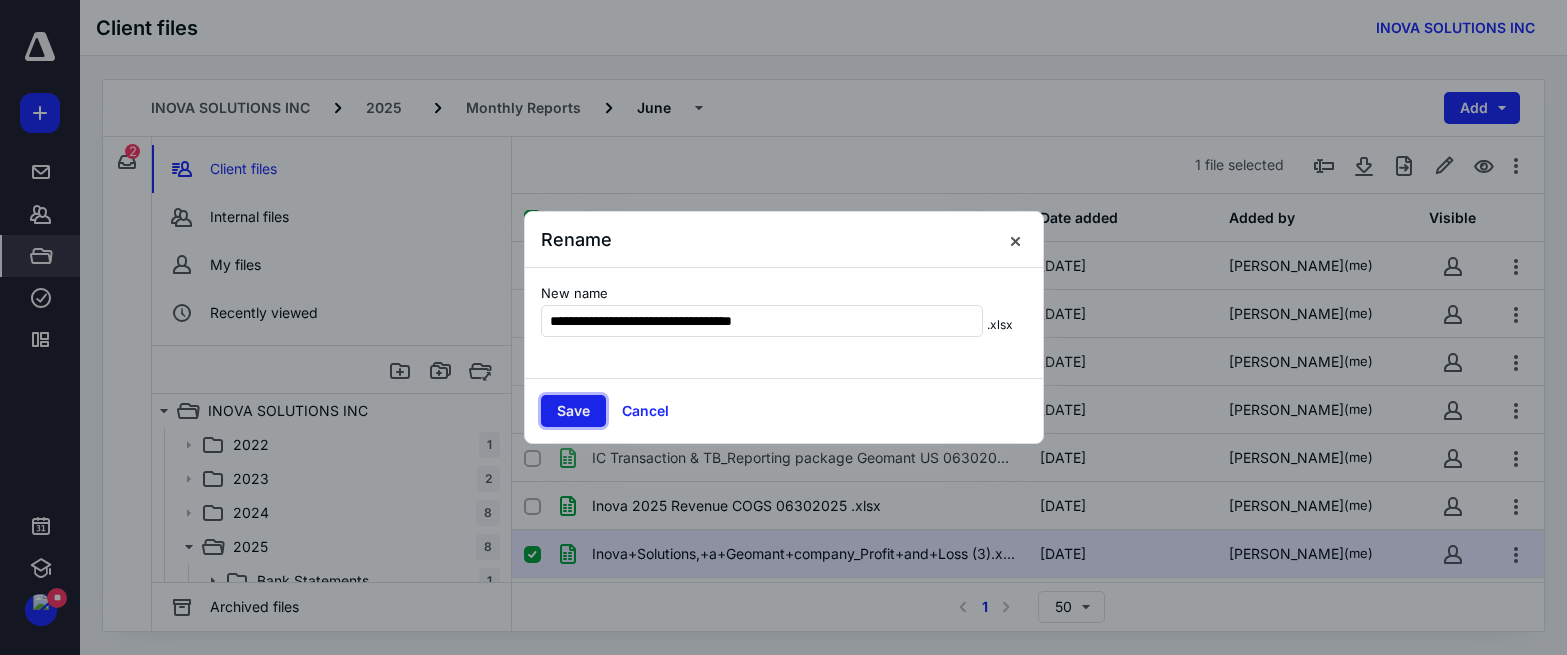 click on "Save" at bounding box center (573, 411) 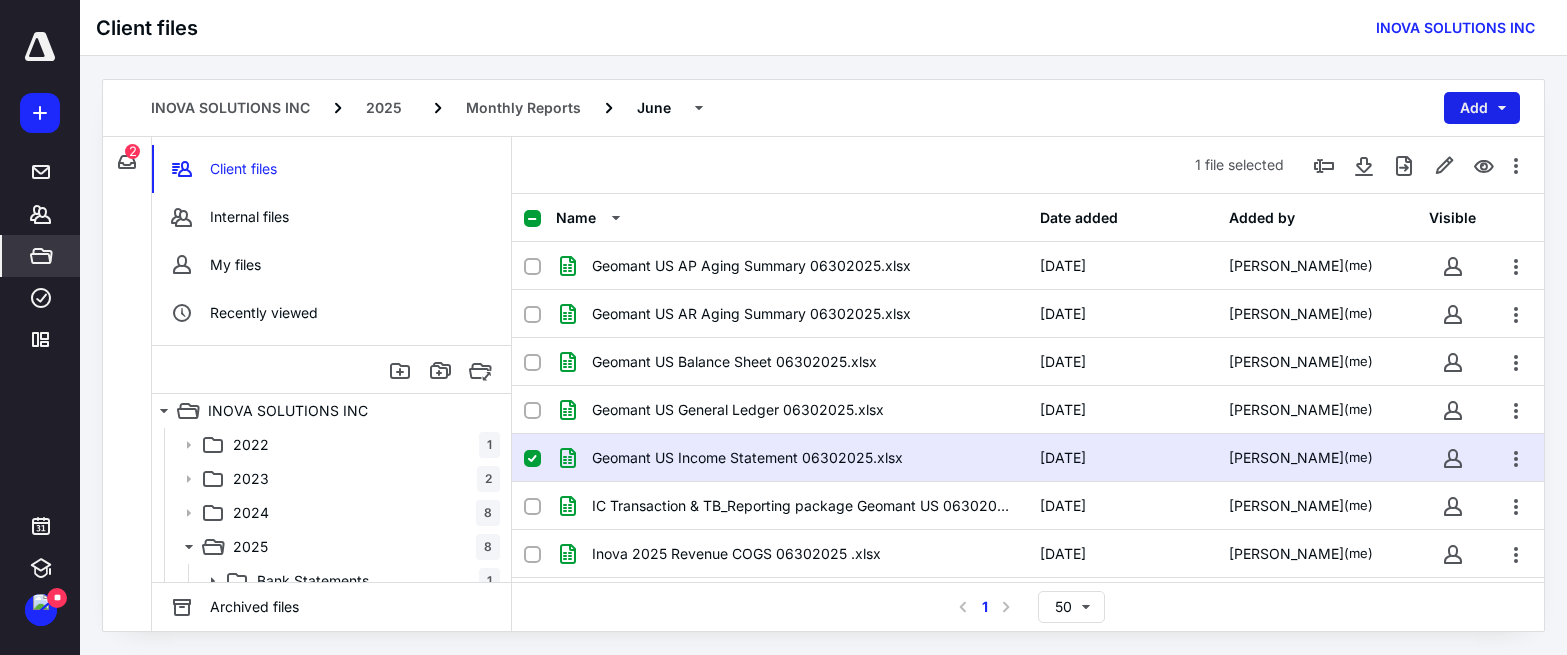click on "Add" at bounding box center [1482, 108] 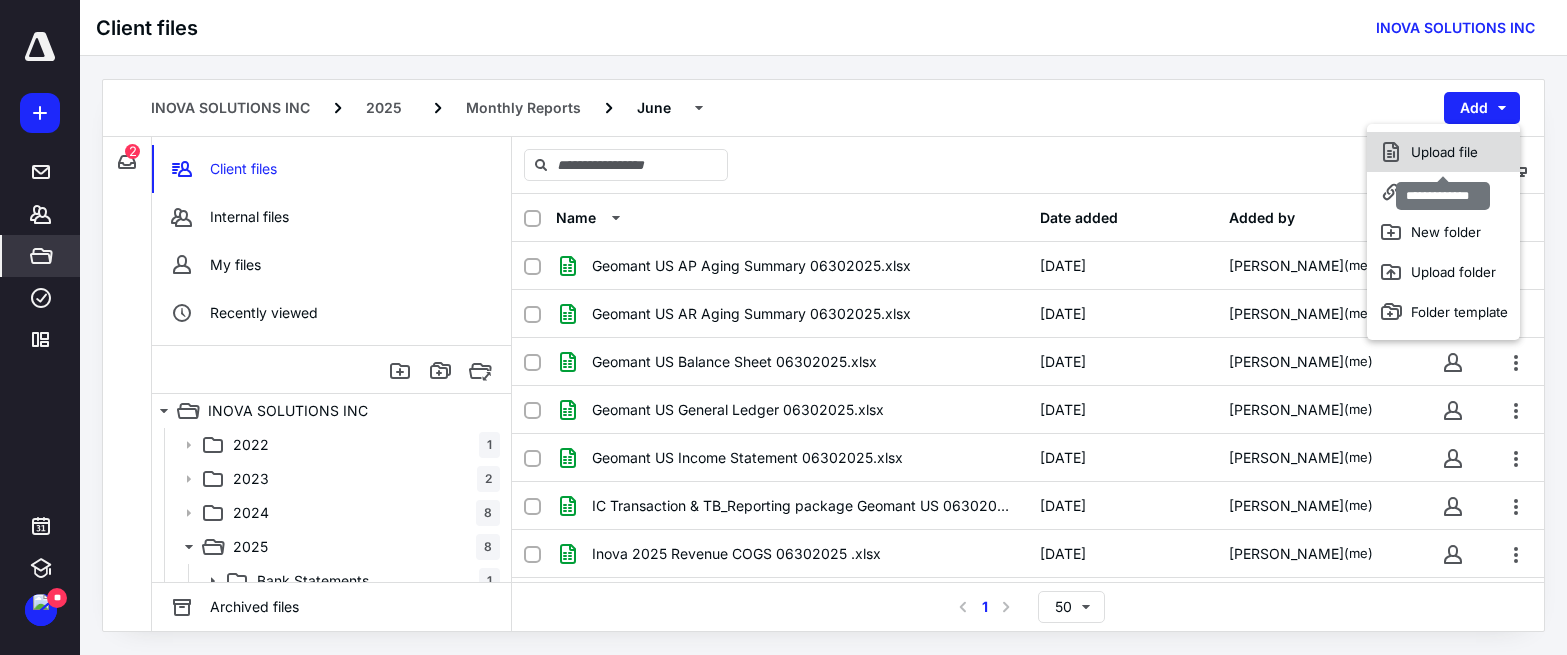 click on "Upload file" at bounding box center [1443, 152] 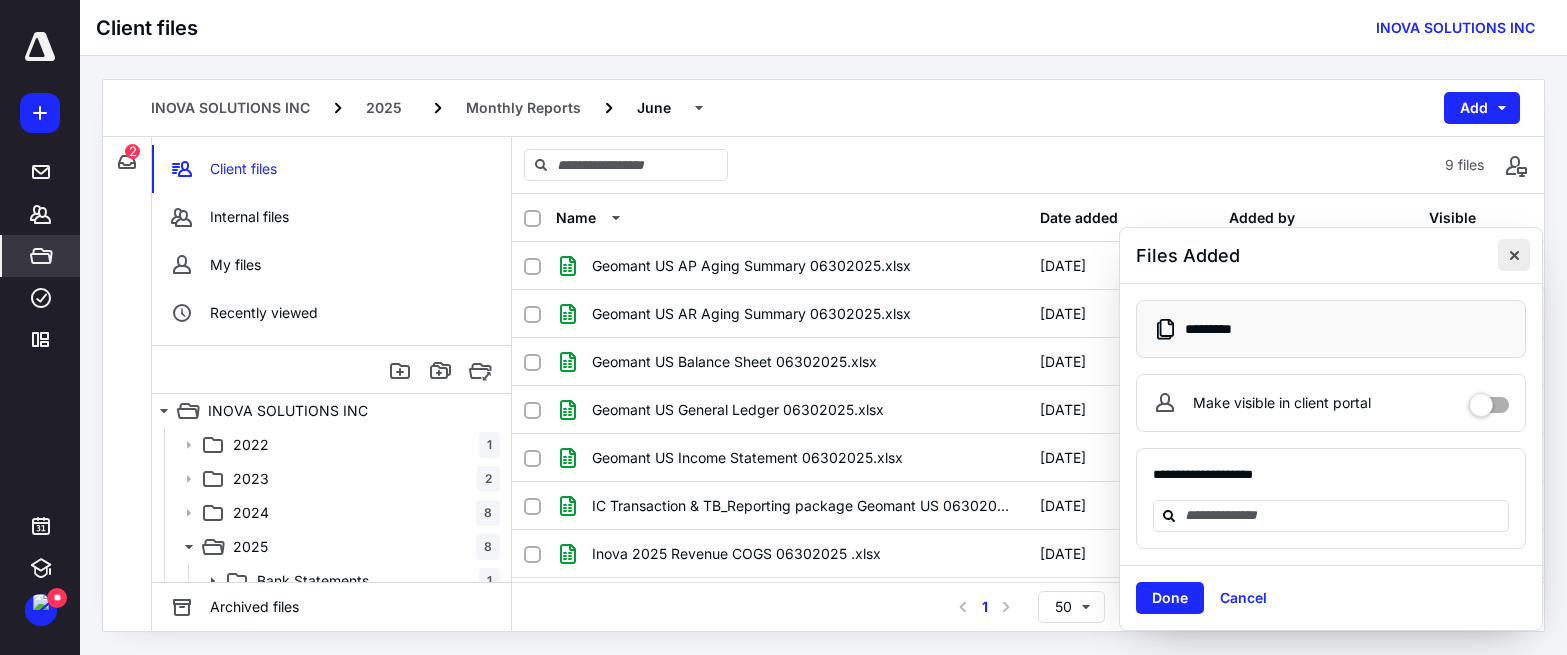 click at bounding box center (1514, 255) 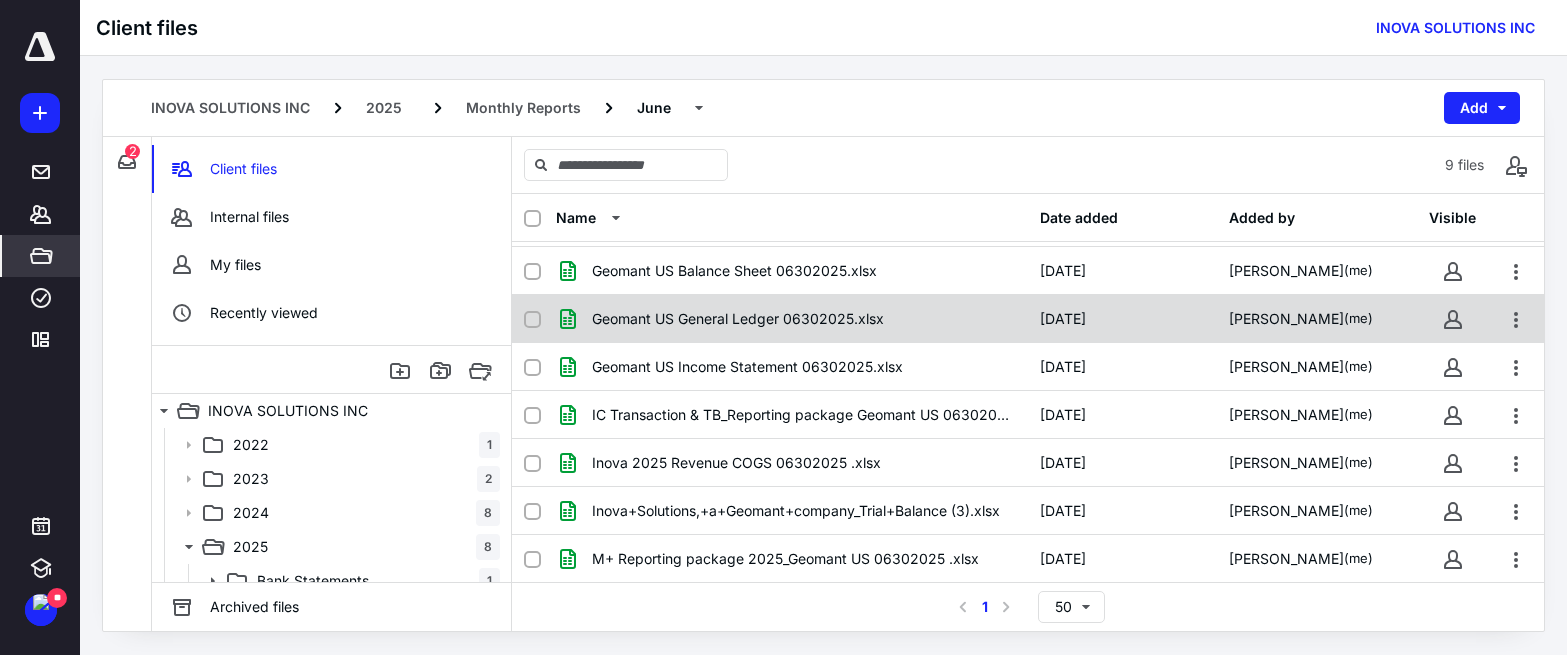 scroll, scrollTop: 92, scrollLeft: 0, axis: vertical 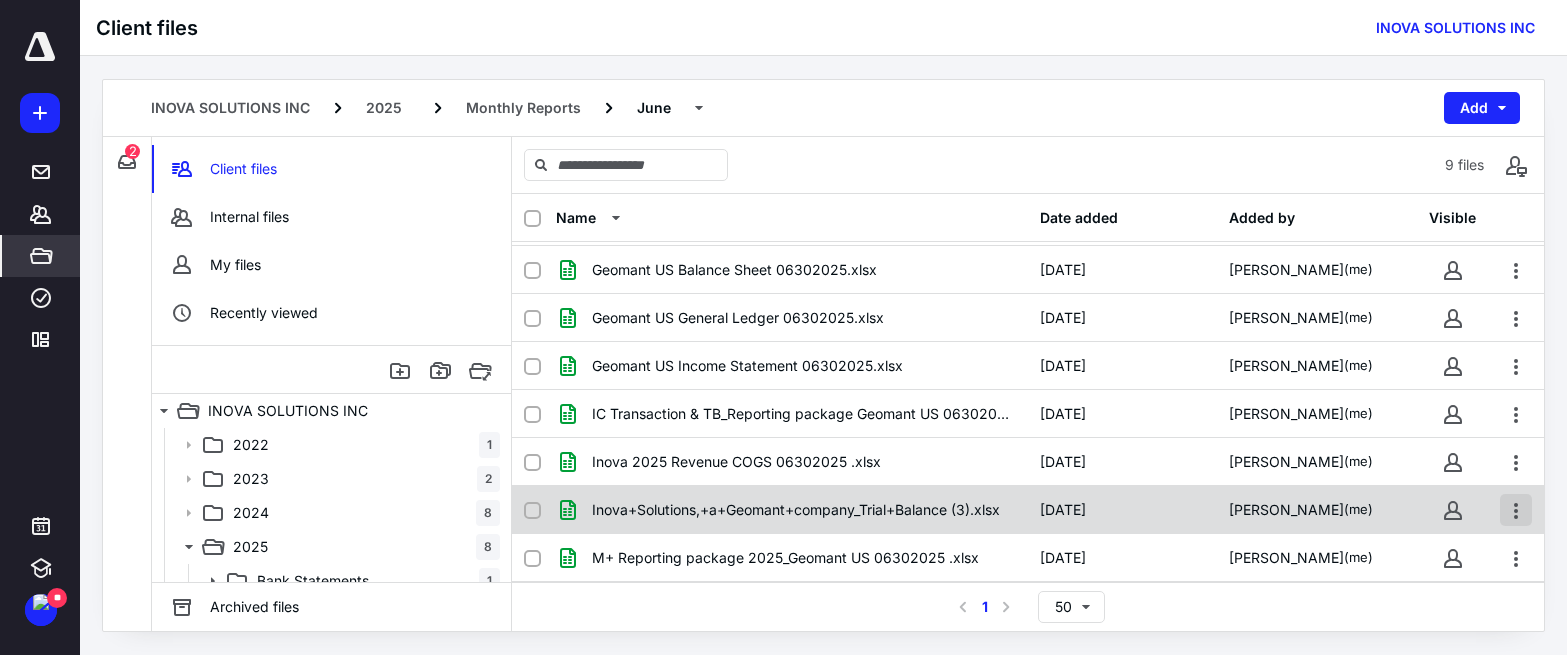 click at bounding box center (1516, 510) 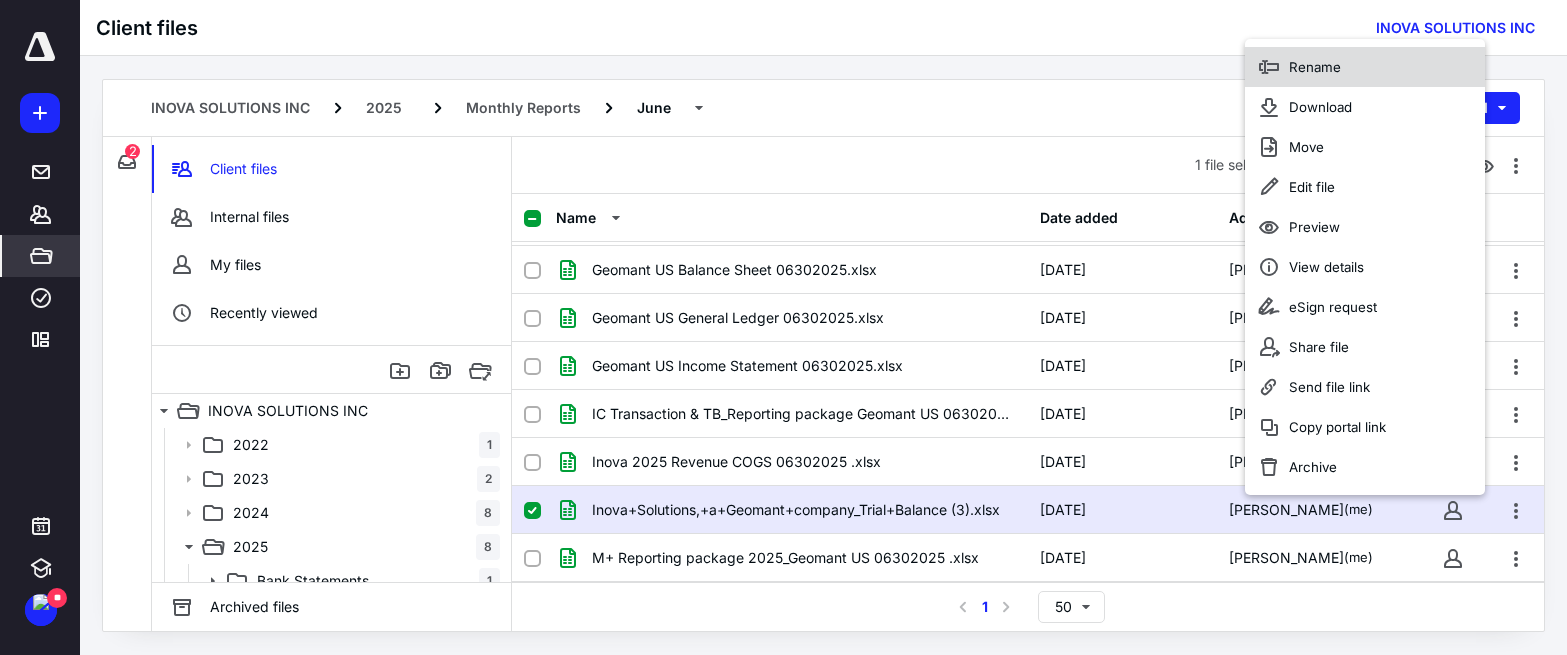 click on "Rename" at bounding box center (1315, 67) 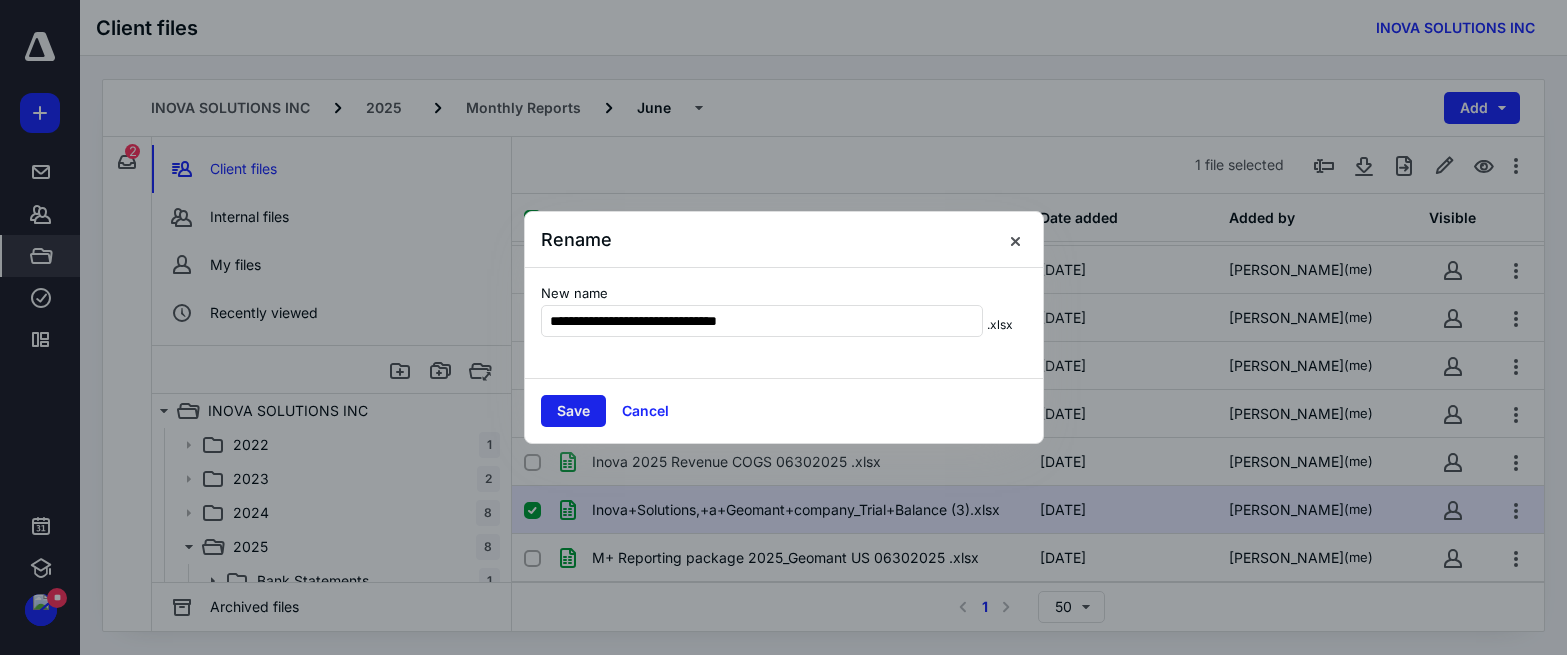 type on "**********" 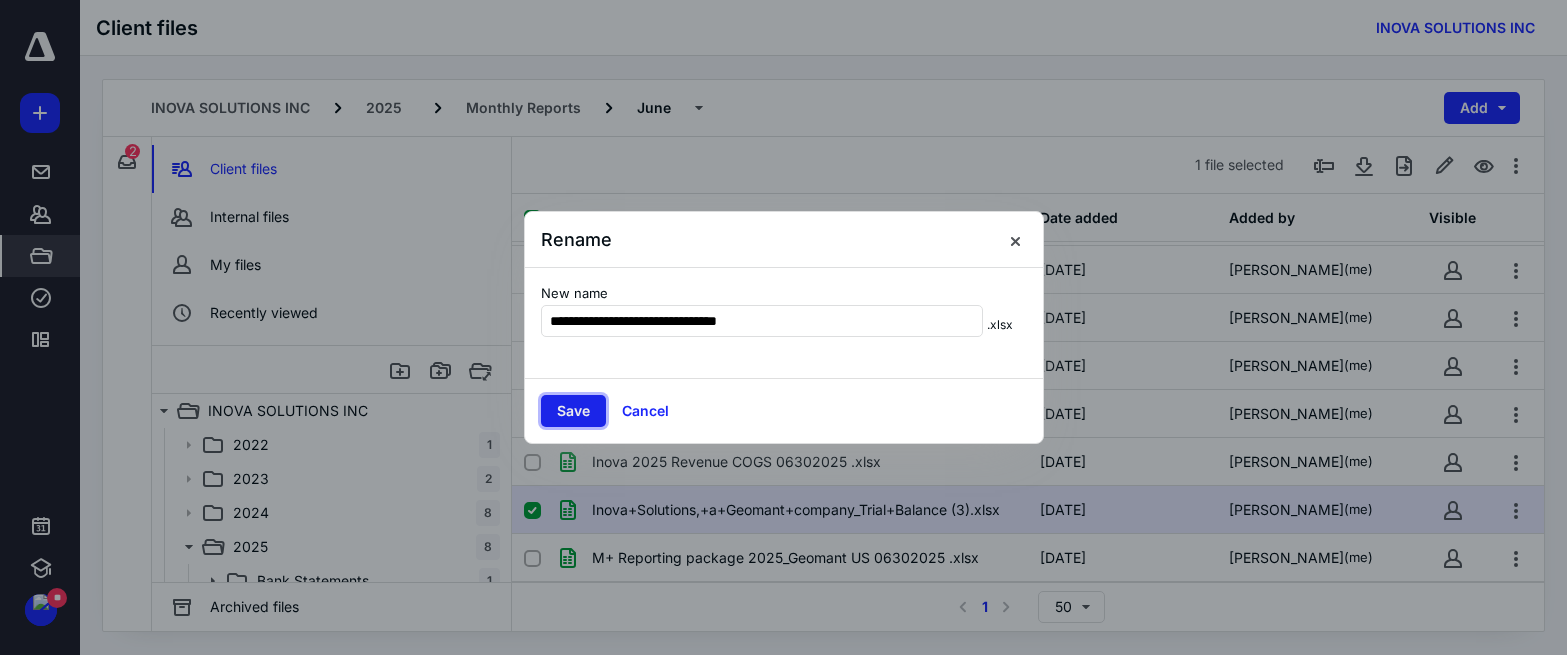 click on "Save" at bounding box center (573, 411) 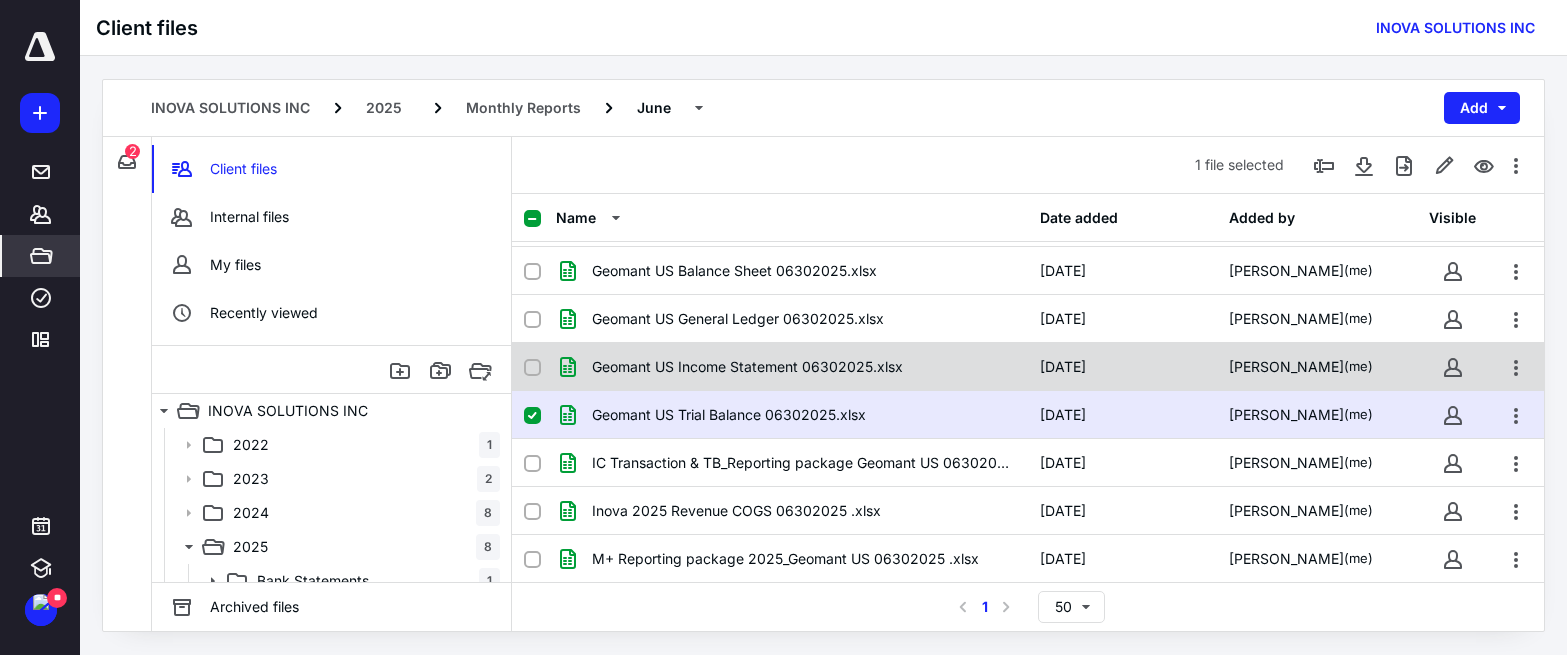 scroll, scrollTop: 92, scrollLeft: 0, axis: vertical 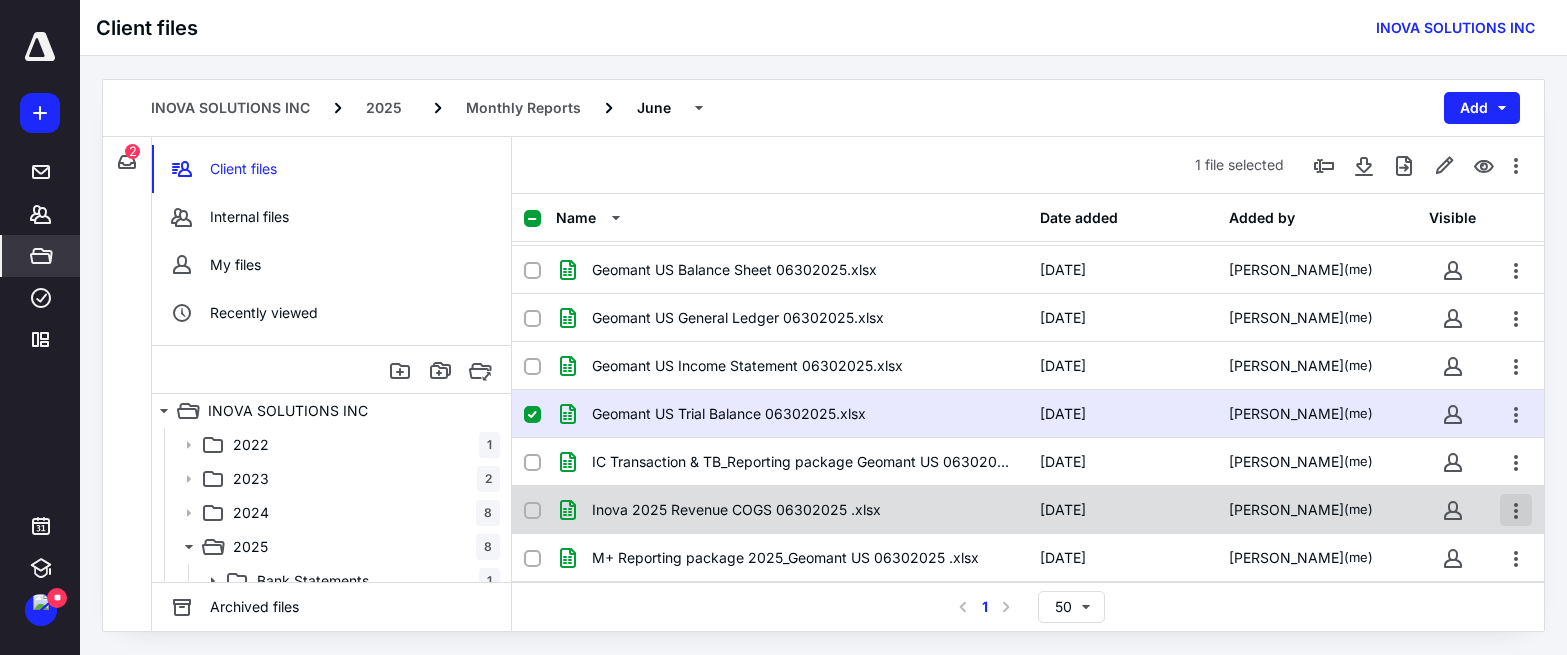 click at bounding box center [1516, 510] 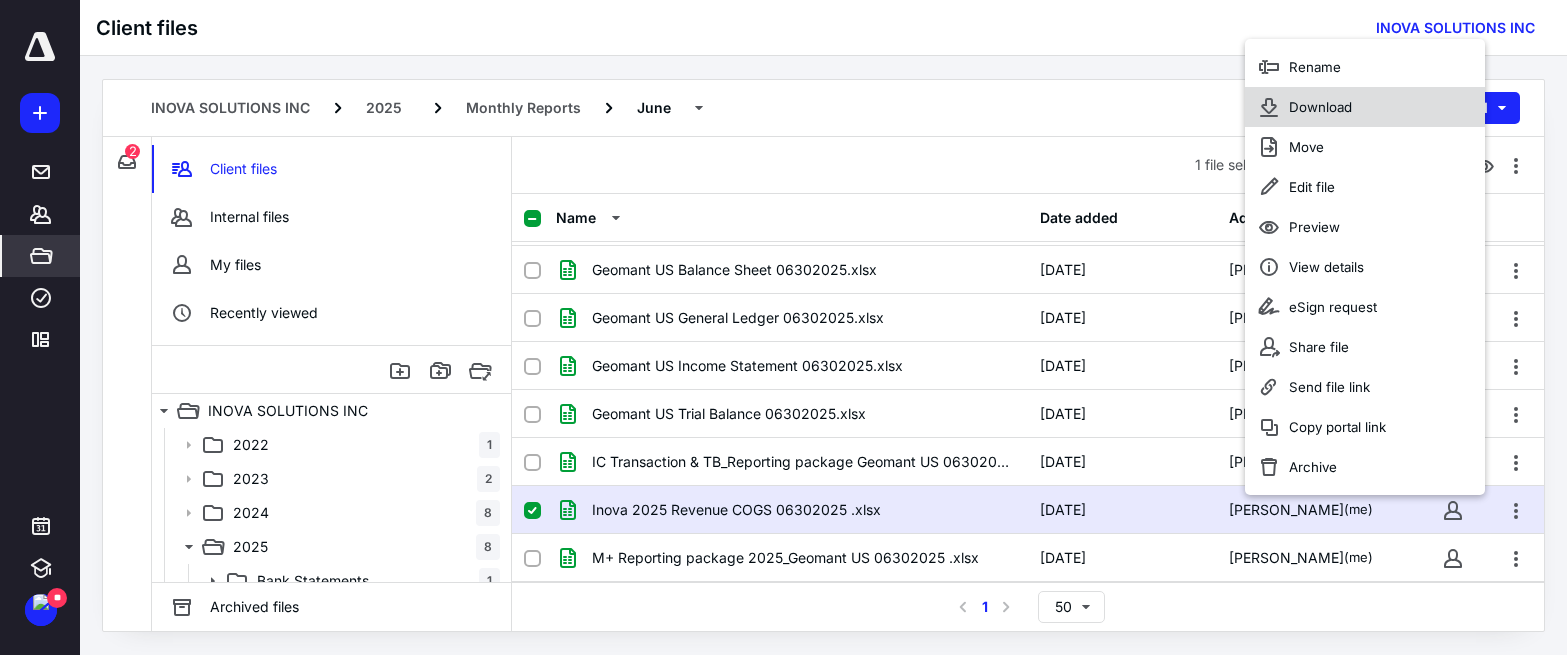 click on "Download" at bounding box center (1320, 107) 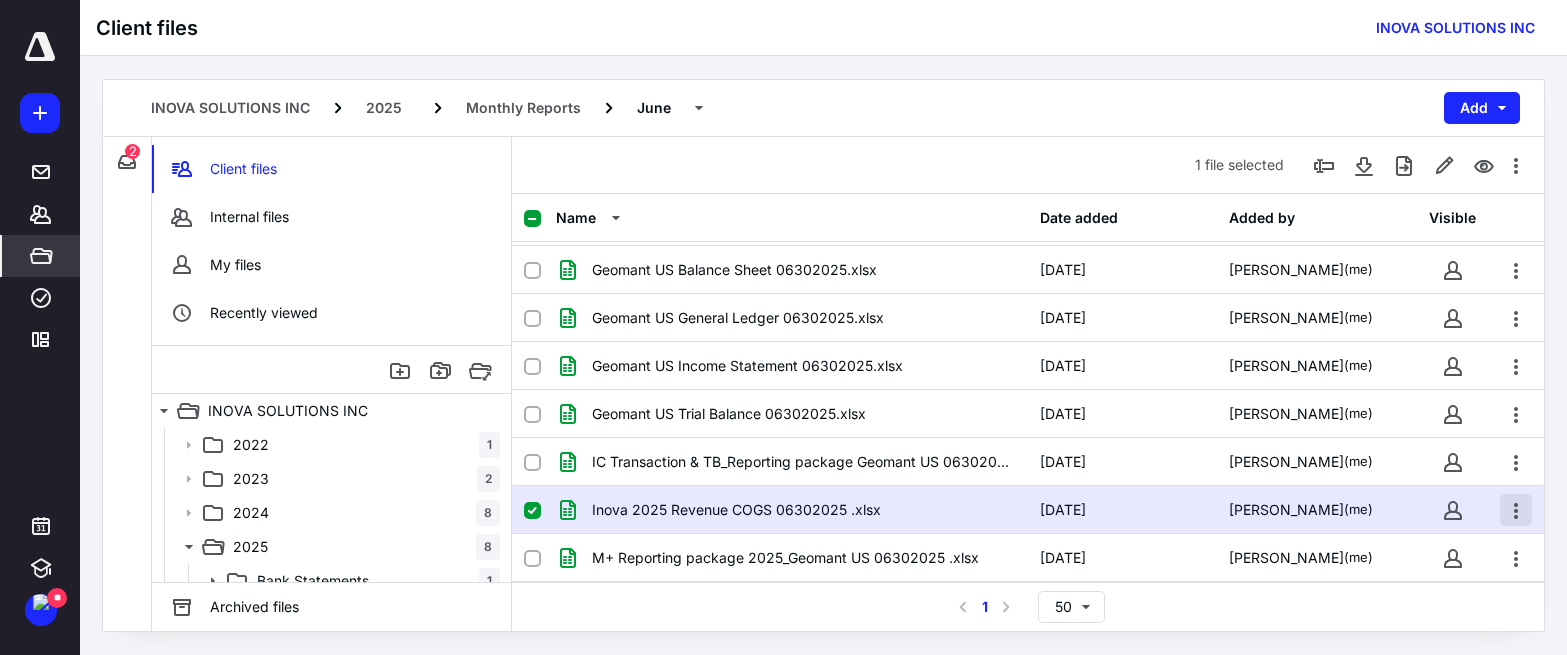 click at bounding box center [1516, 510] 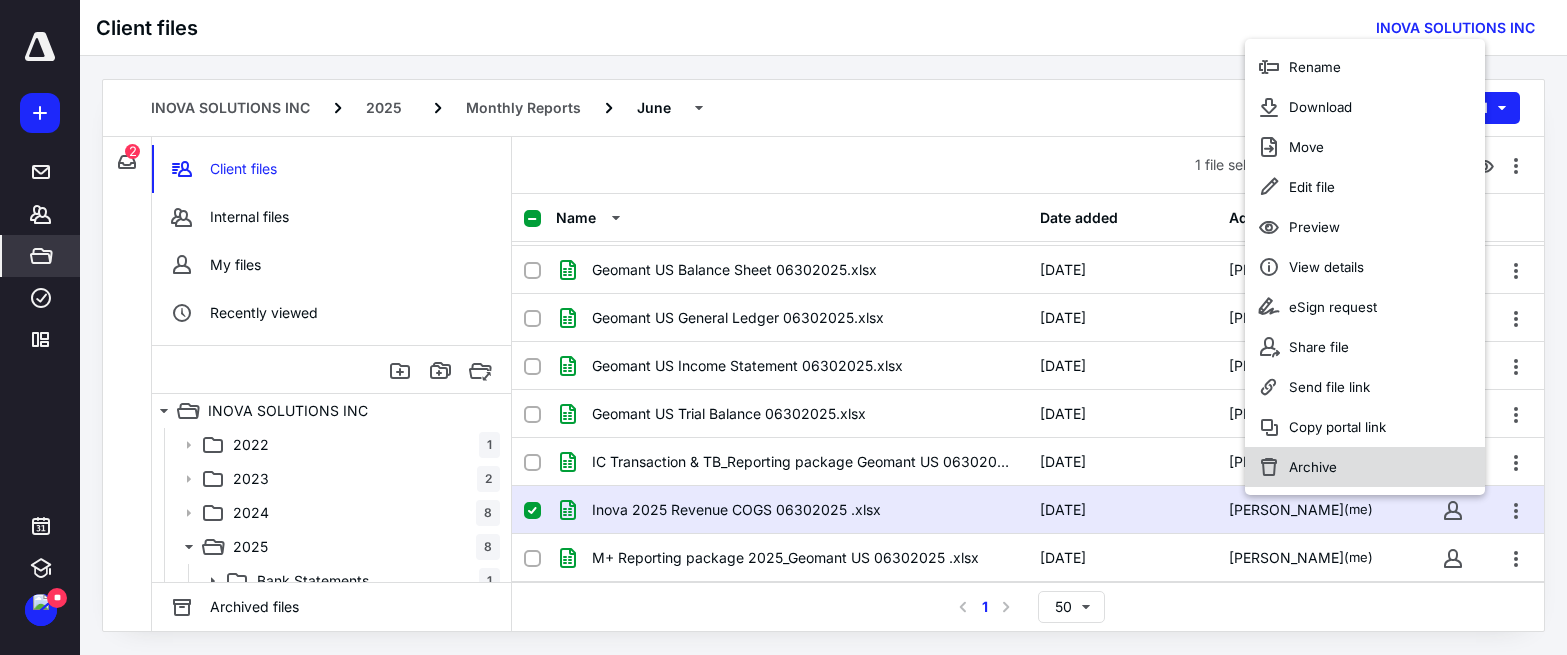click on "Archive" at bounding box center (1313, 467) 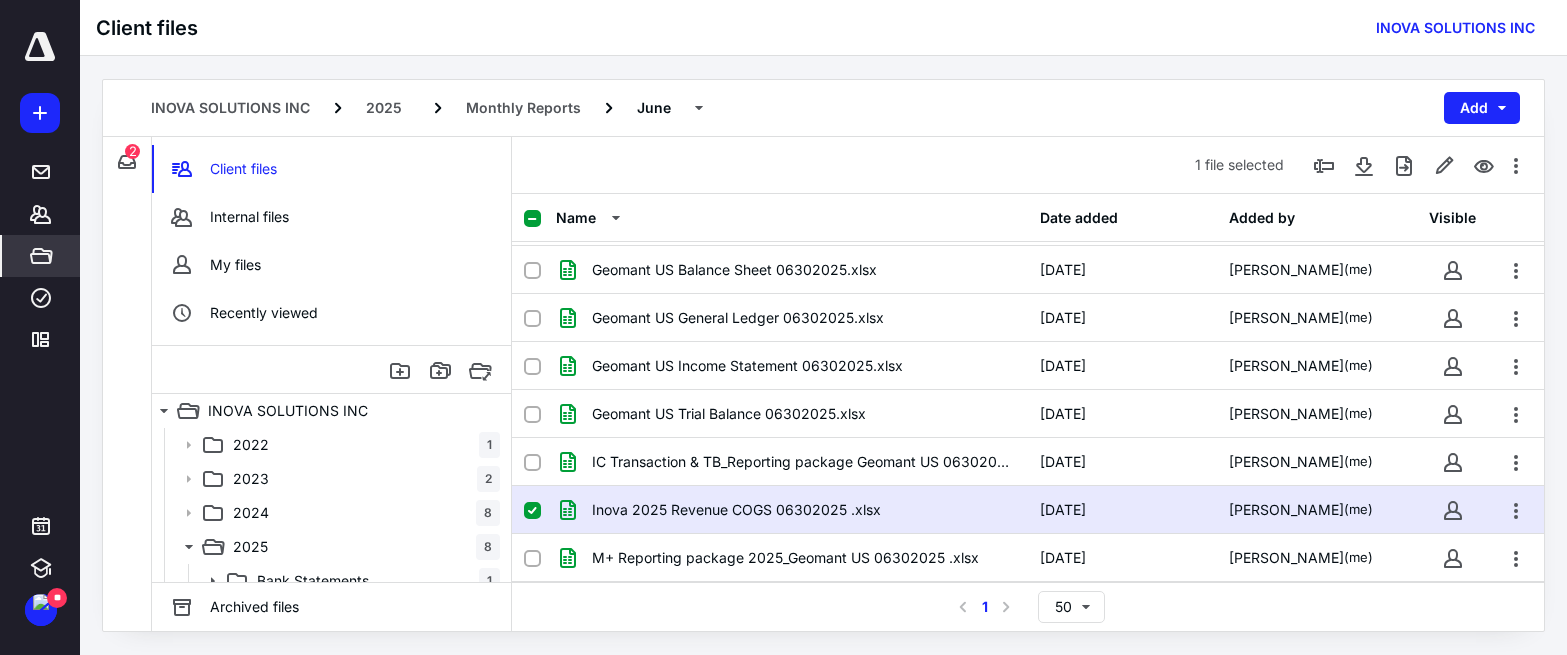 checkbox on "false" 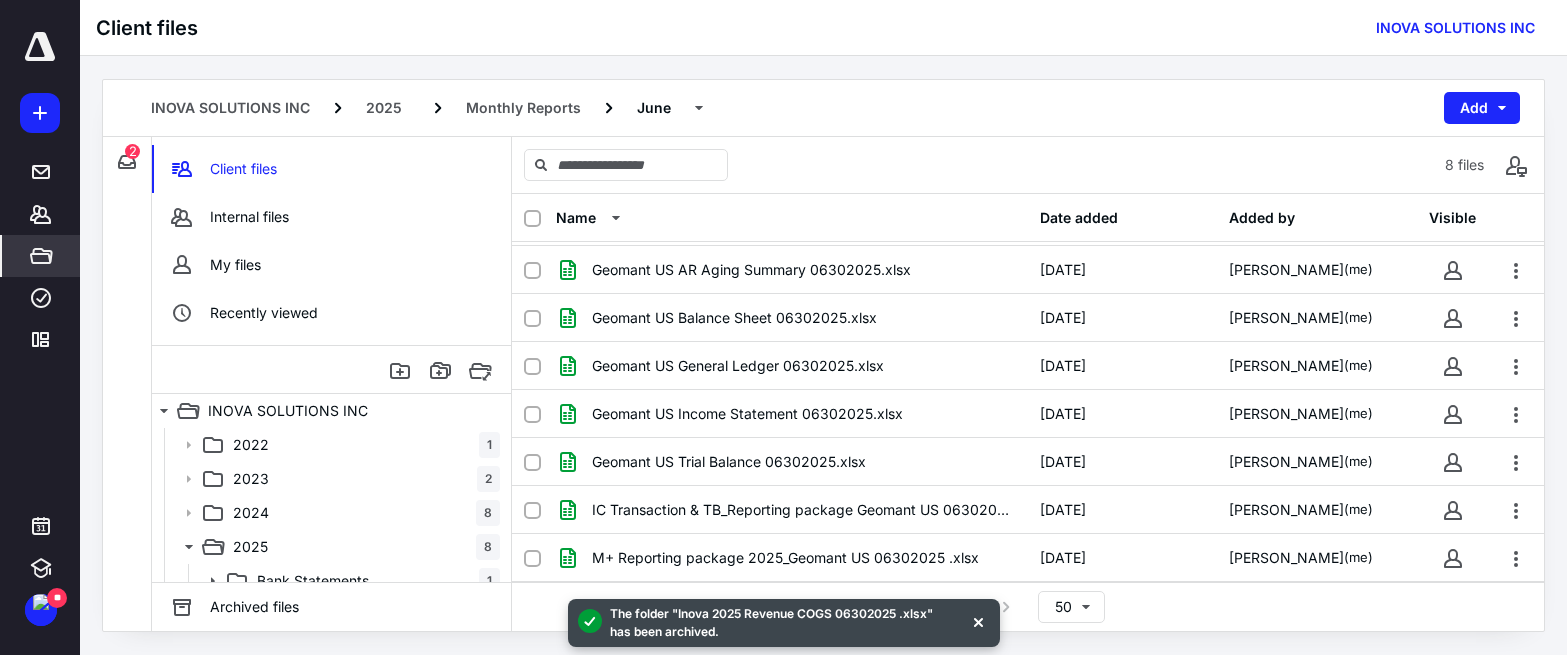 scroll, scrollTop: 44, scrollLeft: 0, axis: vertical 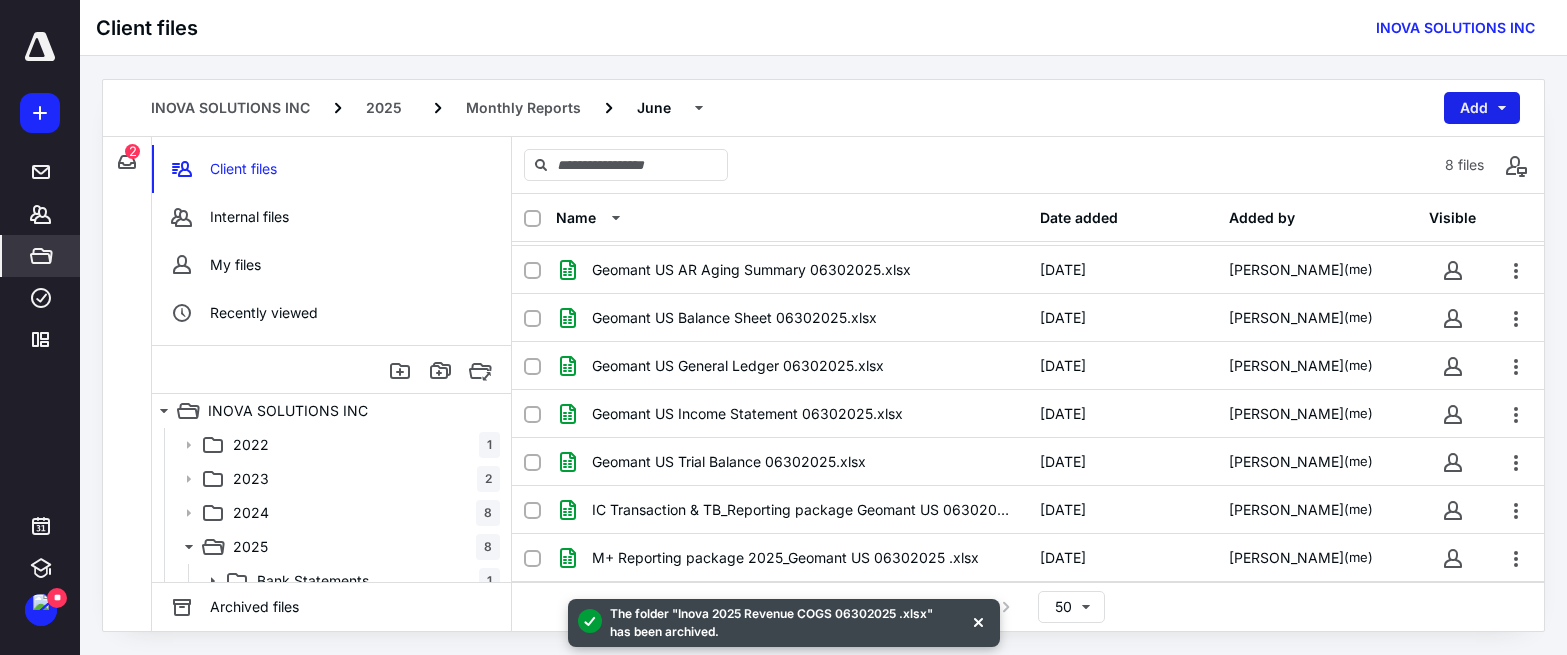 click on "Add" at bounding box center (1482, 108) 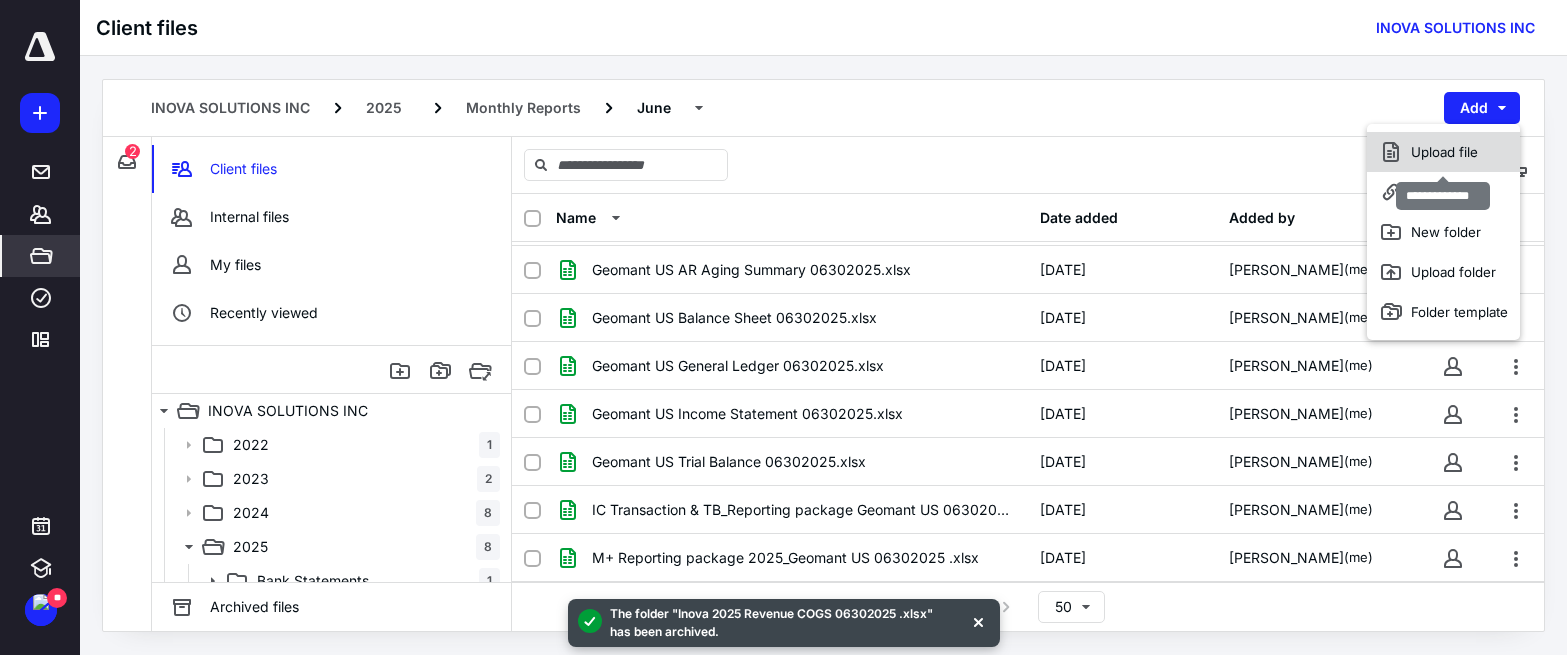 click on "Upload file" at bounding box center [1443, 152] 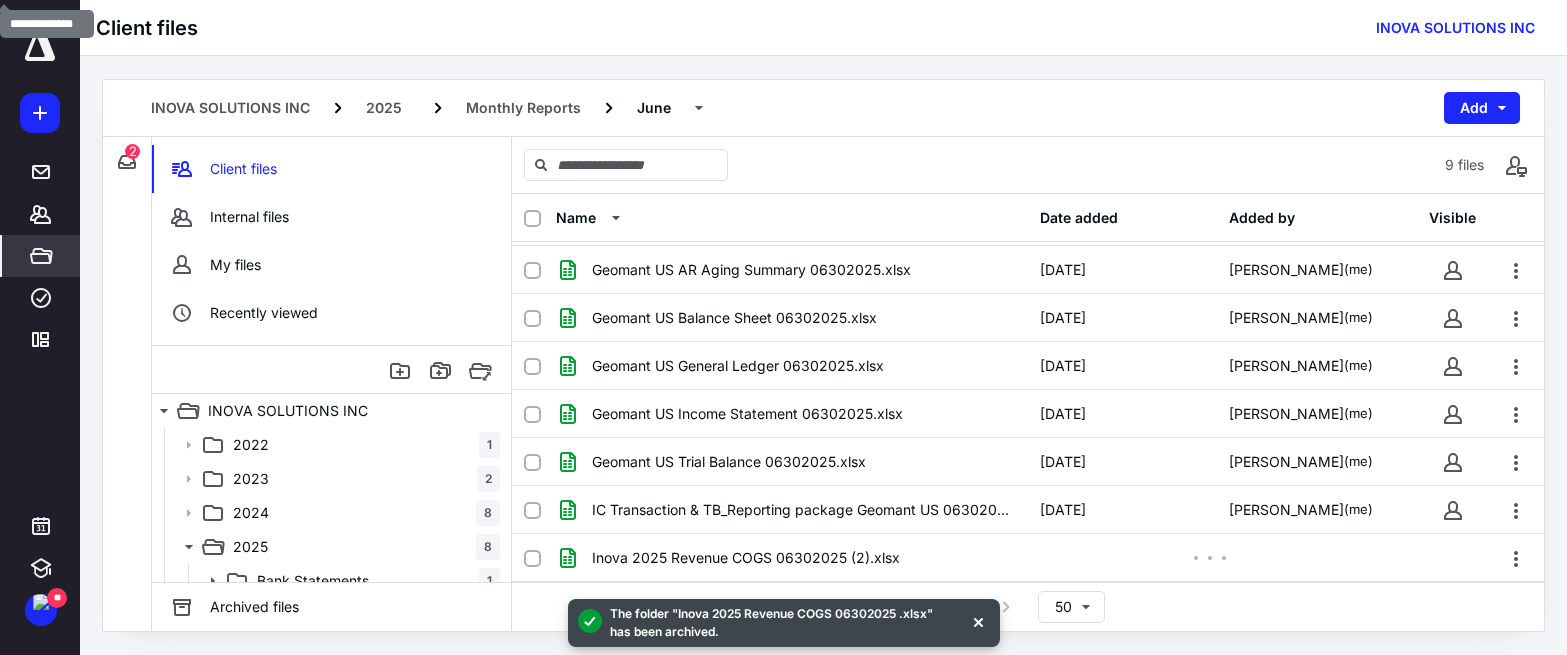 scroll, scrollTop: 92, scrollLeft: 0, axis: vertical 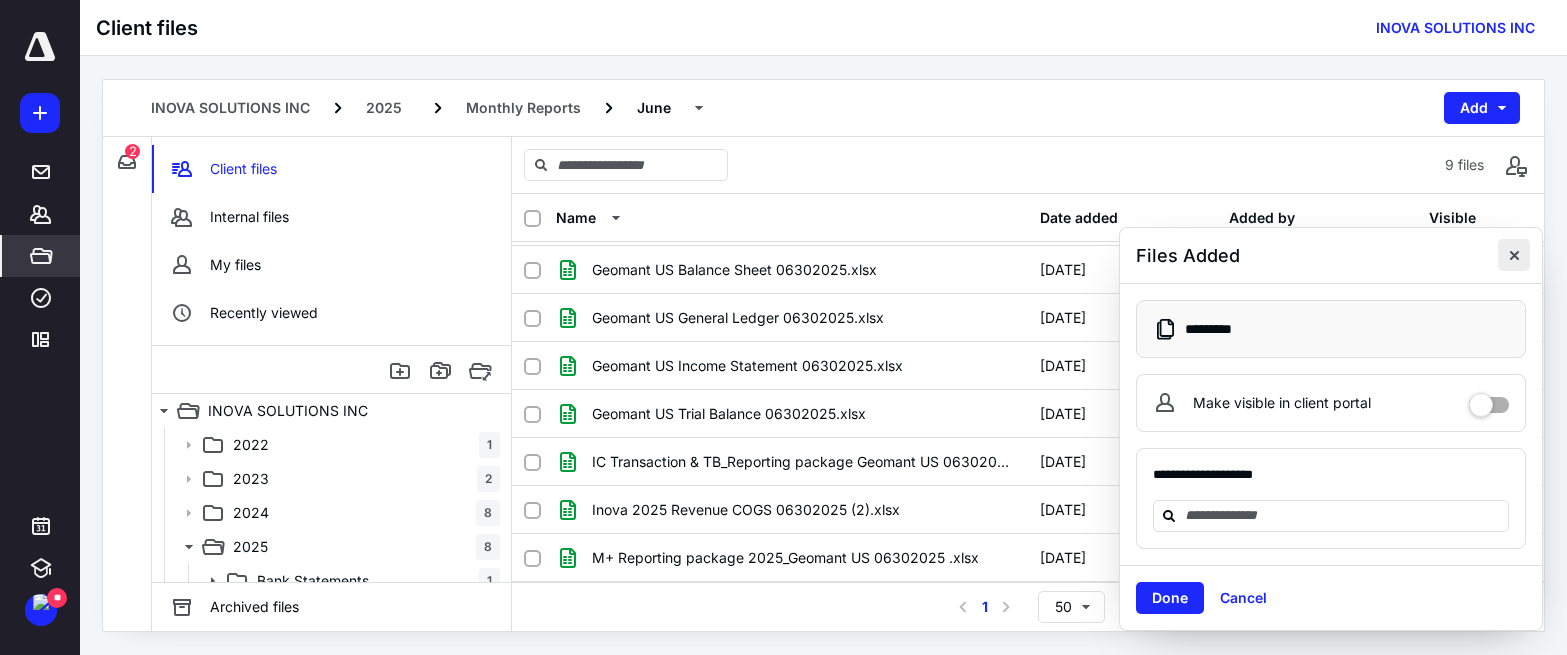 click at bounding box center (1514, 255) 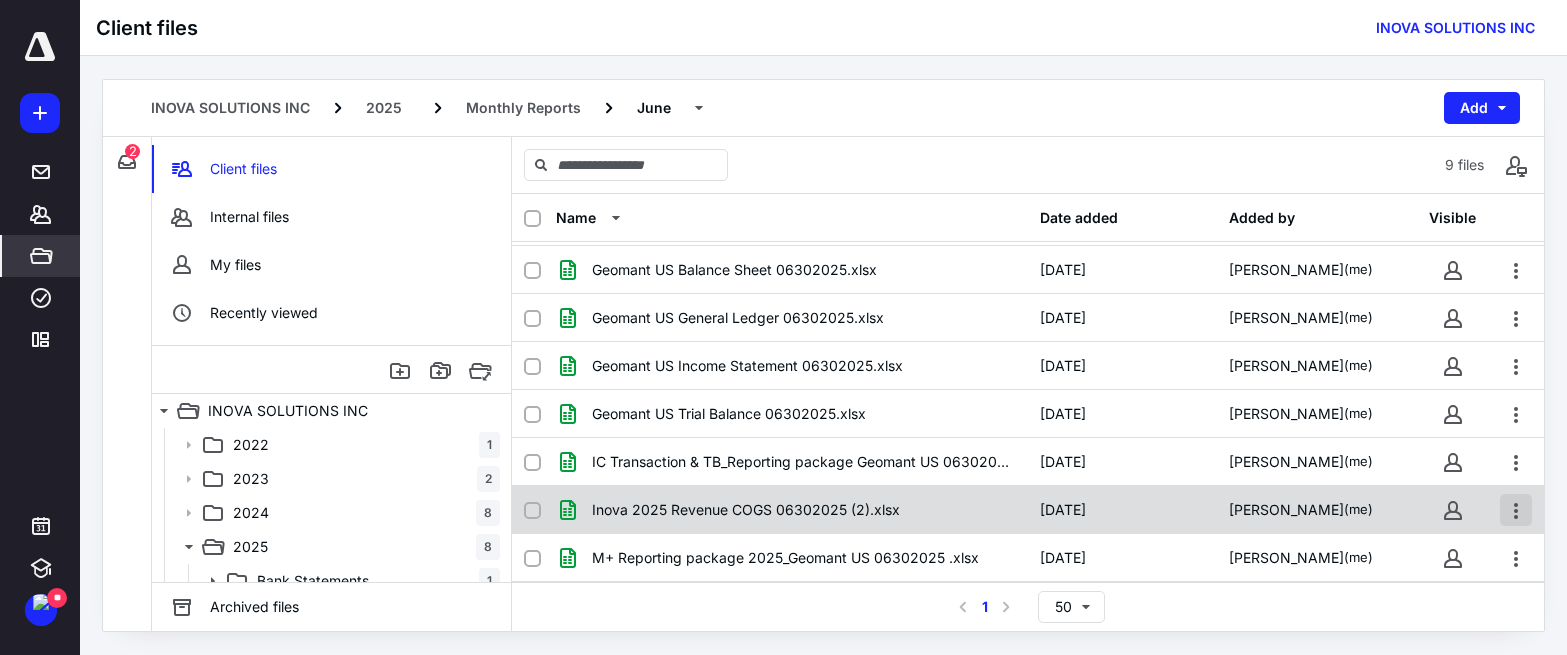 click at bounding box center (1516, 510) 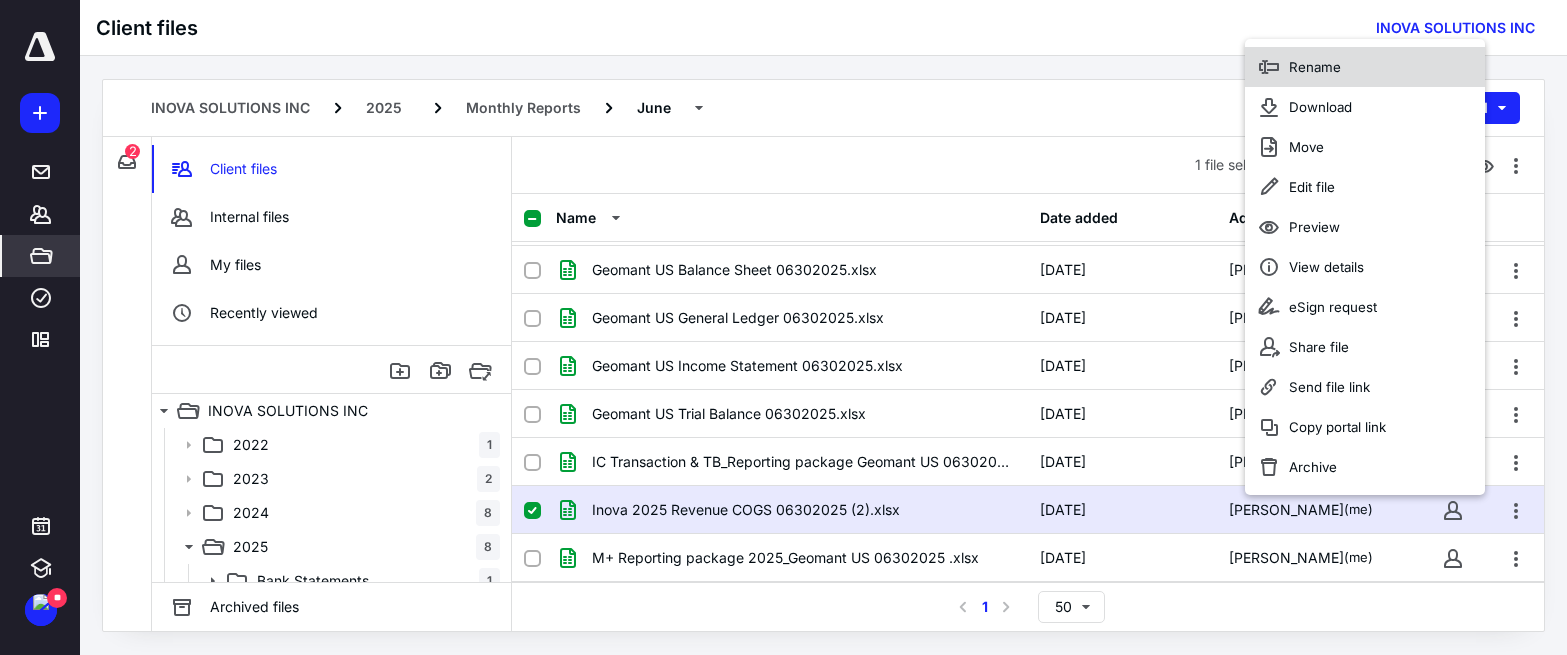 click on "Rename" at bounding box center [1315, 67] 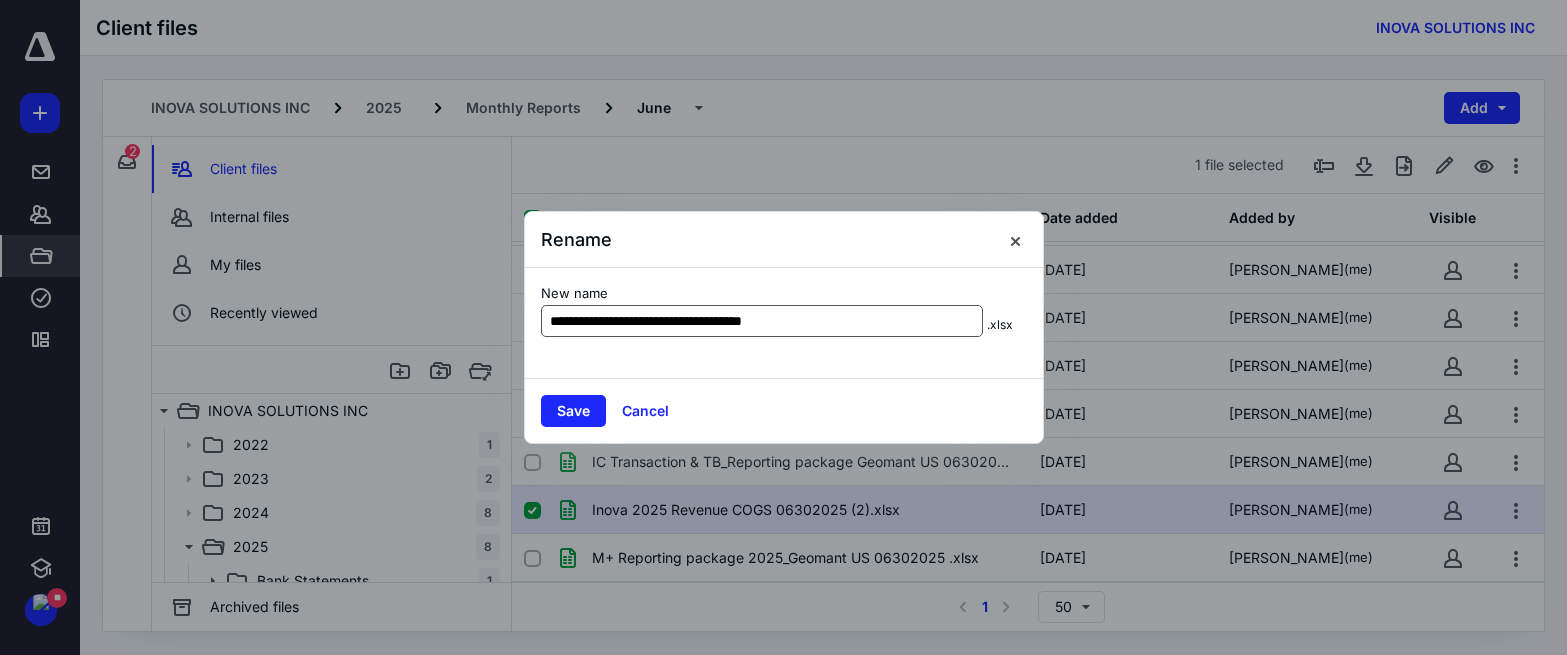 click on "**********" at bounding box center (762, 321) 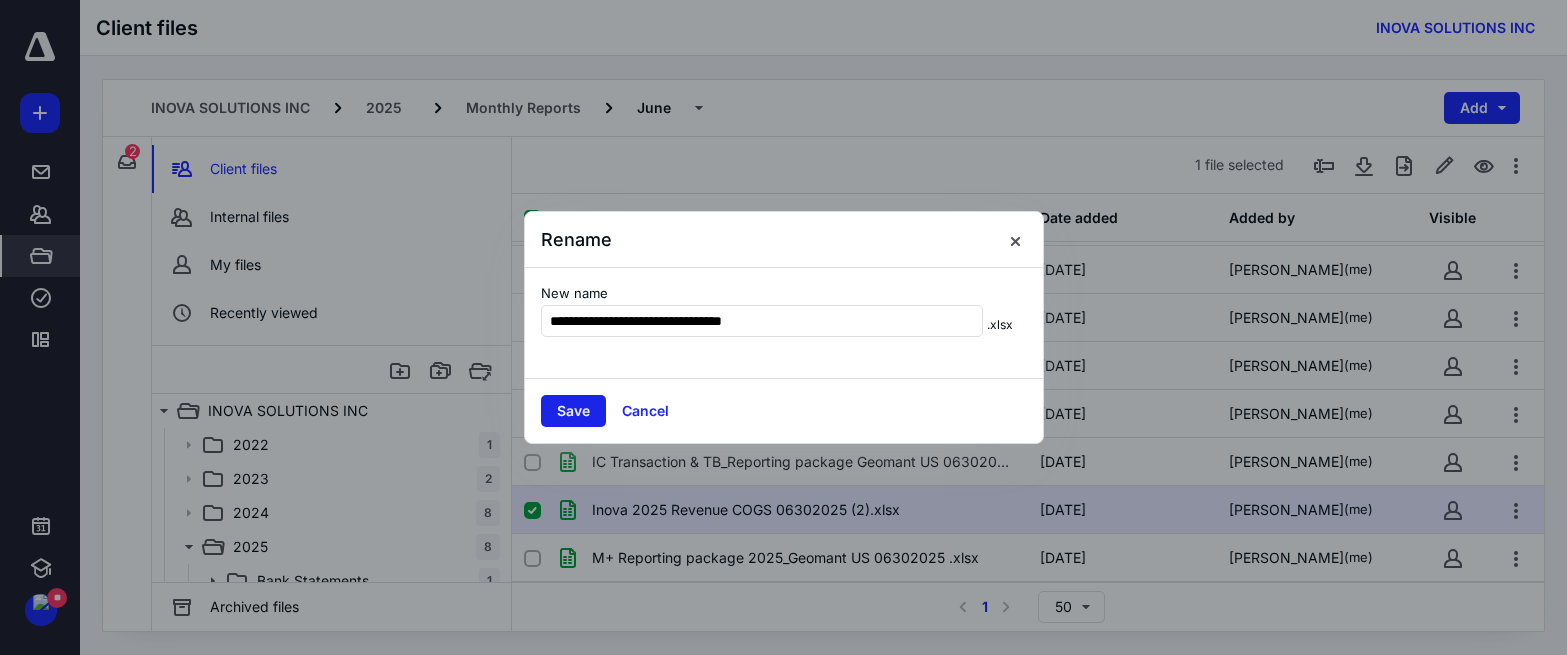 type on "**********" 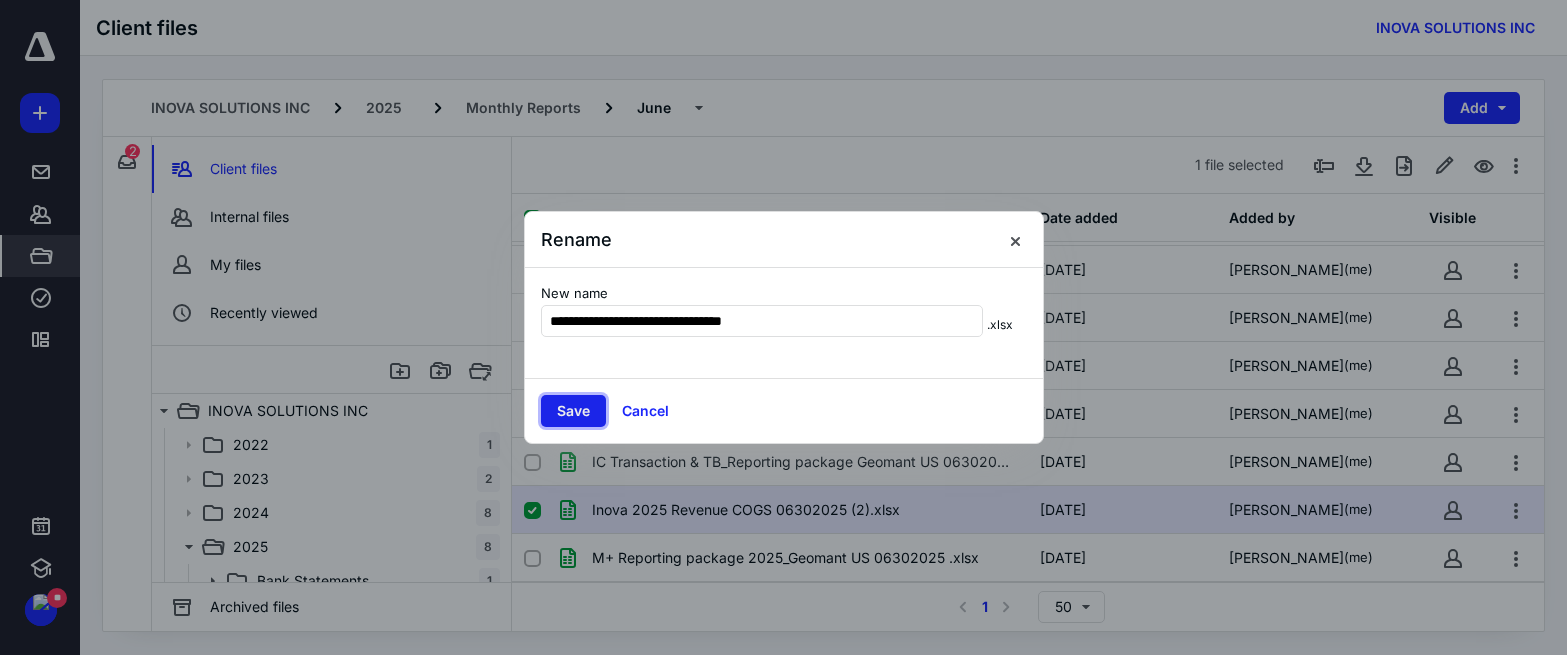 click on "Save" at bounding box center (573, 411) 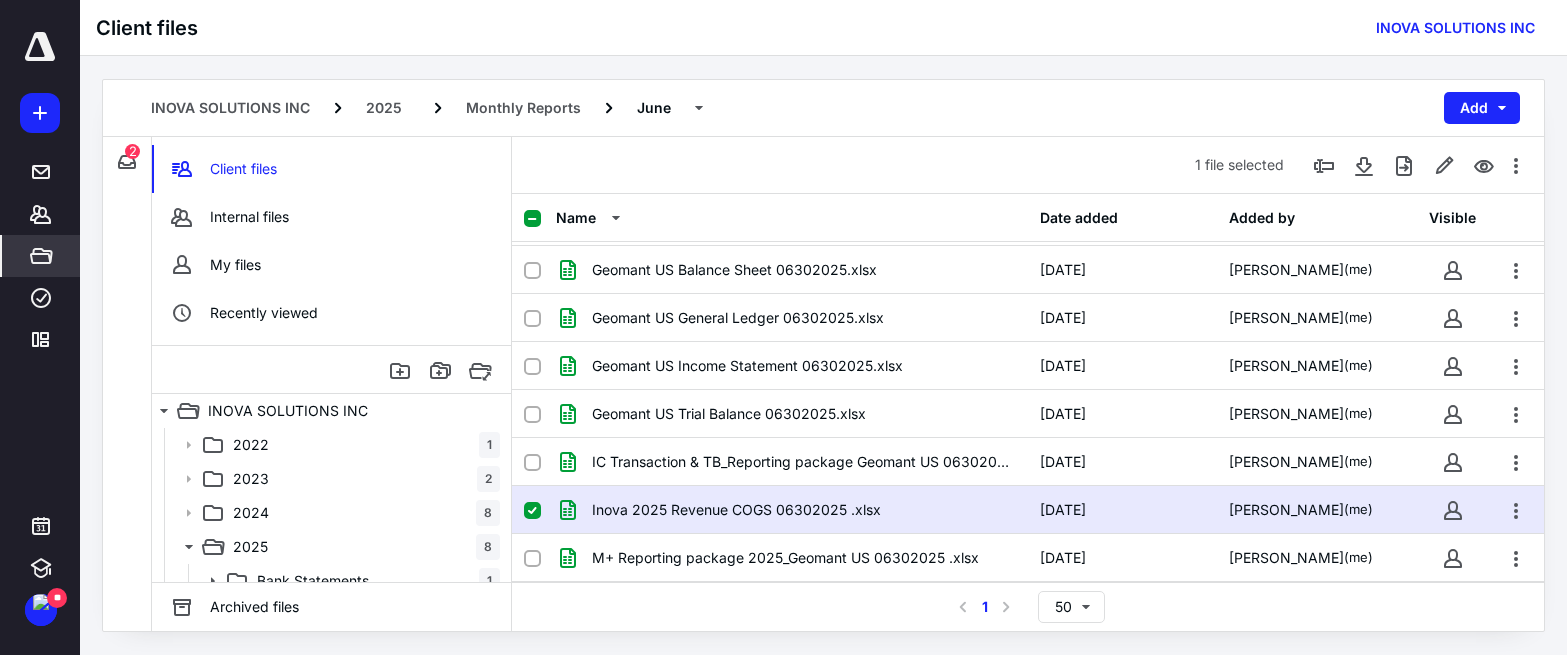 drag, startPoint x: 525, startPoint y: 461, endPoint x: 526, endPoint y: 488, distance: 27.018513 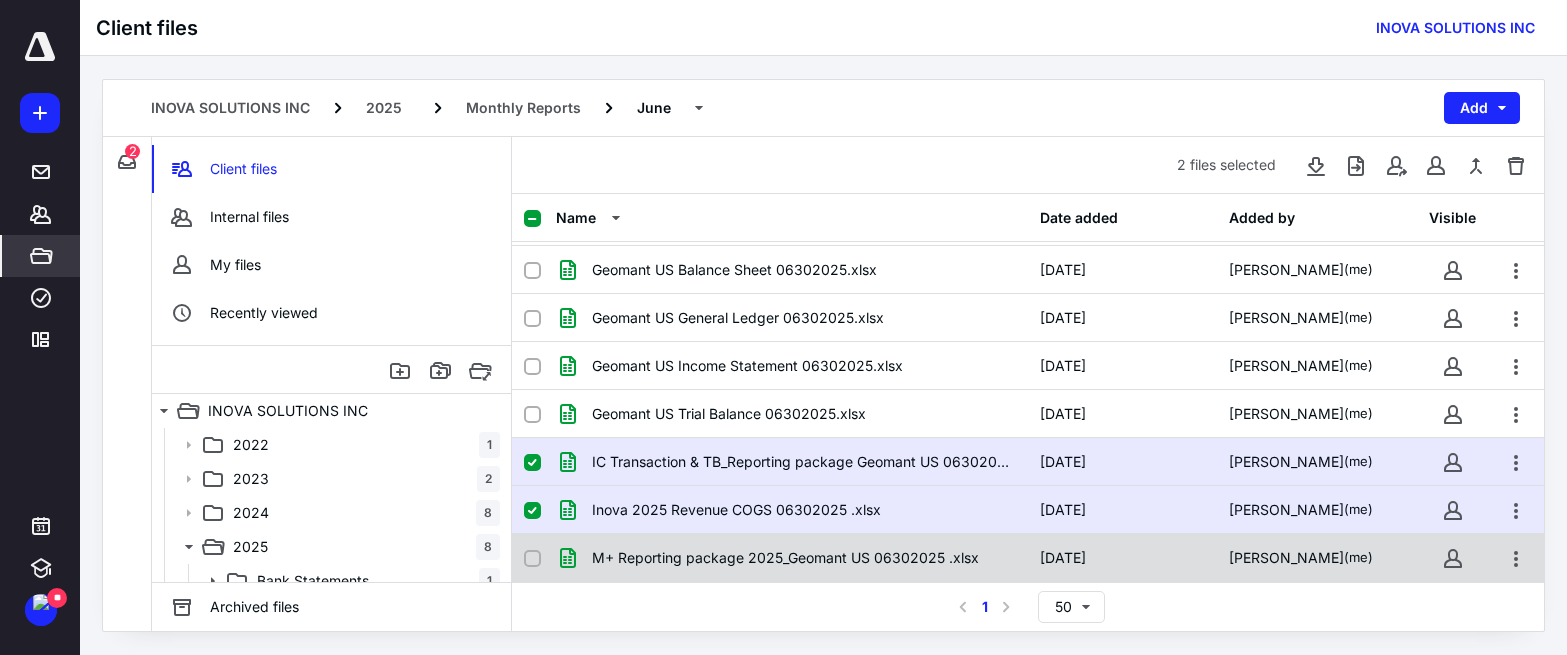 click at bounding box center (532, 559) 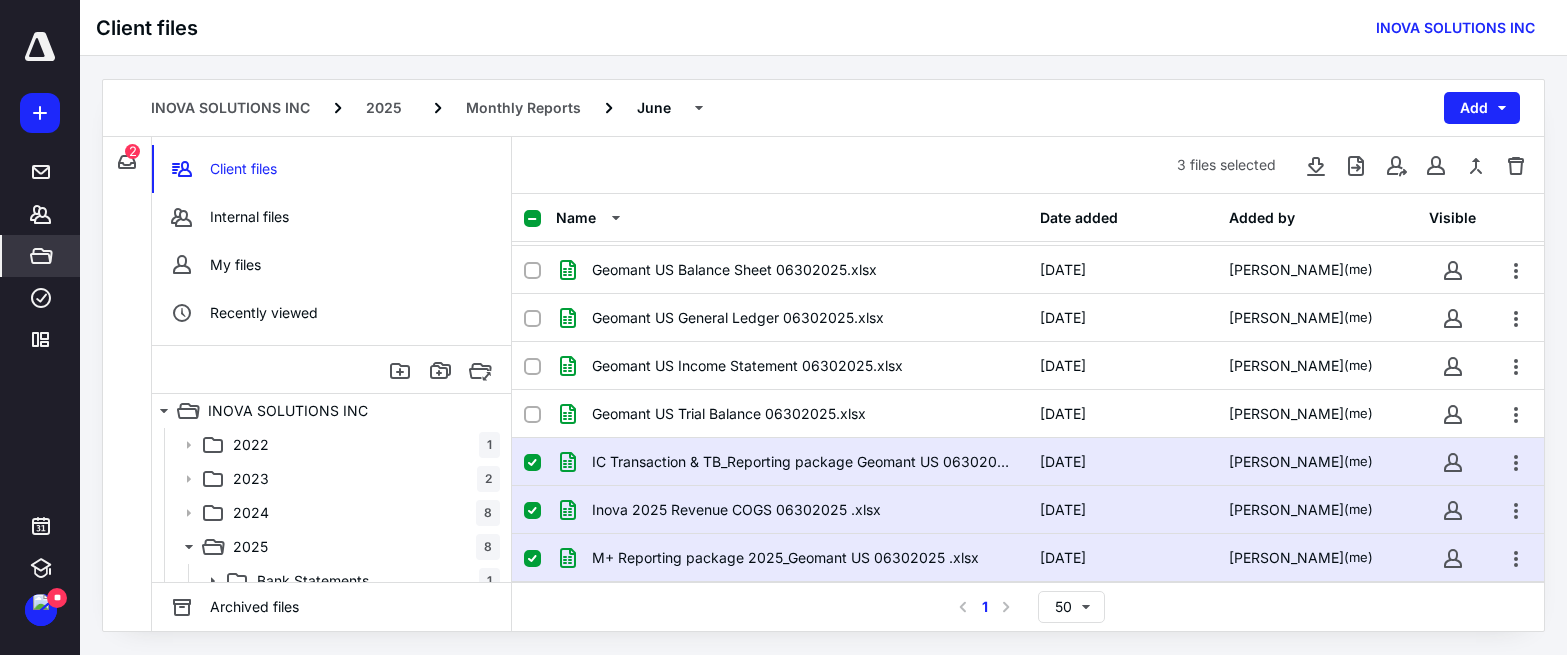 click at bounding box center (532, 463) 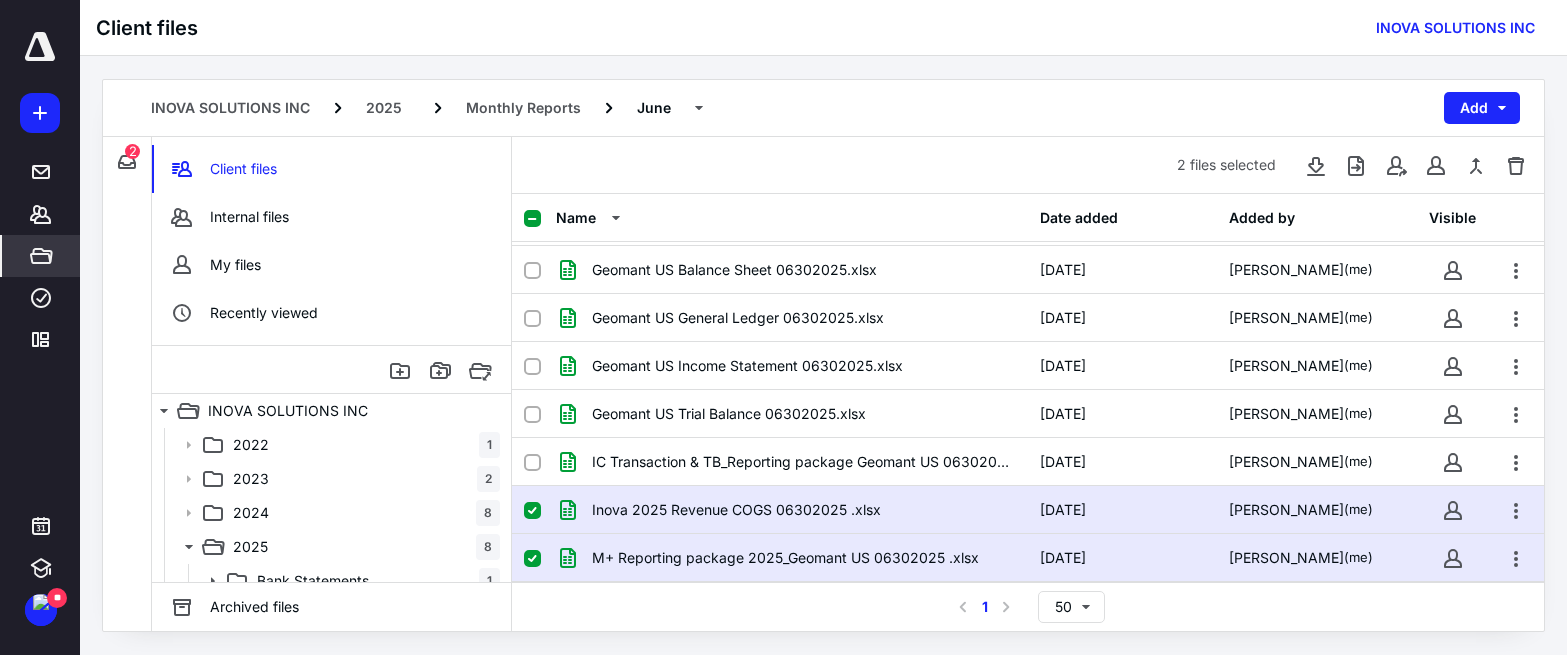 click 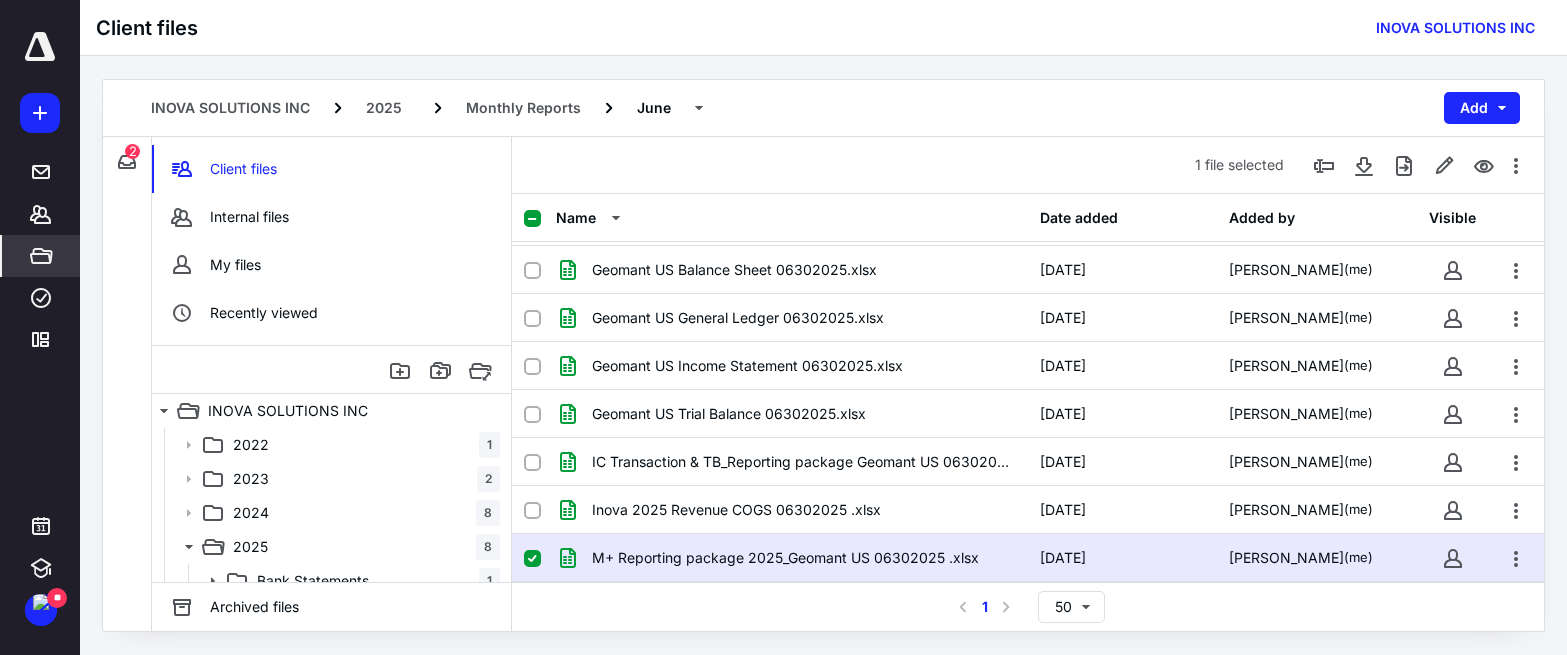 click at bounding box center (532, 559) 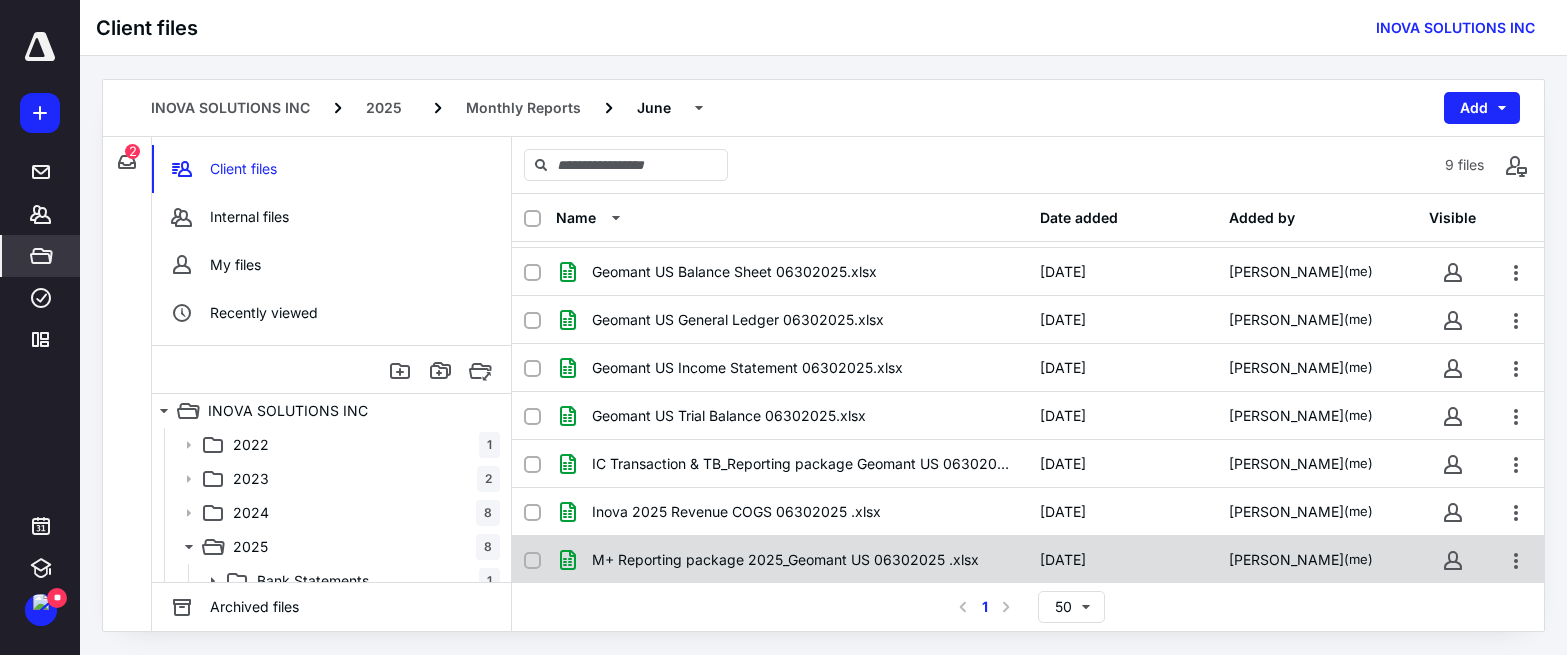 scroll, scrollTop: 92, scrollLeft: 0, axis: vertical 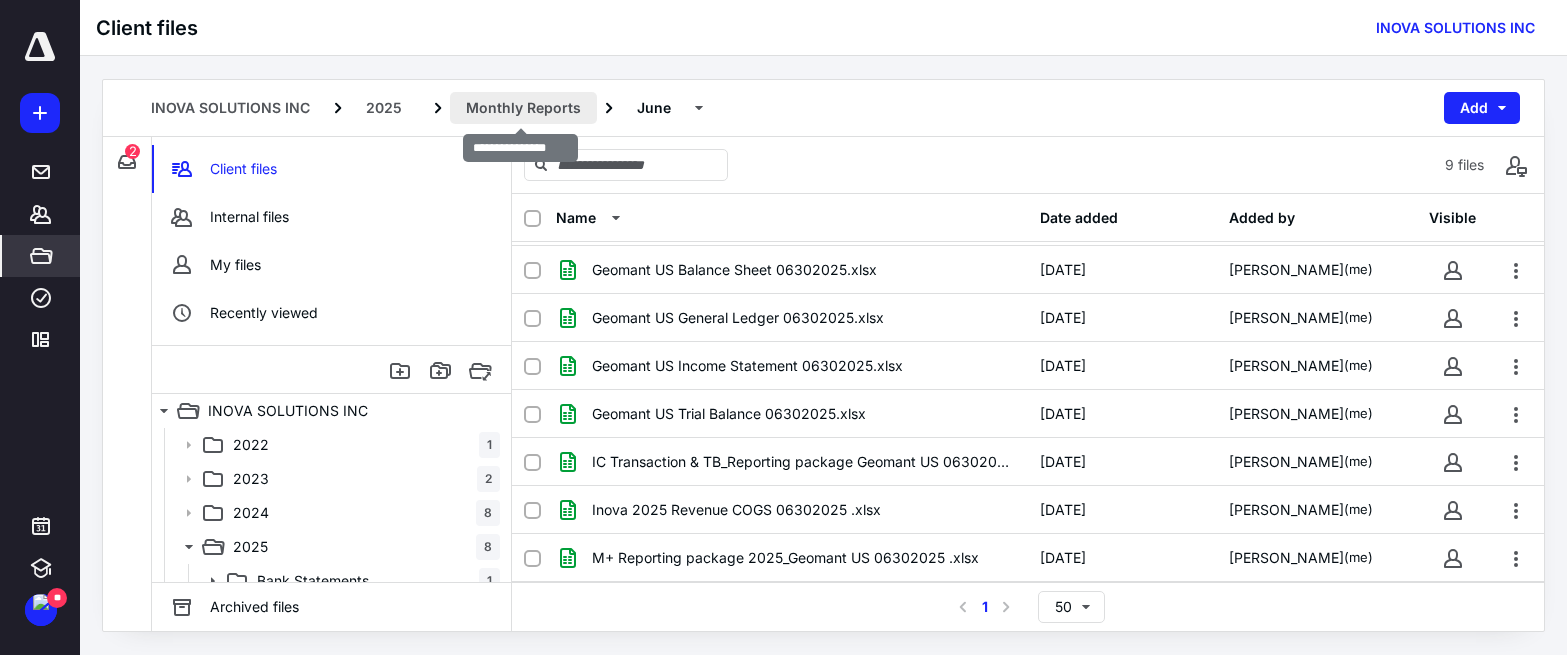 click on "Monthly Reports" at bounding box center [523, 108] 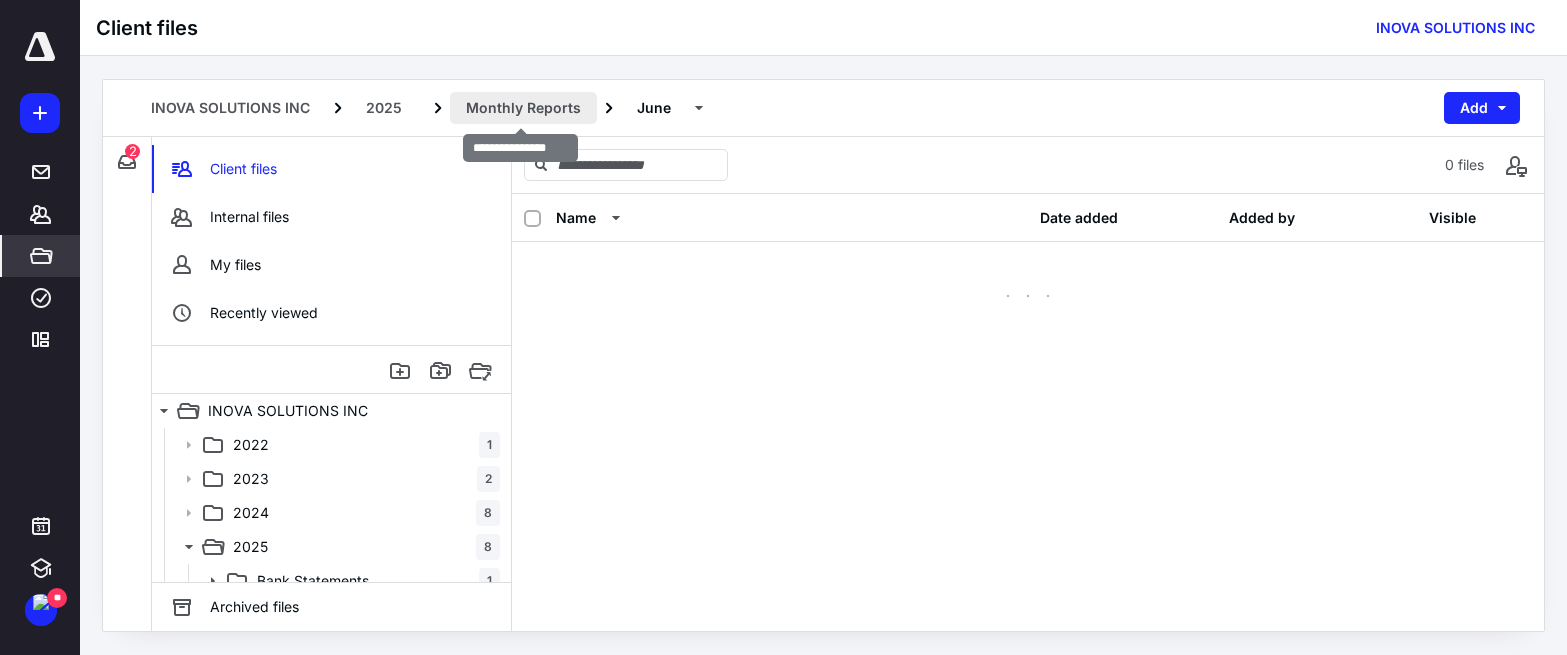 scroll, scrollTop: 0, scrollLeft: 0, axis: both 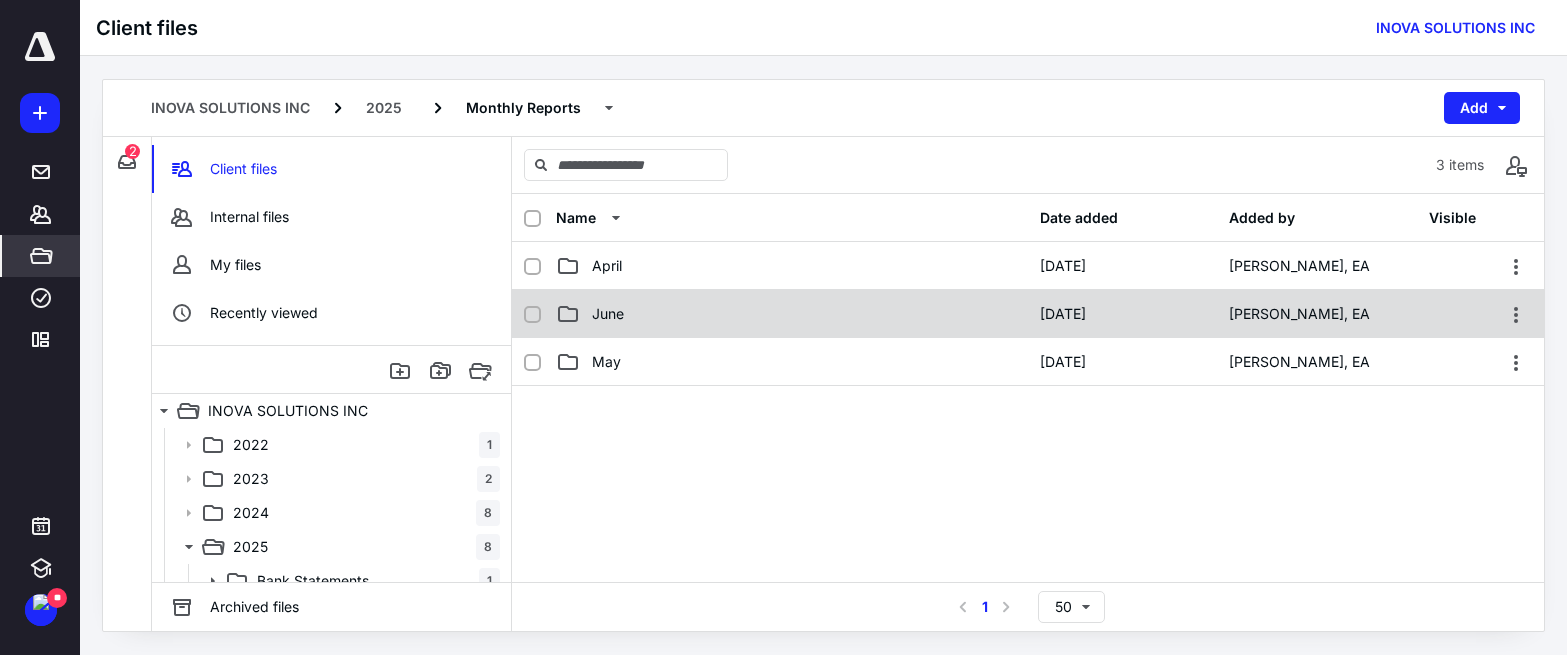 click on "June" at bounding box center (792, 314) 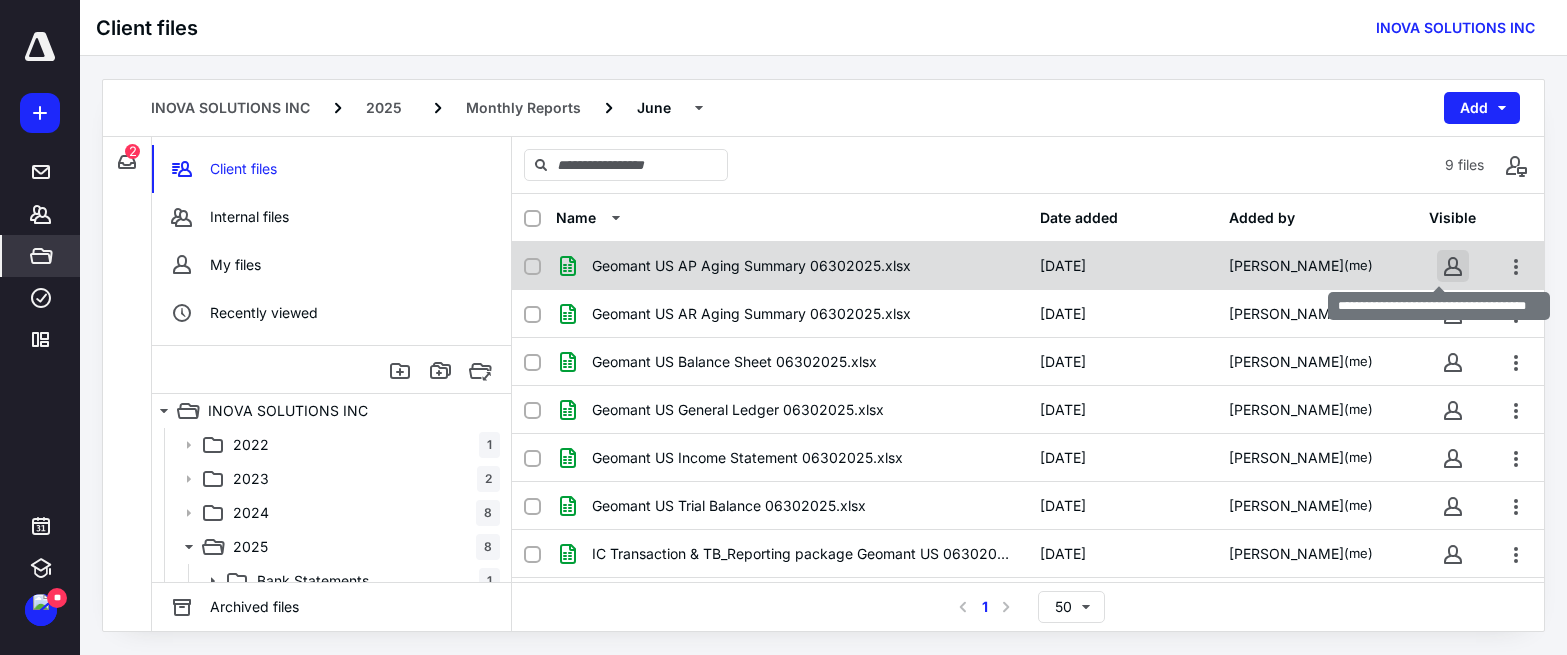 click at bounding box center (1453, 266) 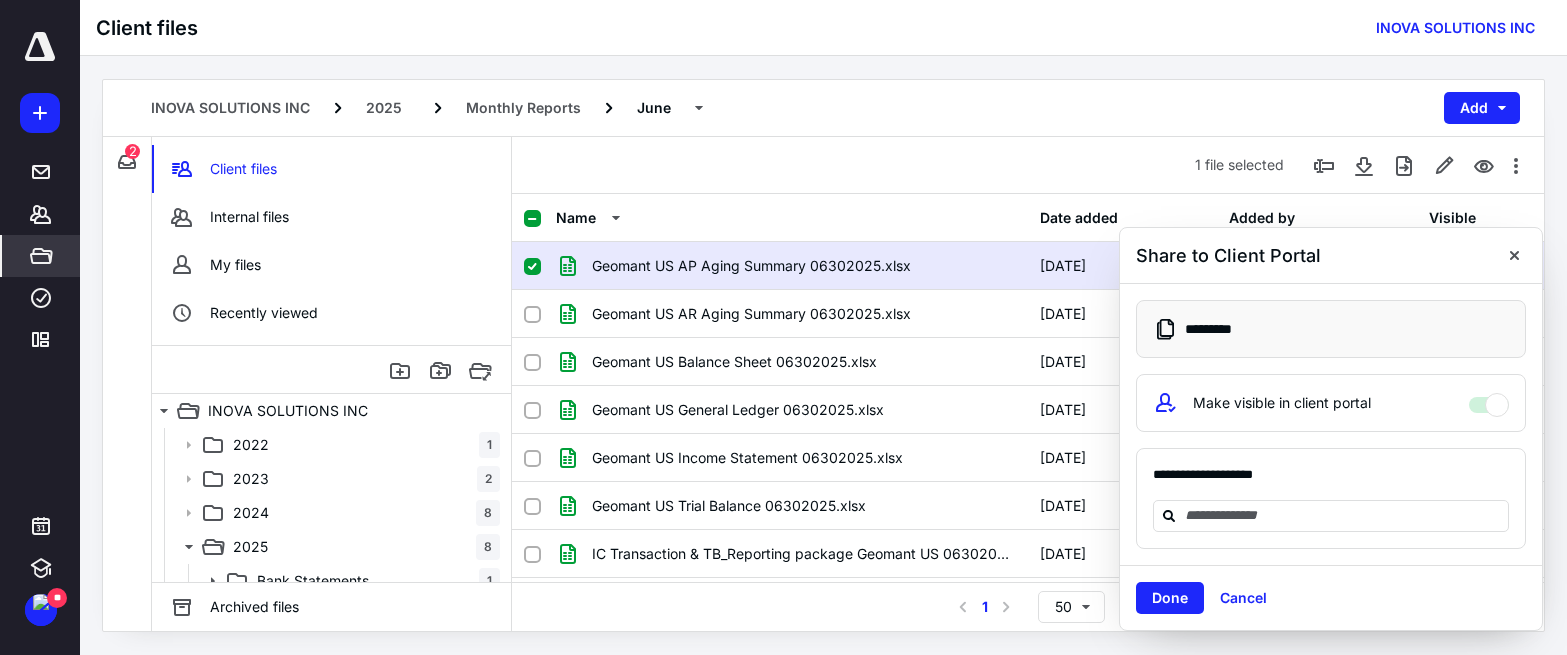 click on "Make visible in client portal" at bounding box center (1489, 400) 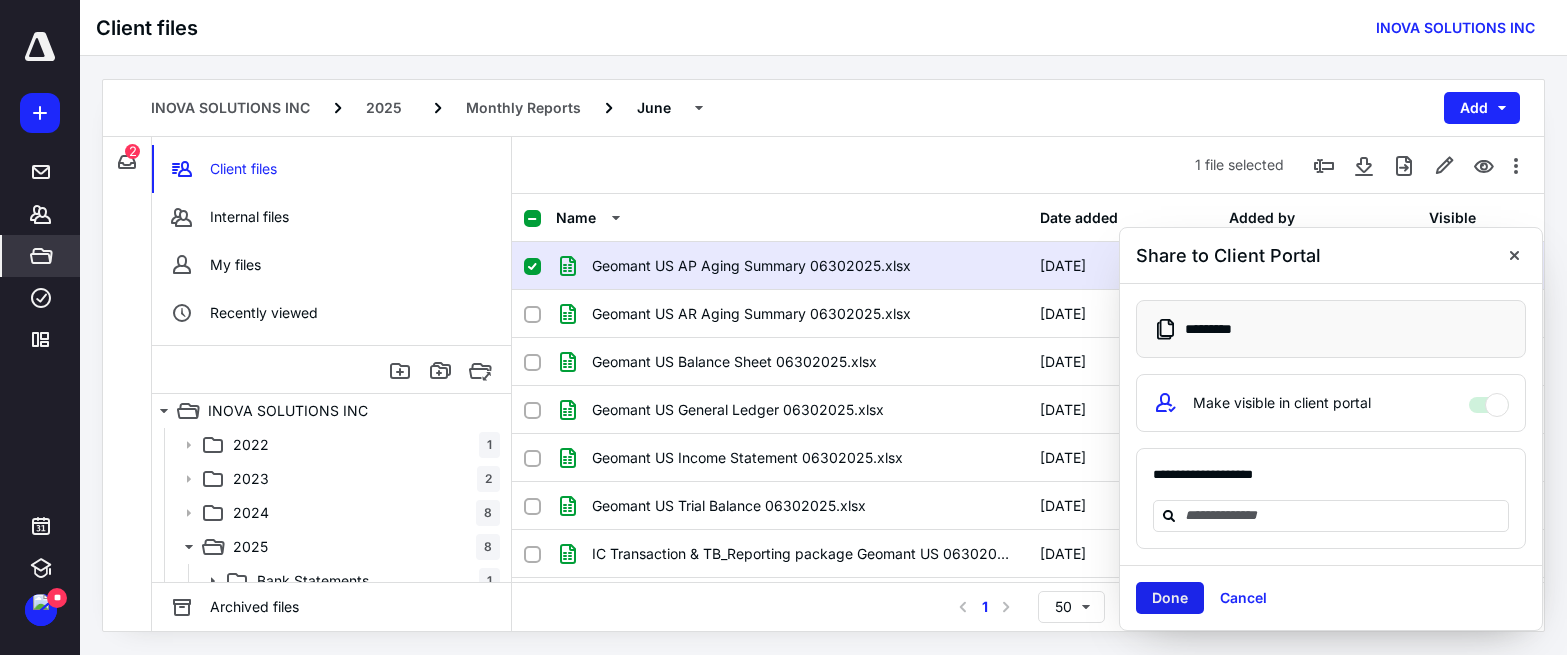 click on "Done" at bounding box center [1170, 598] 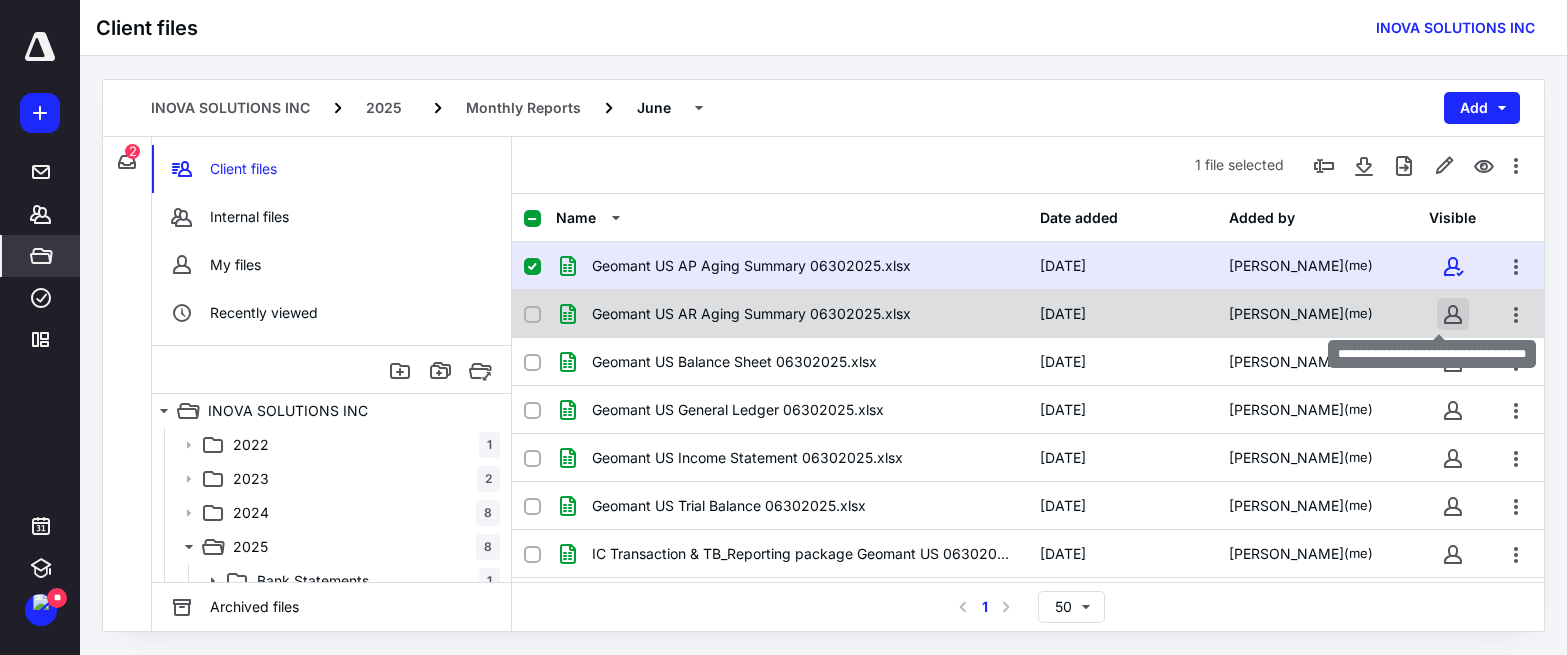 click at bounding box center [1453, 314] 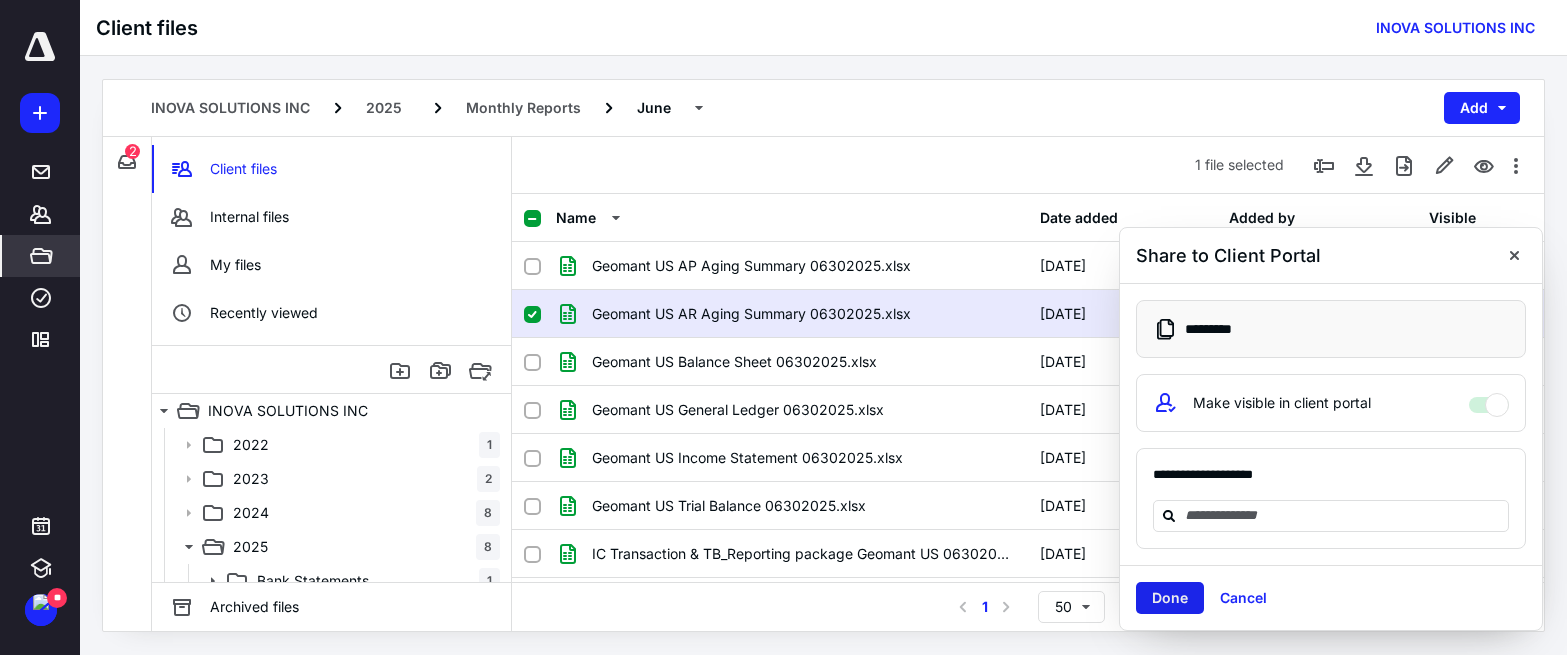 click on "Done" at bounding box center [1170, 598] 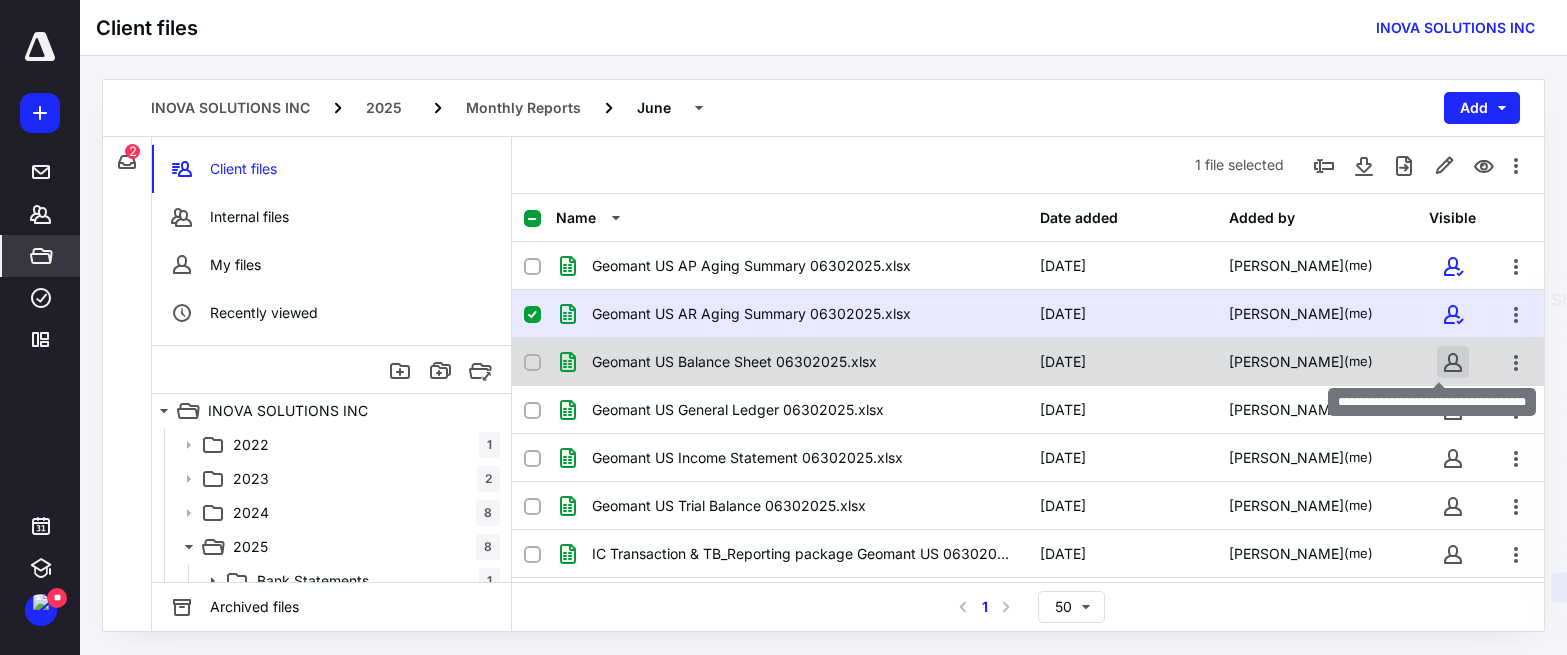 click at bounding box center (1453, 362) 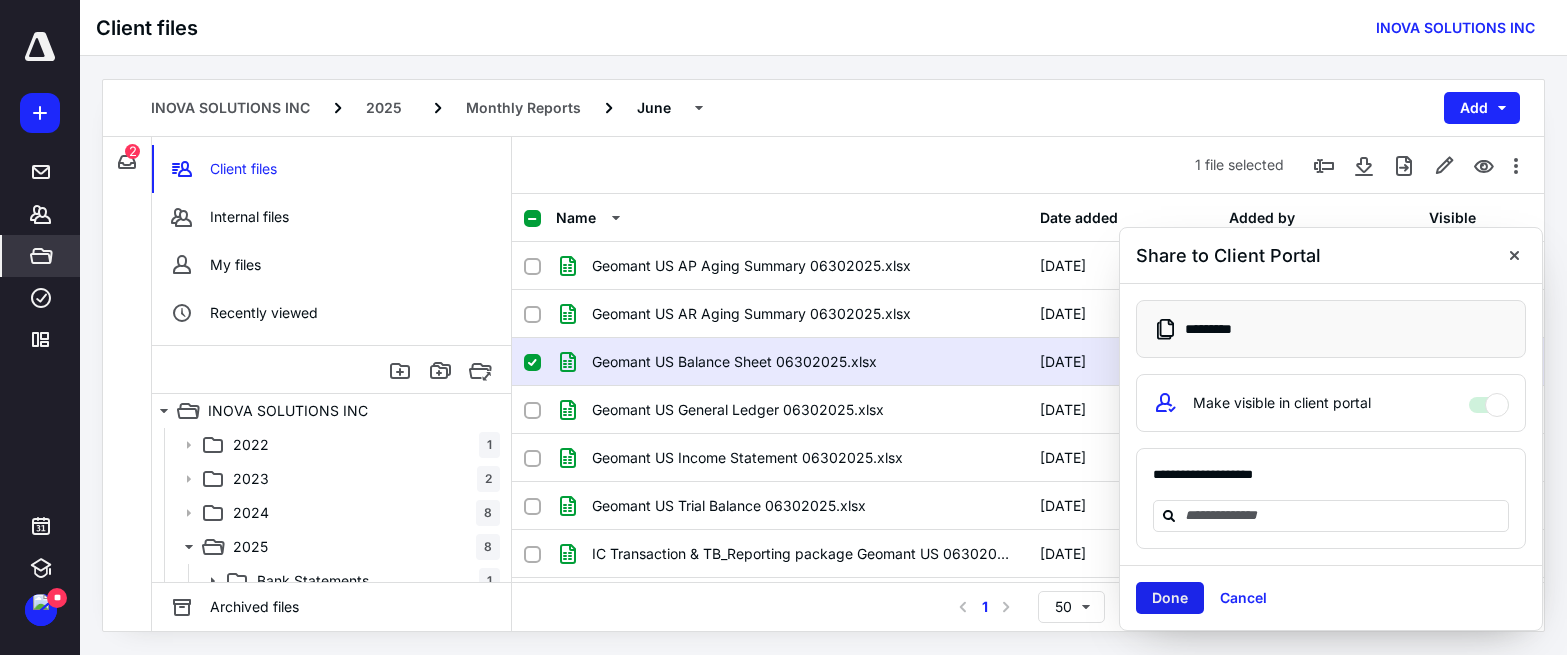 click on "Done" at bounding box center (1170, 598) 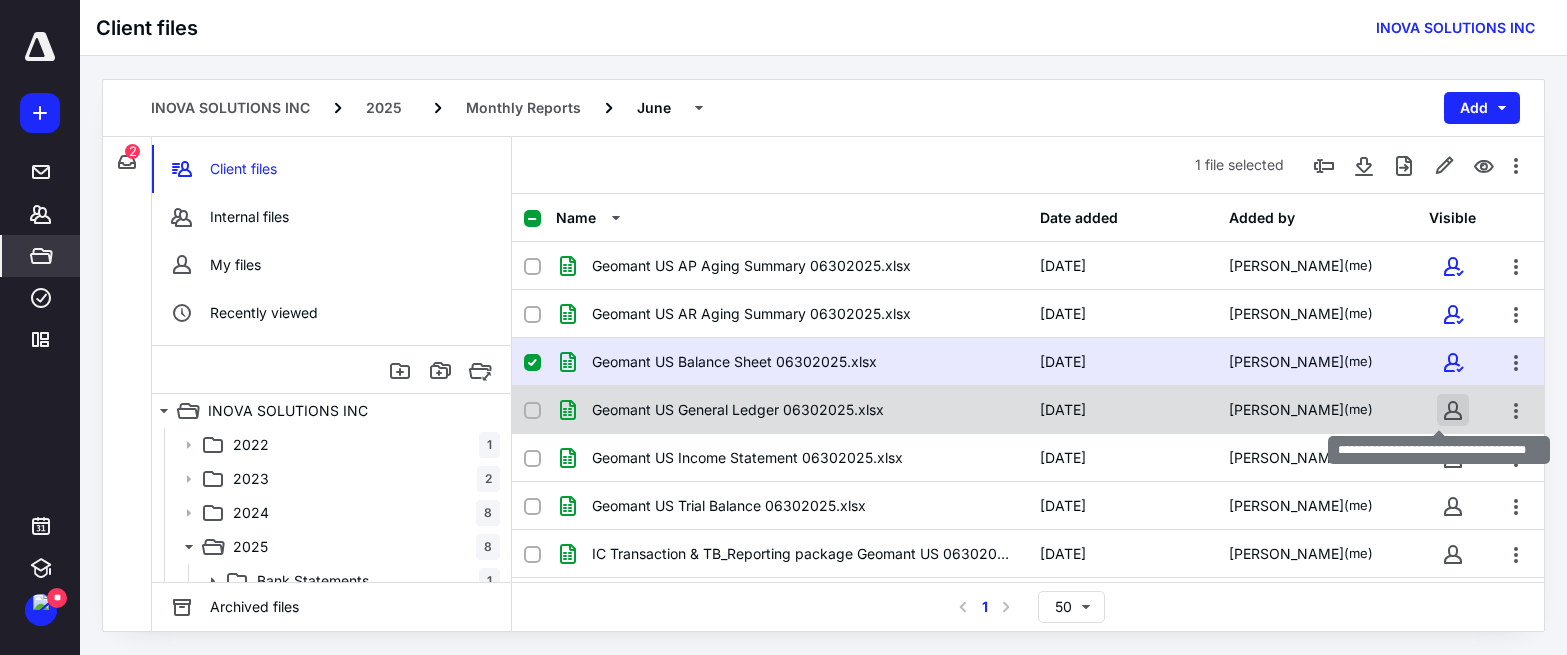 click at bounding box center (1453, 410) 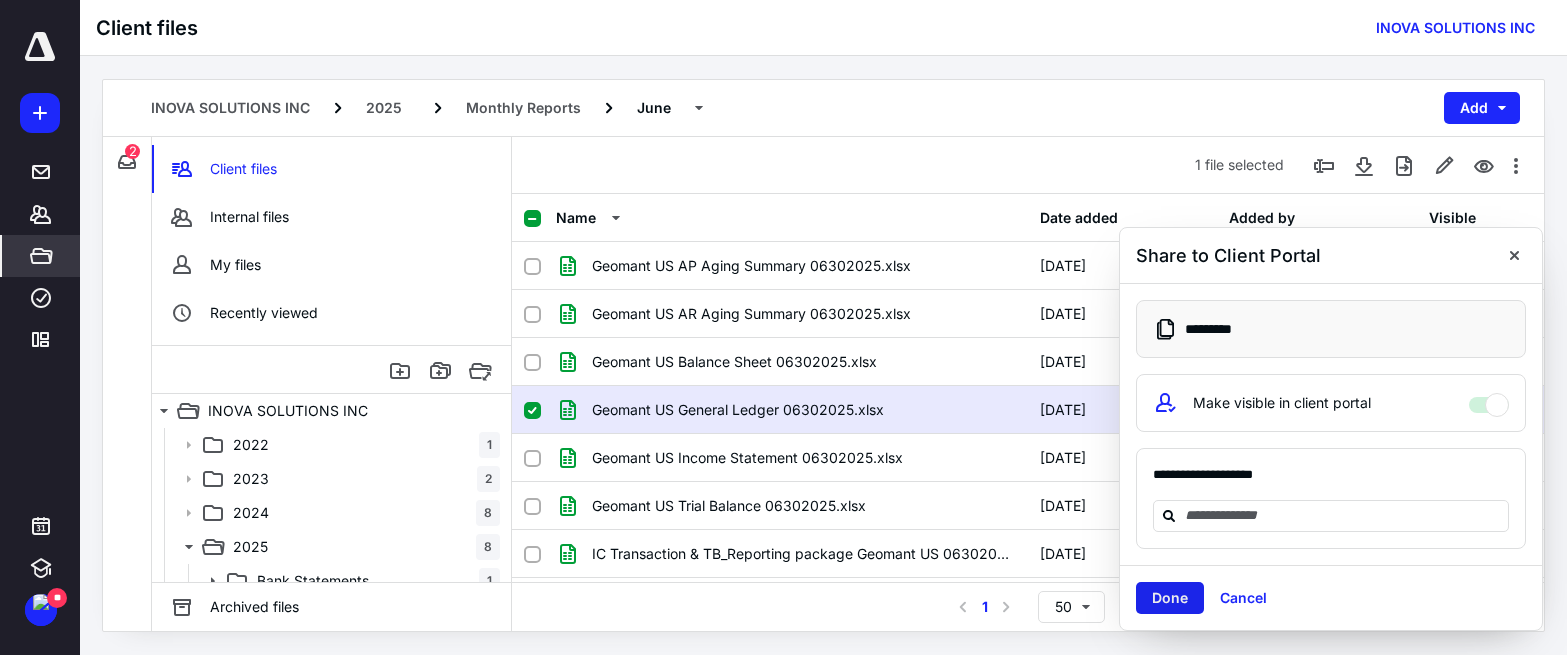 click on "Done" at bounding box center [1170, 598] 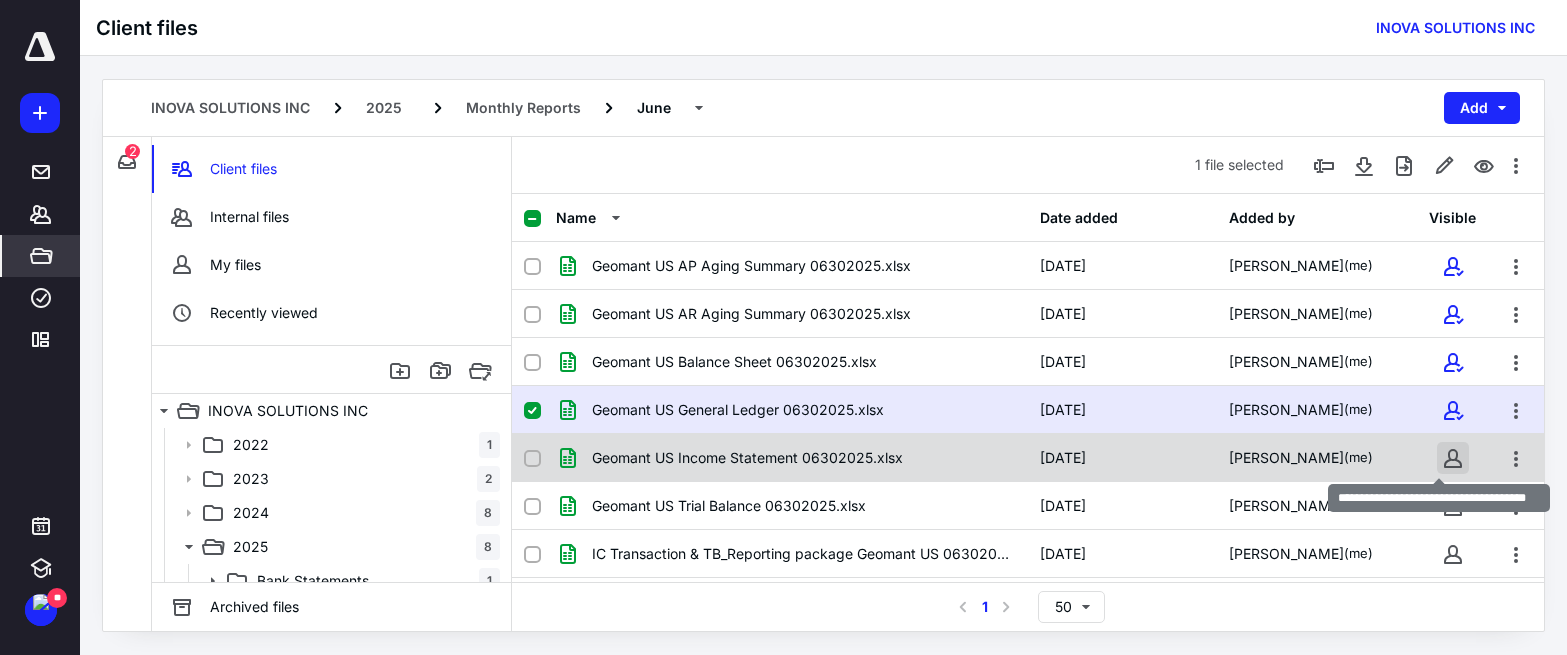 click at bounding box center [1453, 458] 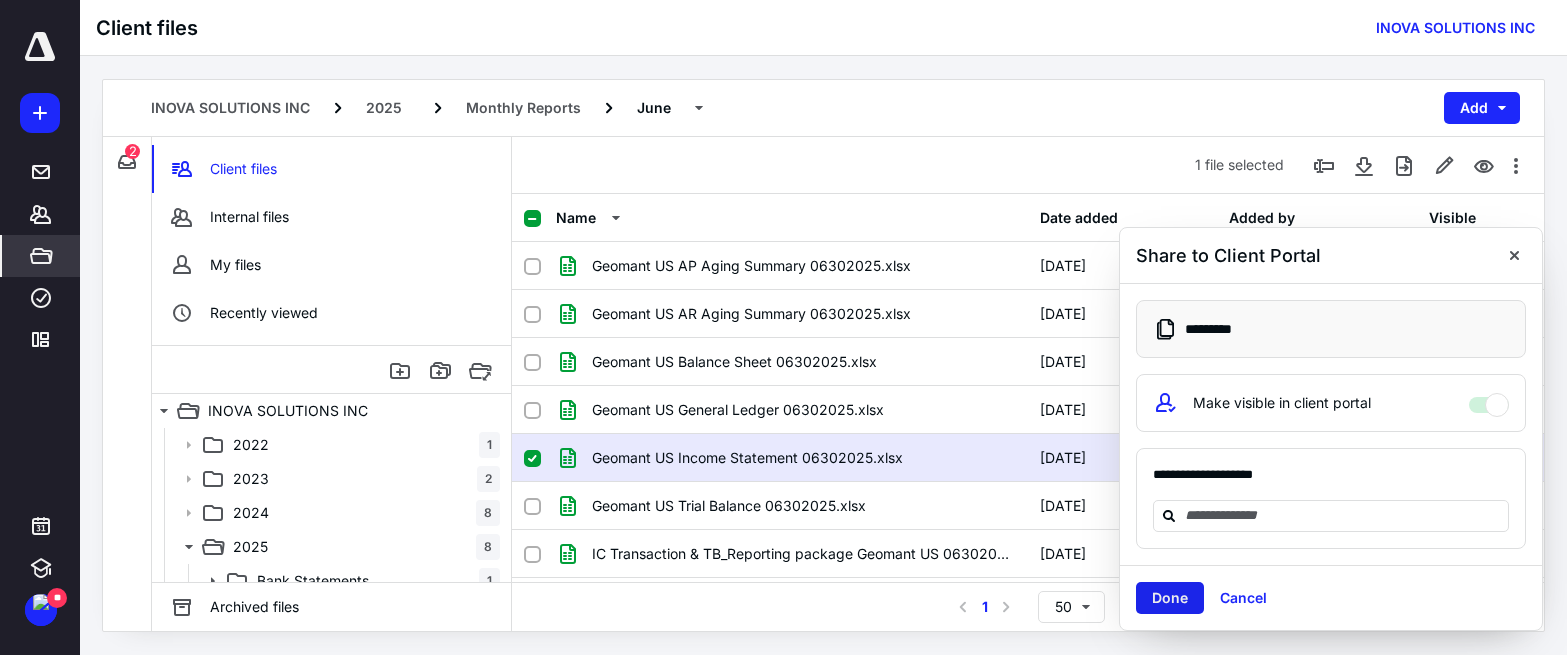 click on "Done" at bounding box center (1170, 598) 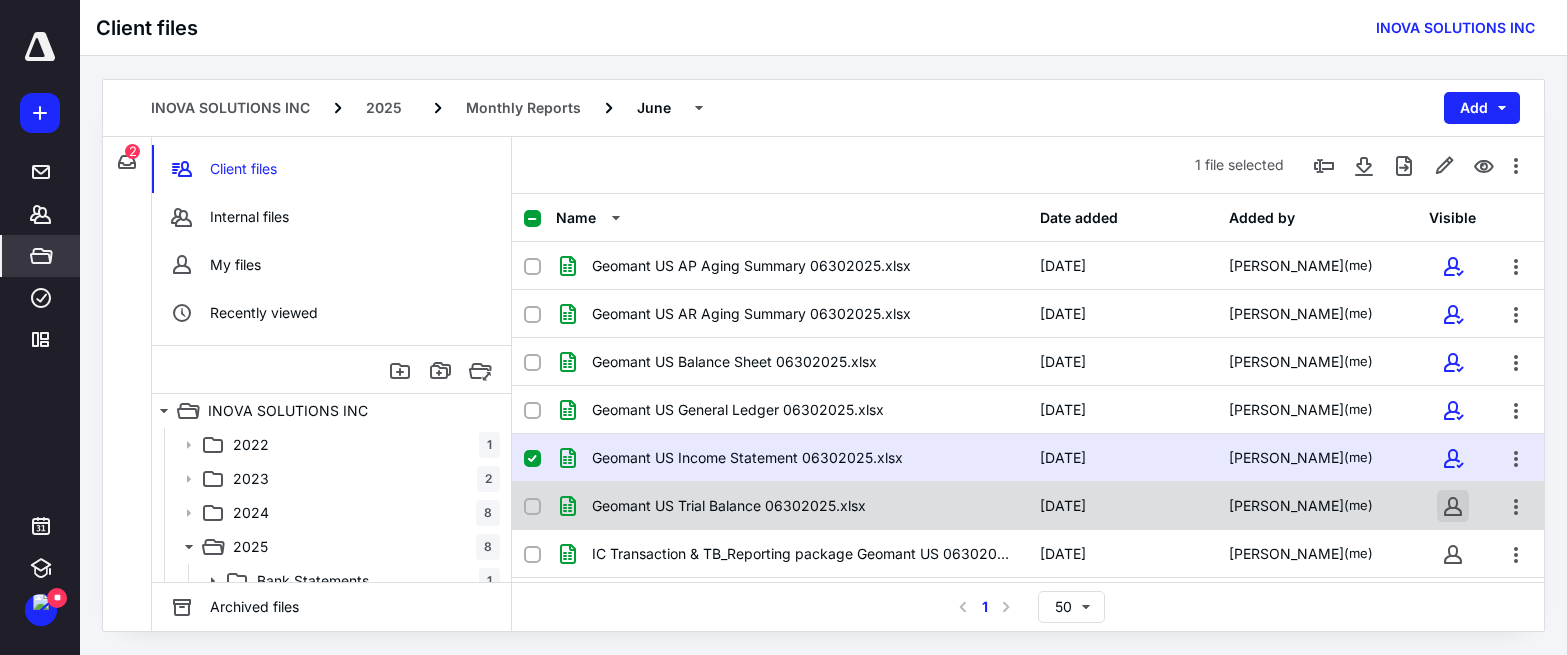 click at bounding box center [1453, 506] 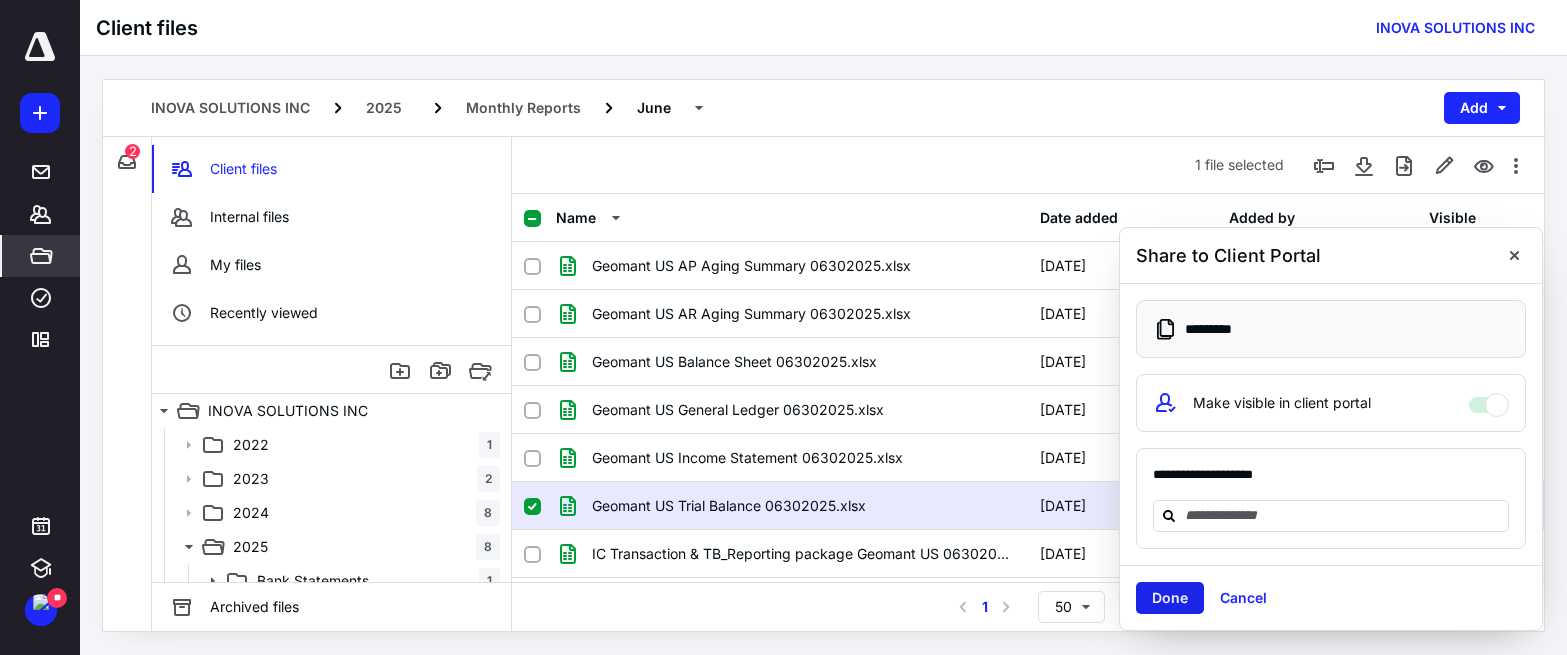 click on "Done" at bounding box center [1170, 598] 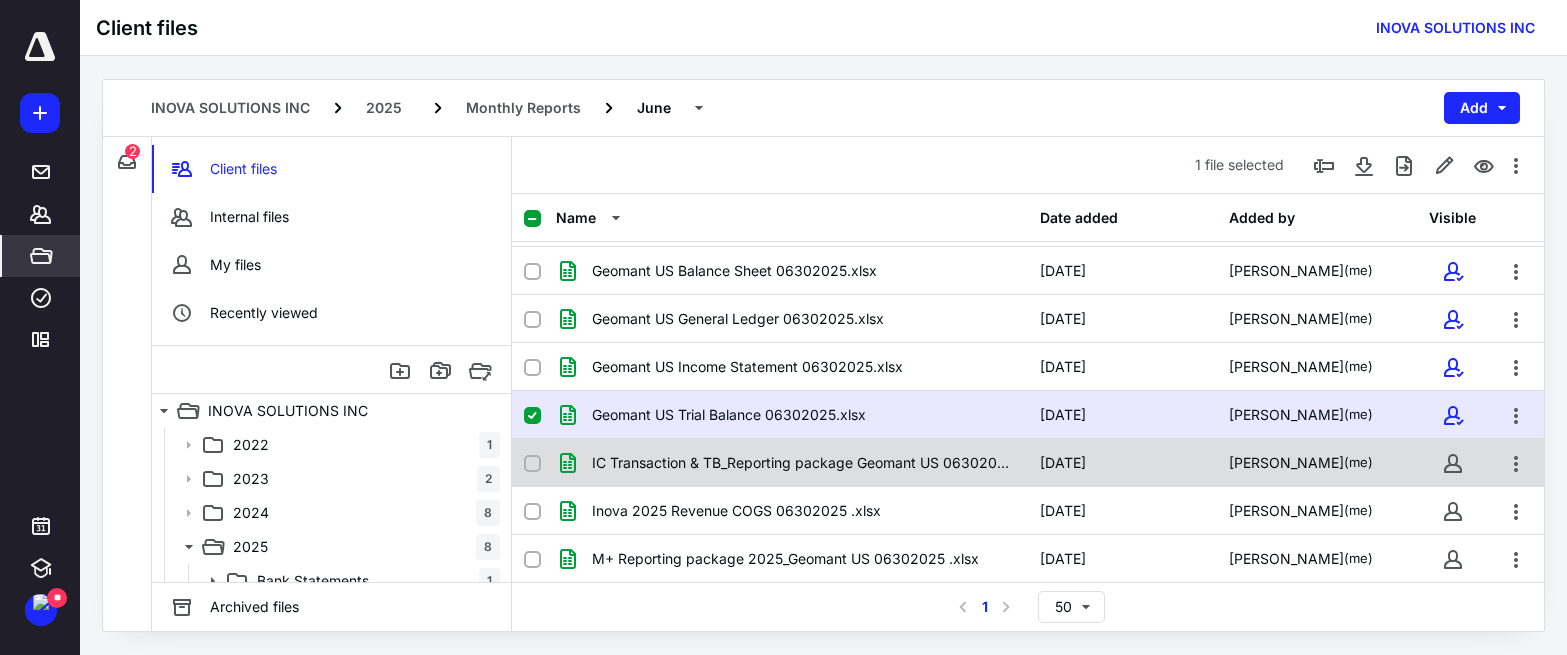 scroll, scrollTop: 92, scrollLeft: 0, axis: vertical 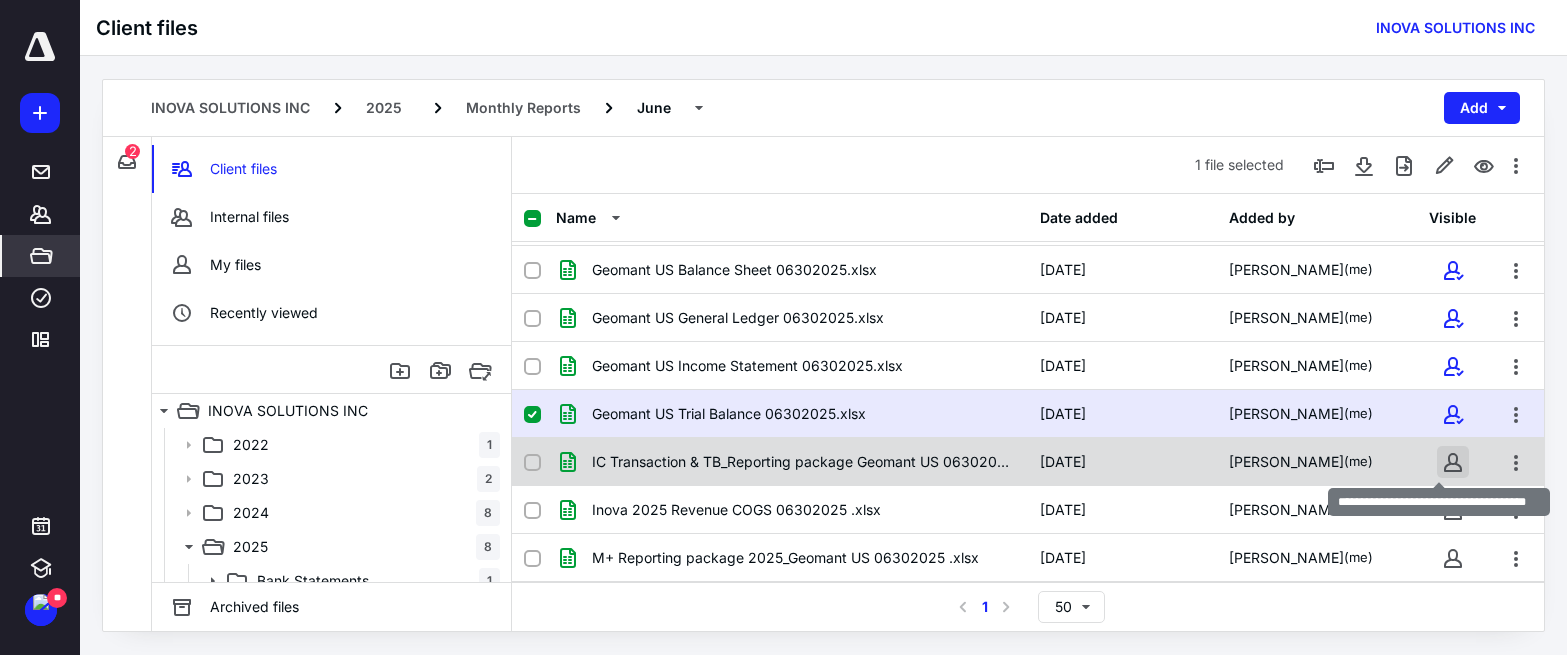 click at bounding box center [1453, 462] 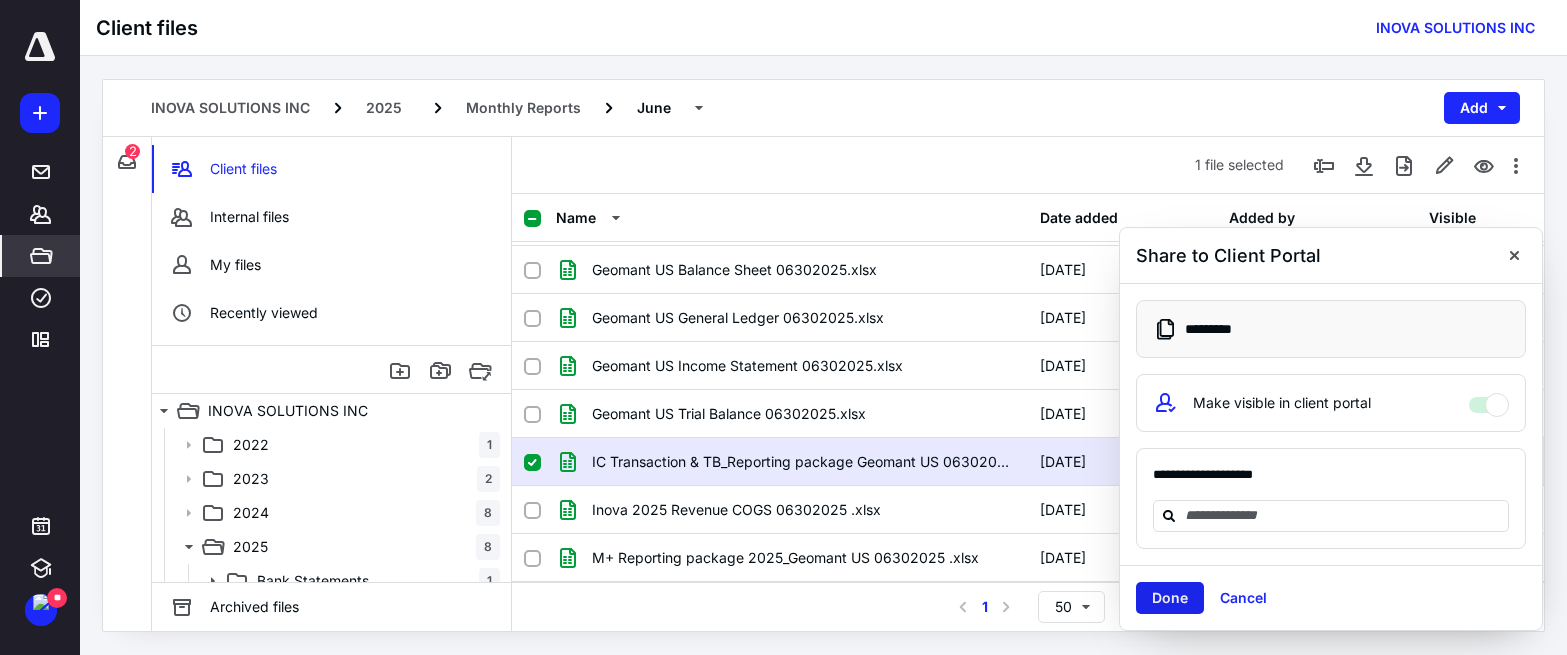 click on "Done" at bounding box center (1170, 598) 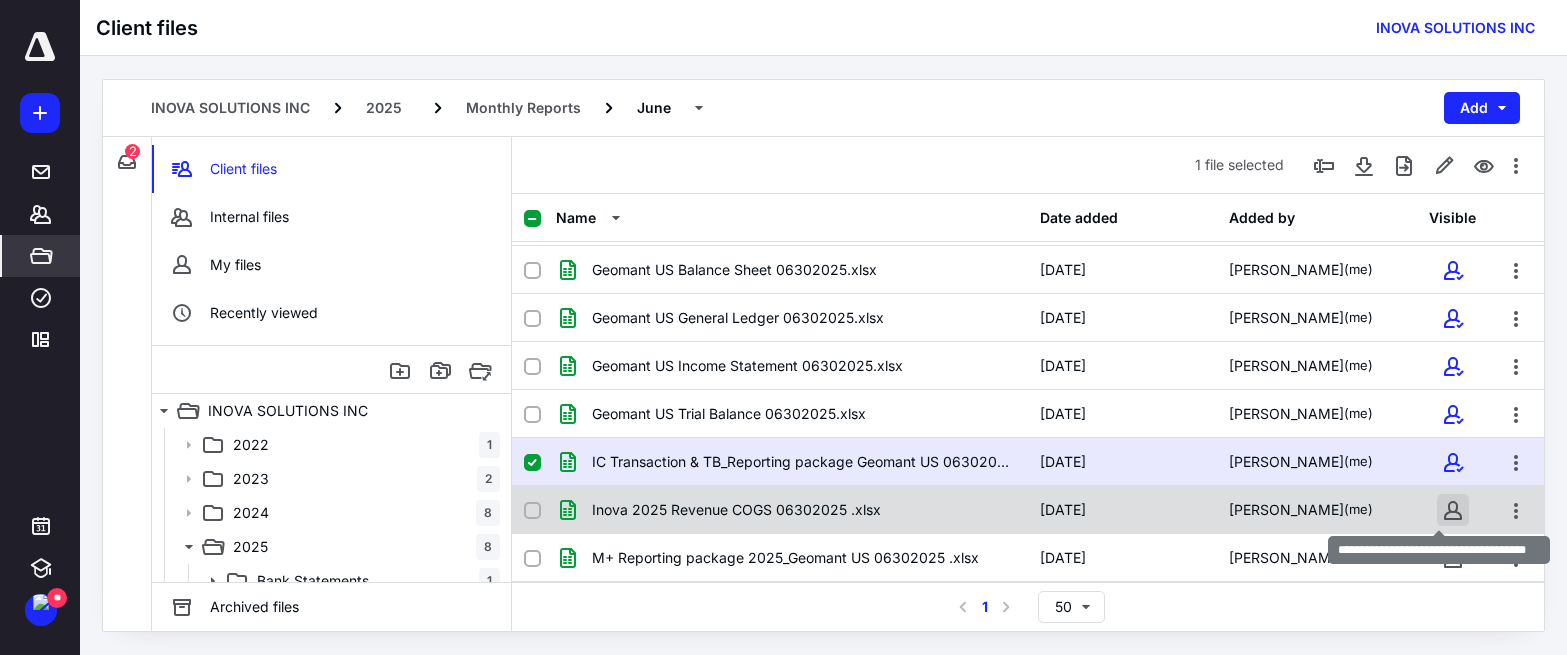 click at bounding box center (1453, 510) 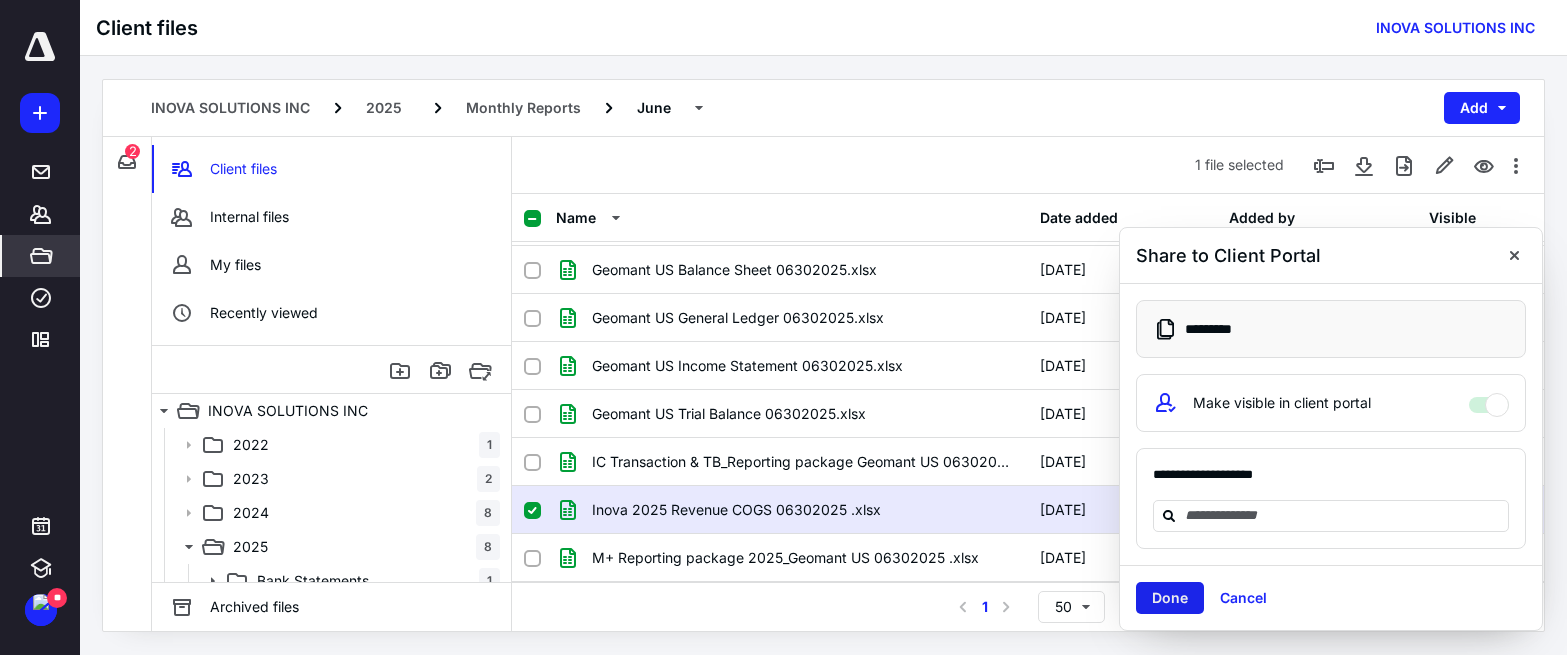click on "Done" at bounding box center [1170, 598] 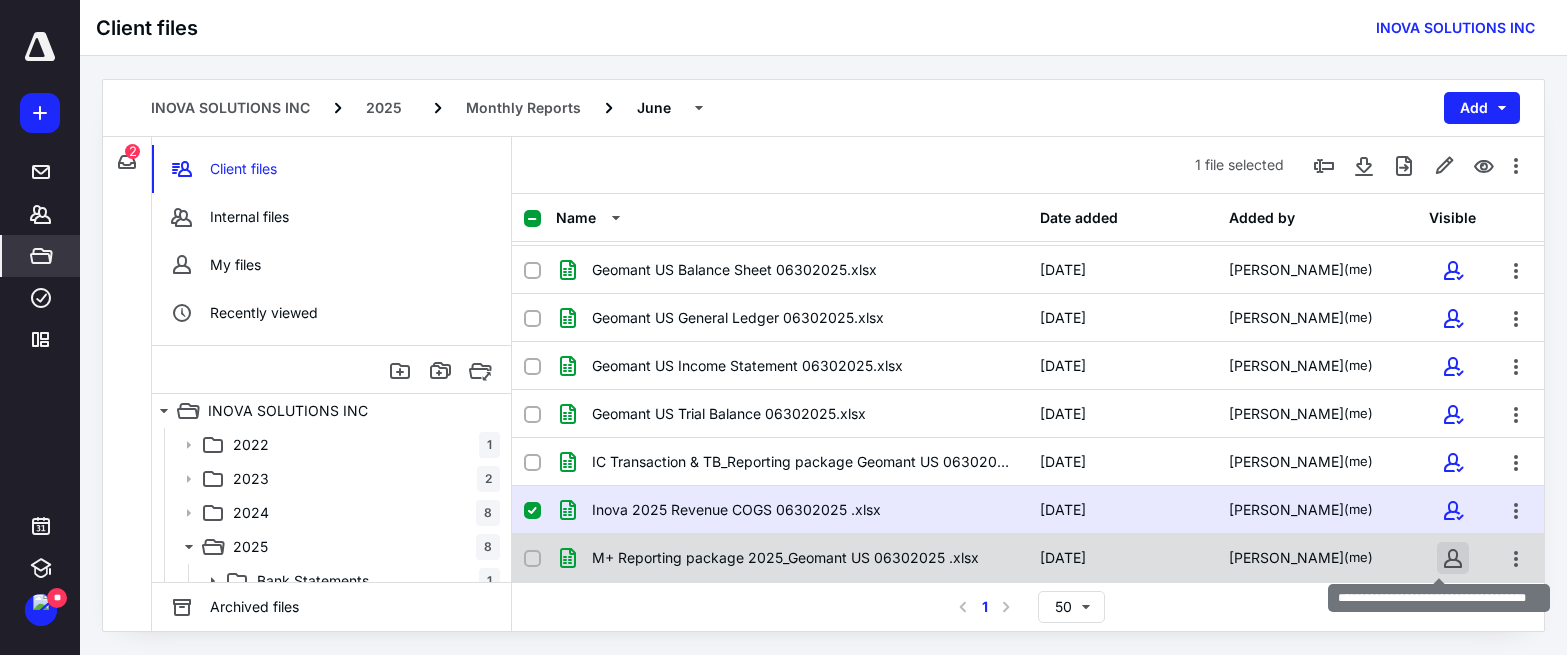 click at bounding box center [1453, 558] 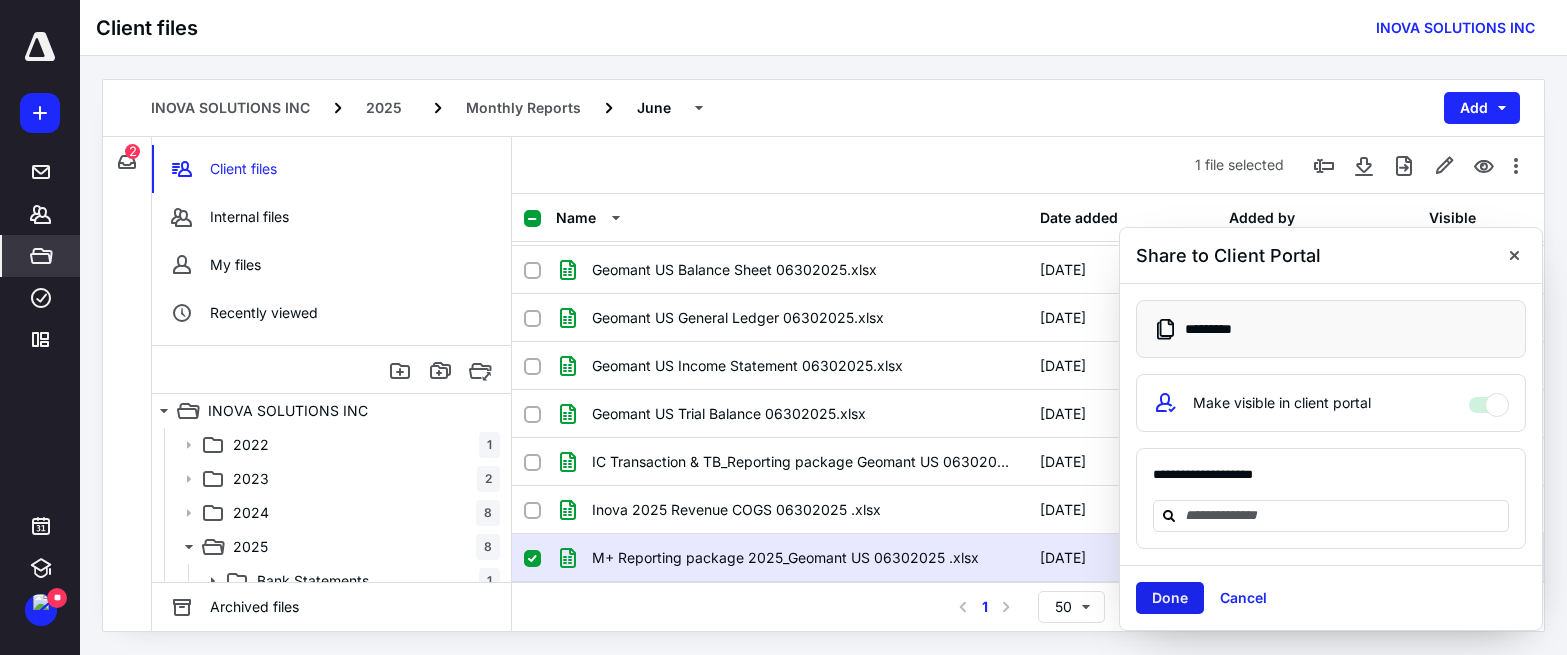 click on "Done" at bounding box center (1170, 598) 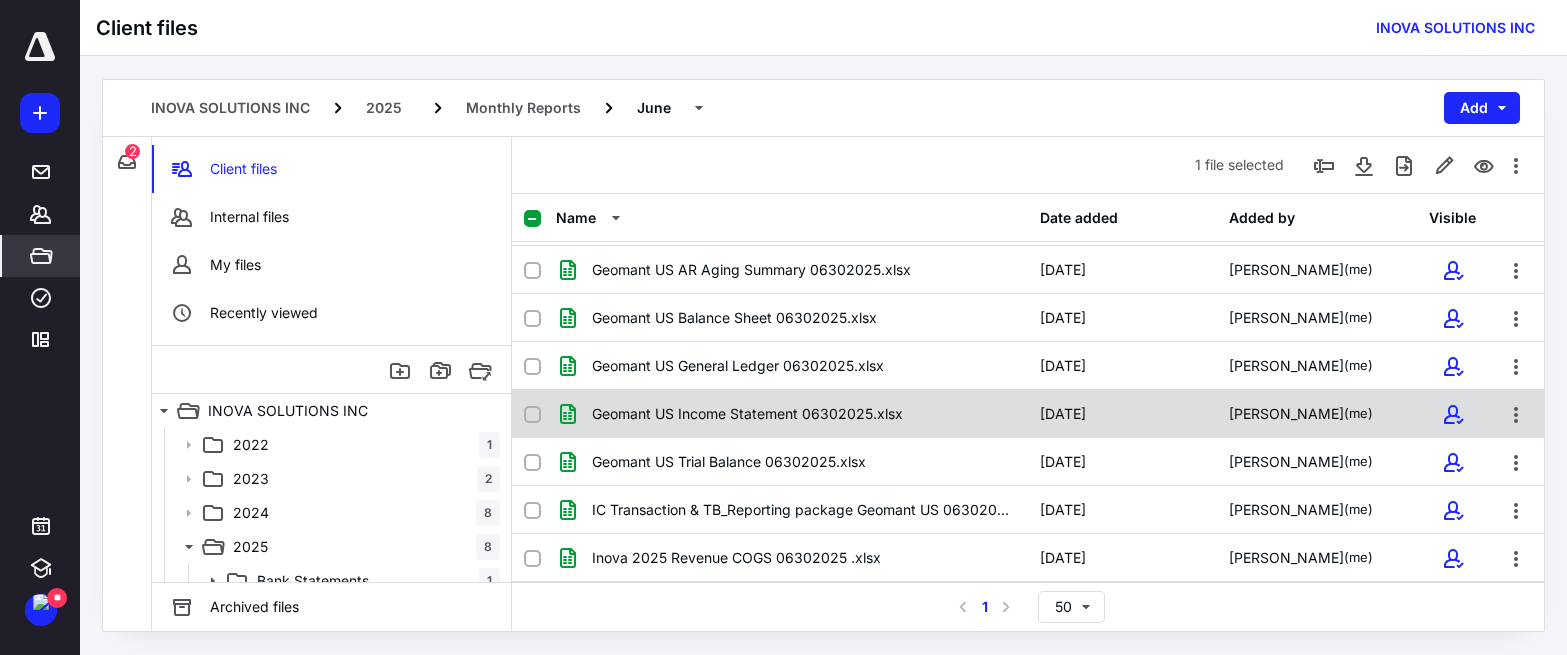 scroll, scrollTop: 0, scrollLeft: 0, axis: both 